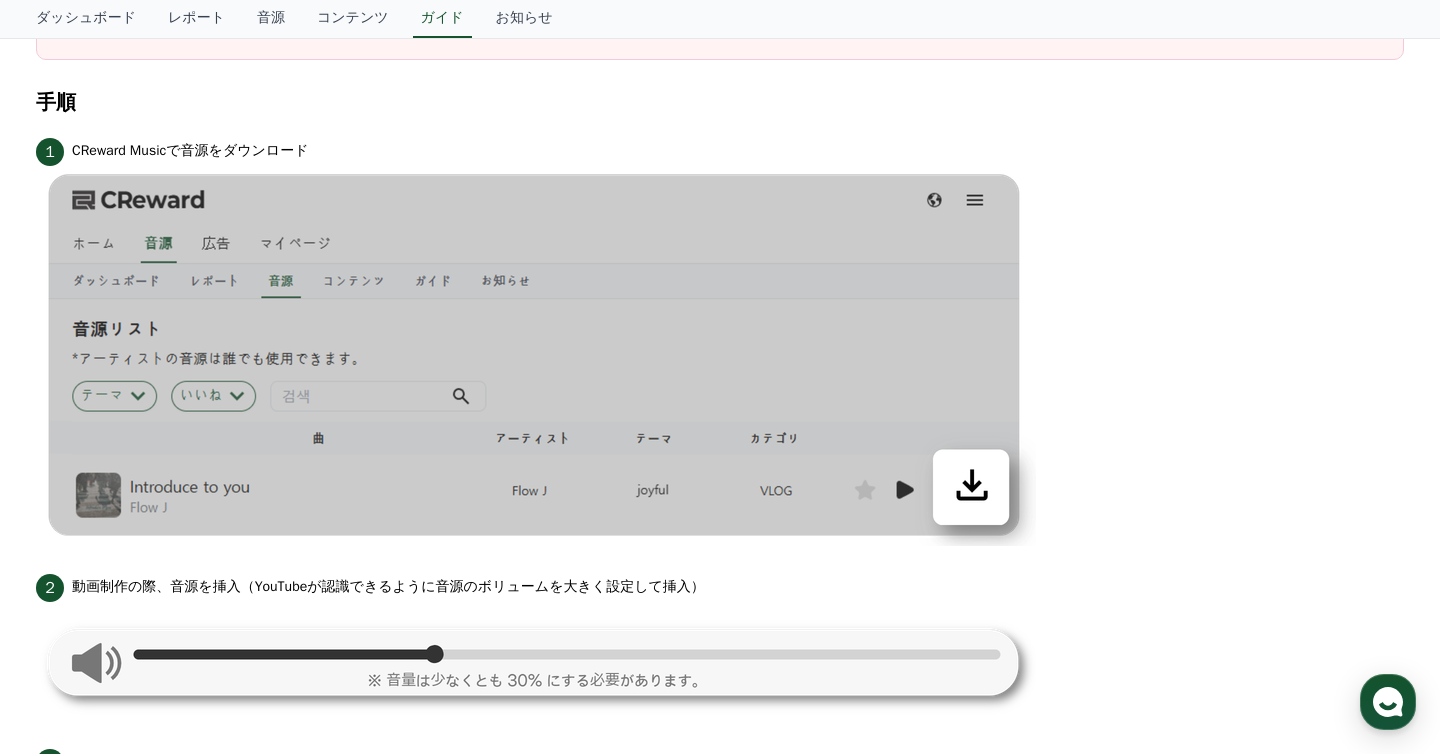 scroll, scrollTop: 0, scrollLeft: 0, axis: both 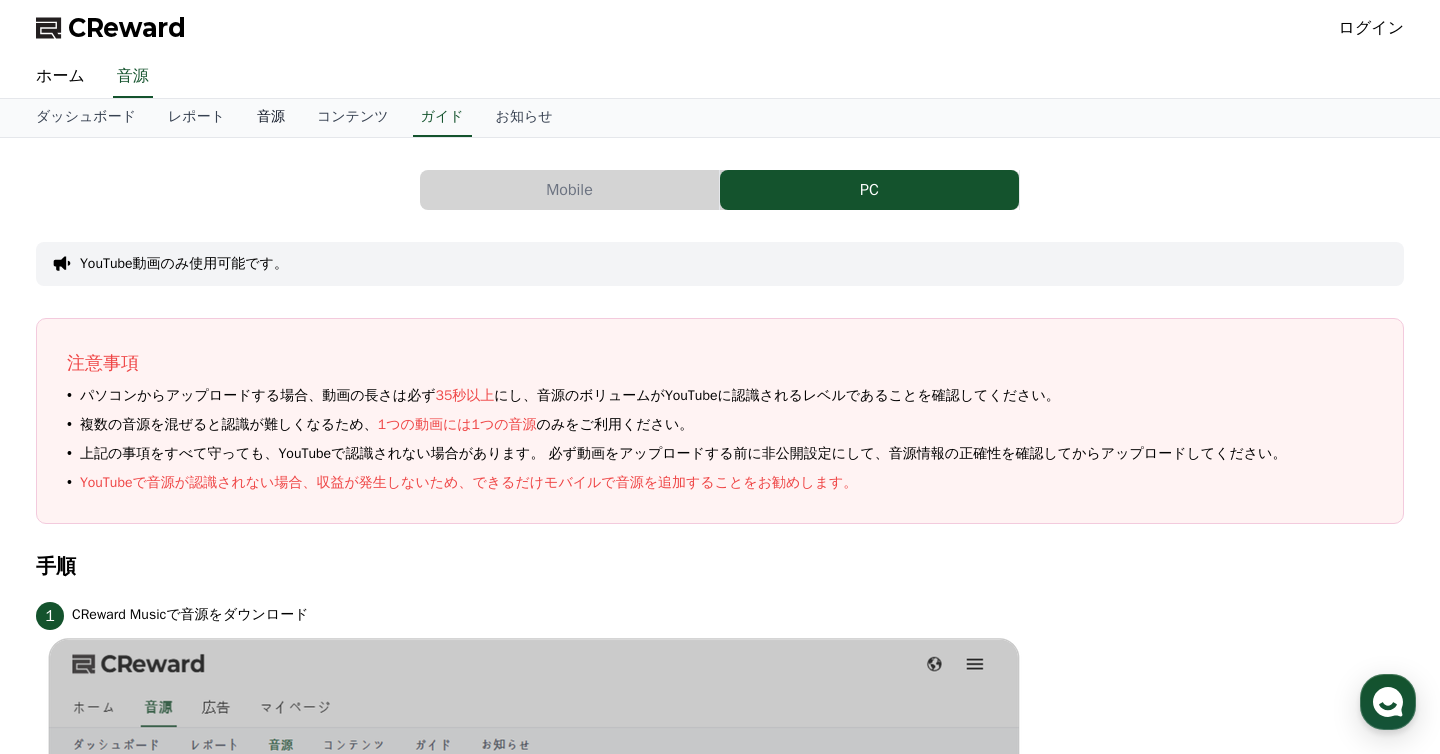 click on "音源" at bounding box center [271, 118] 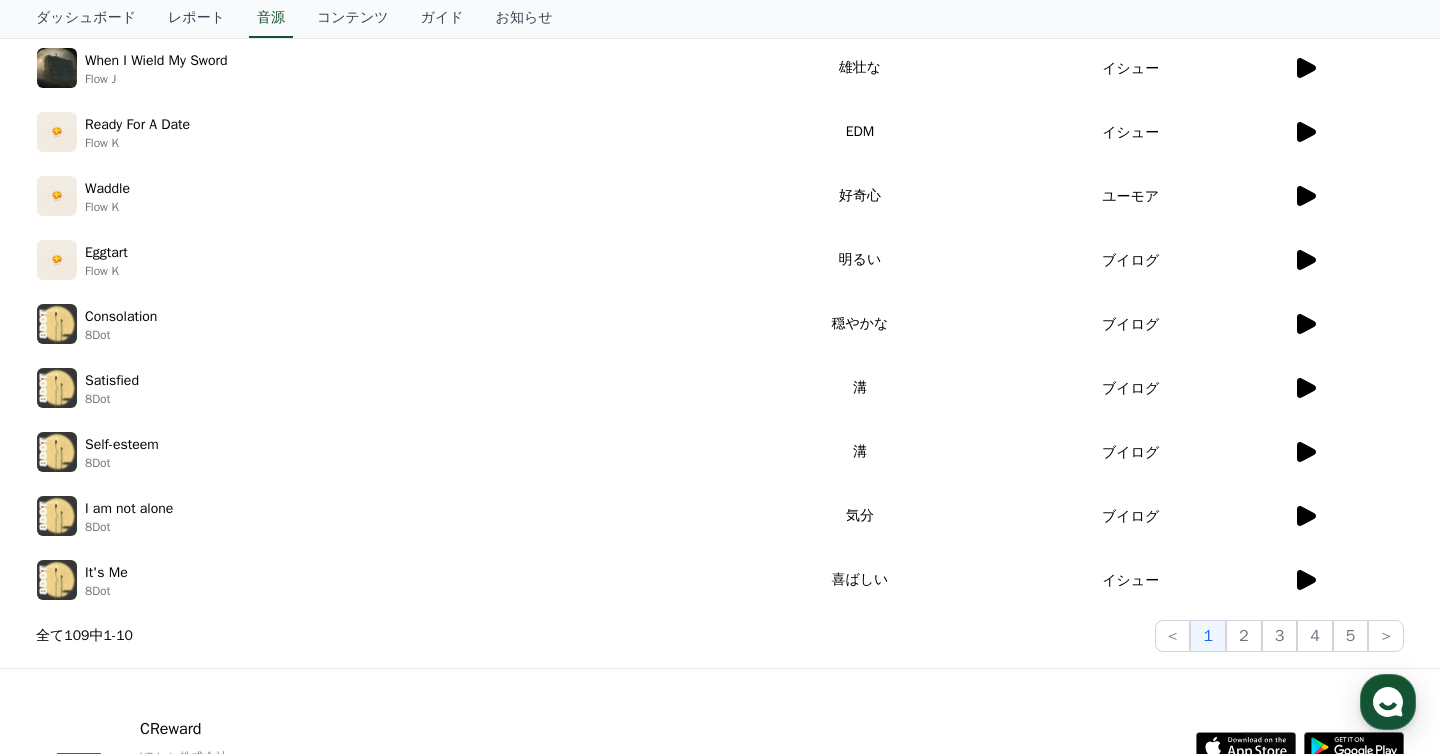 scroll, scrollTop: 0, scrollLeft: 0, axis: both 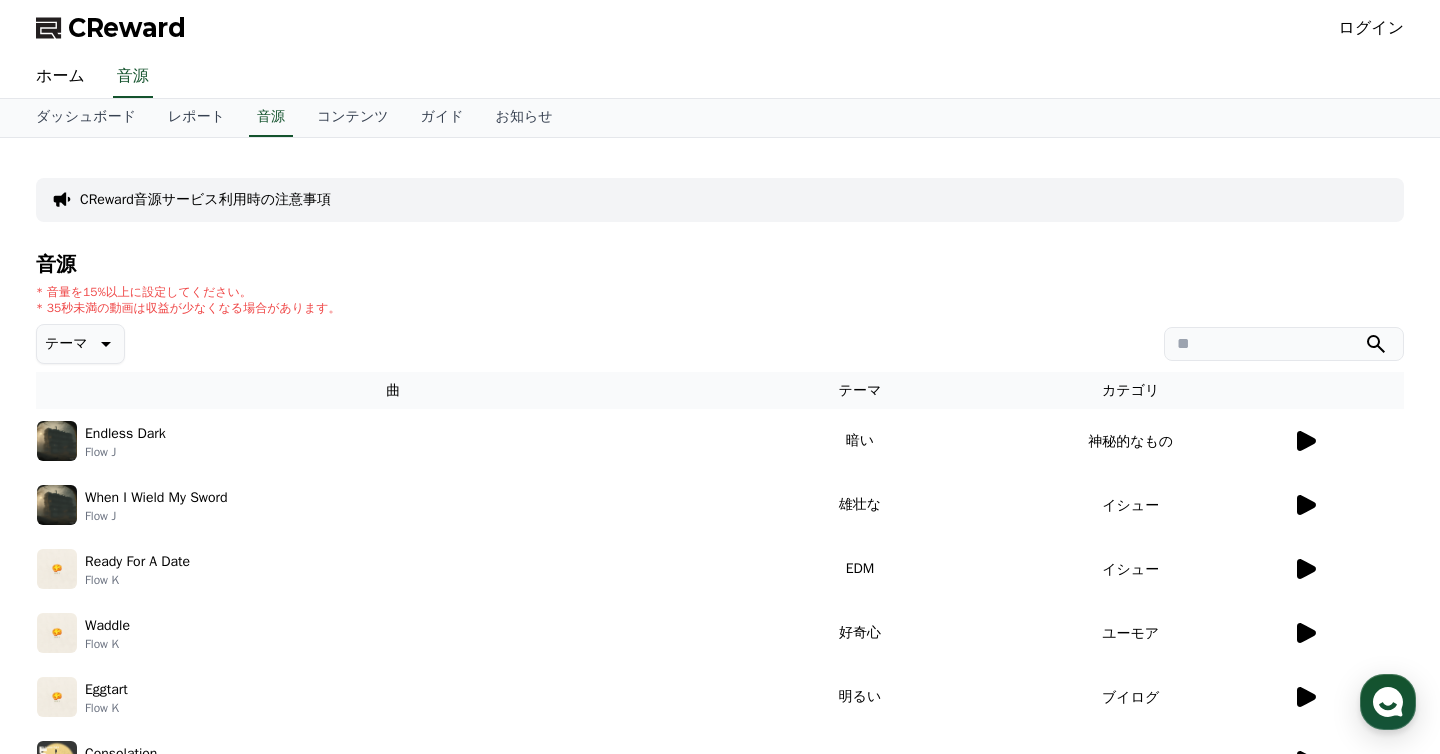 click on "テーマ" at bounding box center [66, 344] 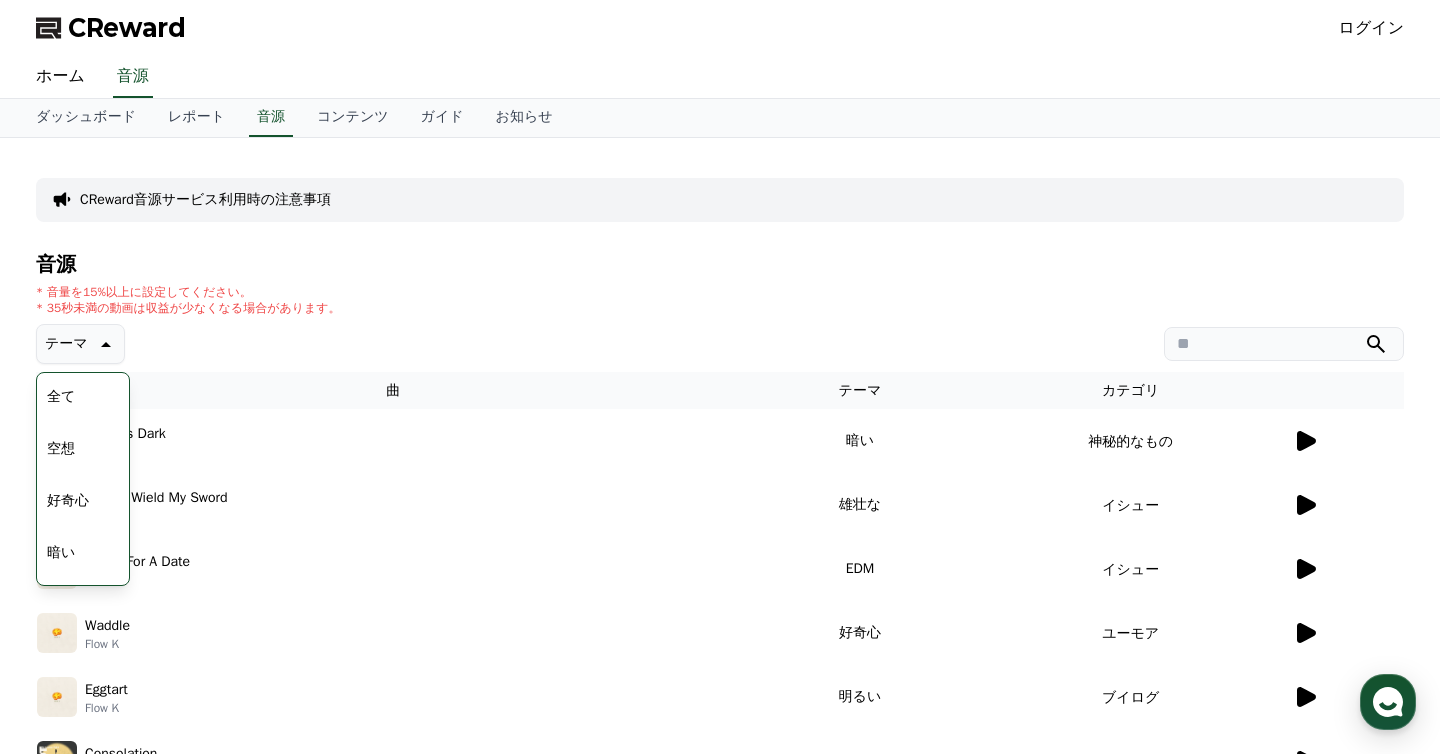 click on "暗い" at bounding box center [61, 553] 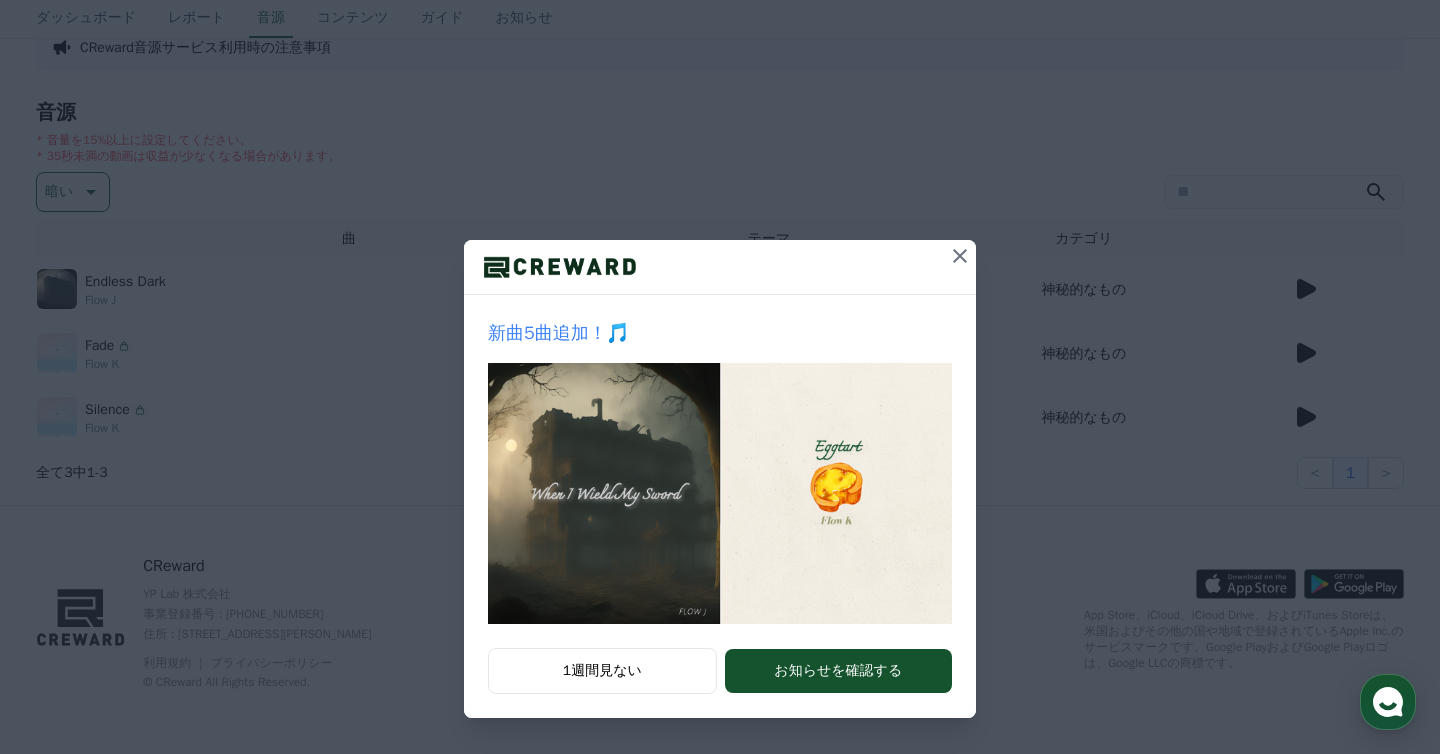 scroll, scrollTop: 0, scrollLeft: 0, axis: both 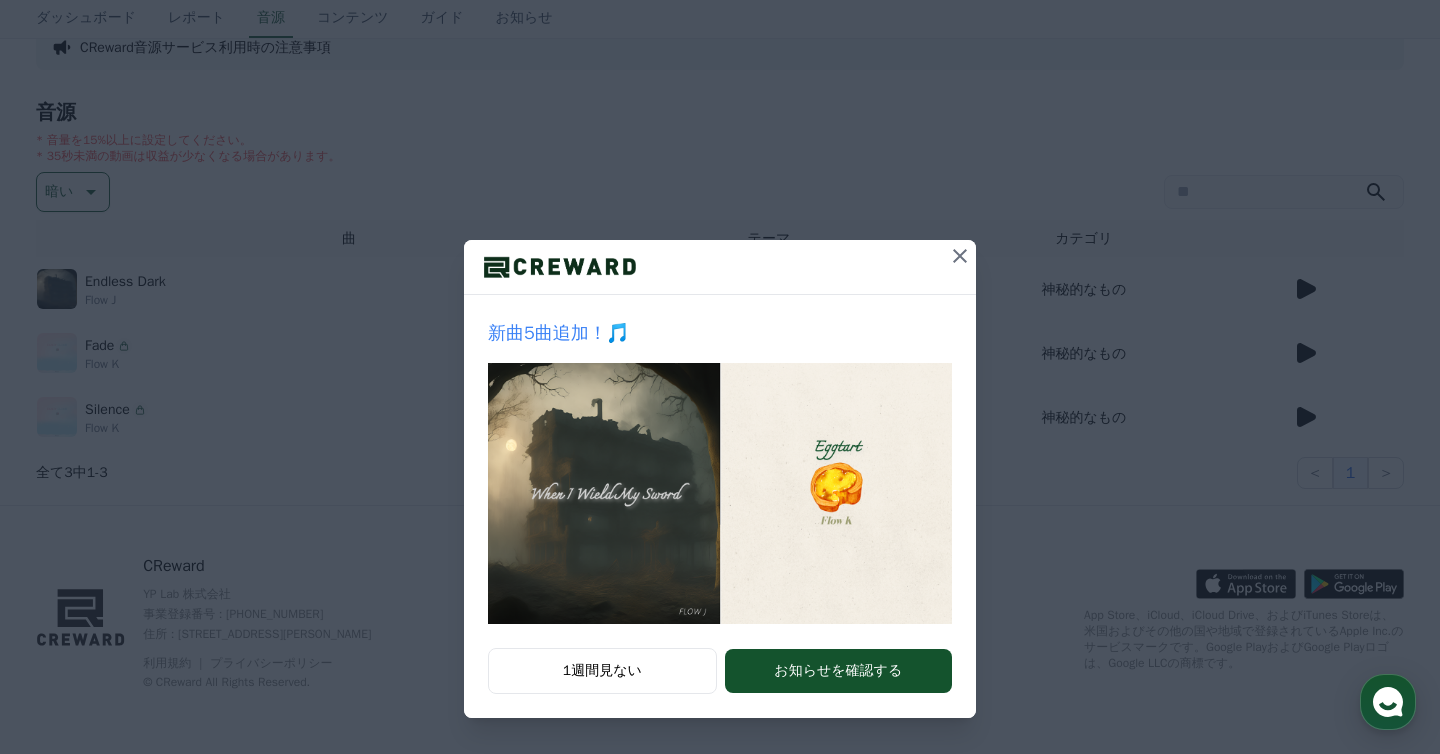 click 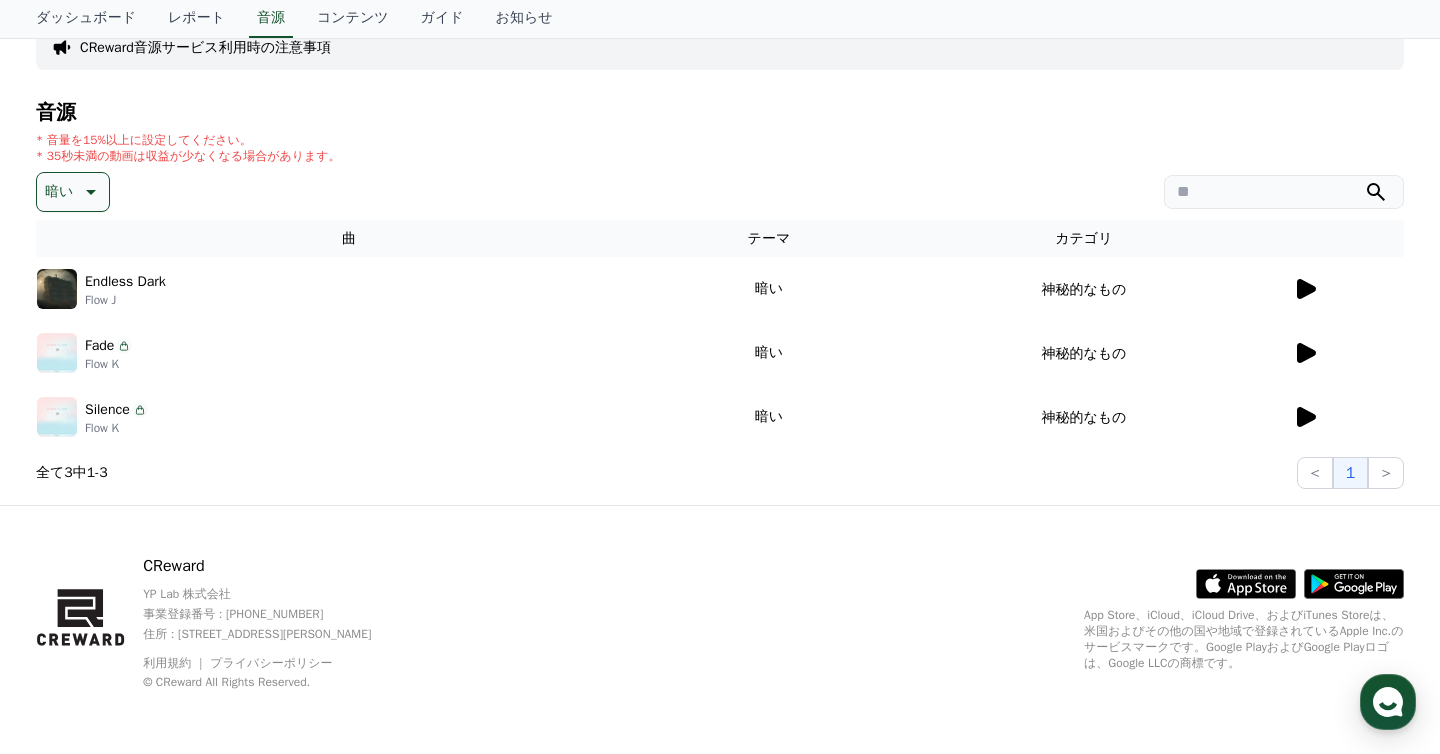 click 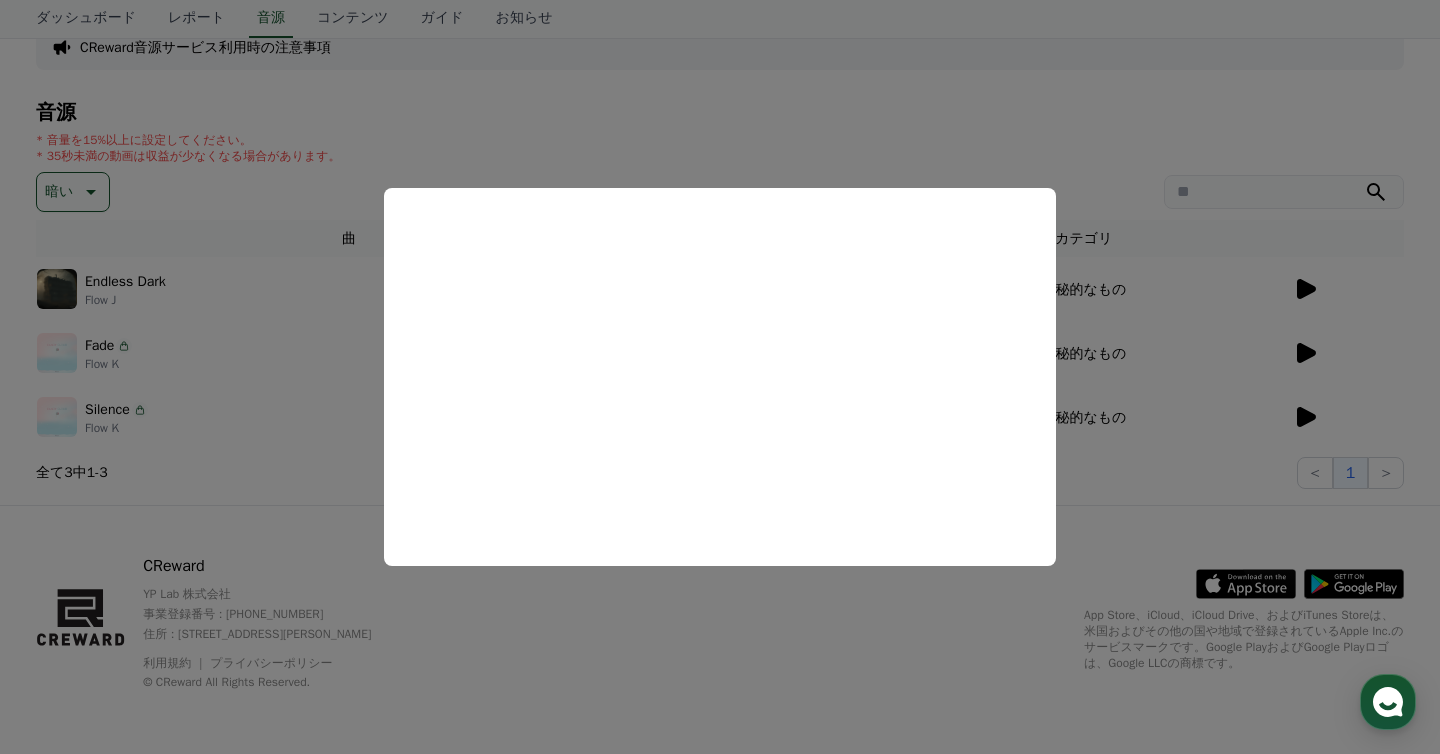click at bounding box center [720, 377] 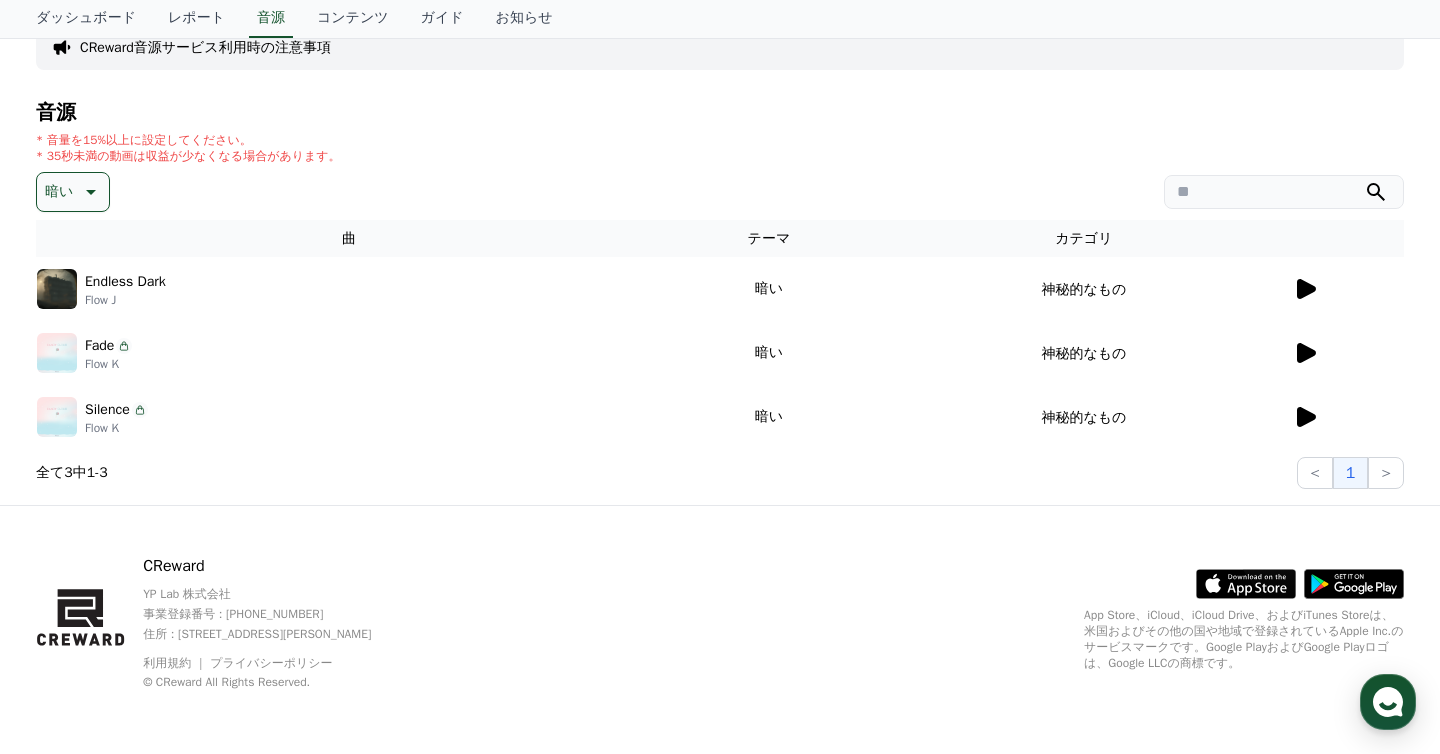 click 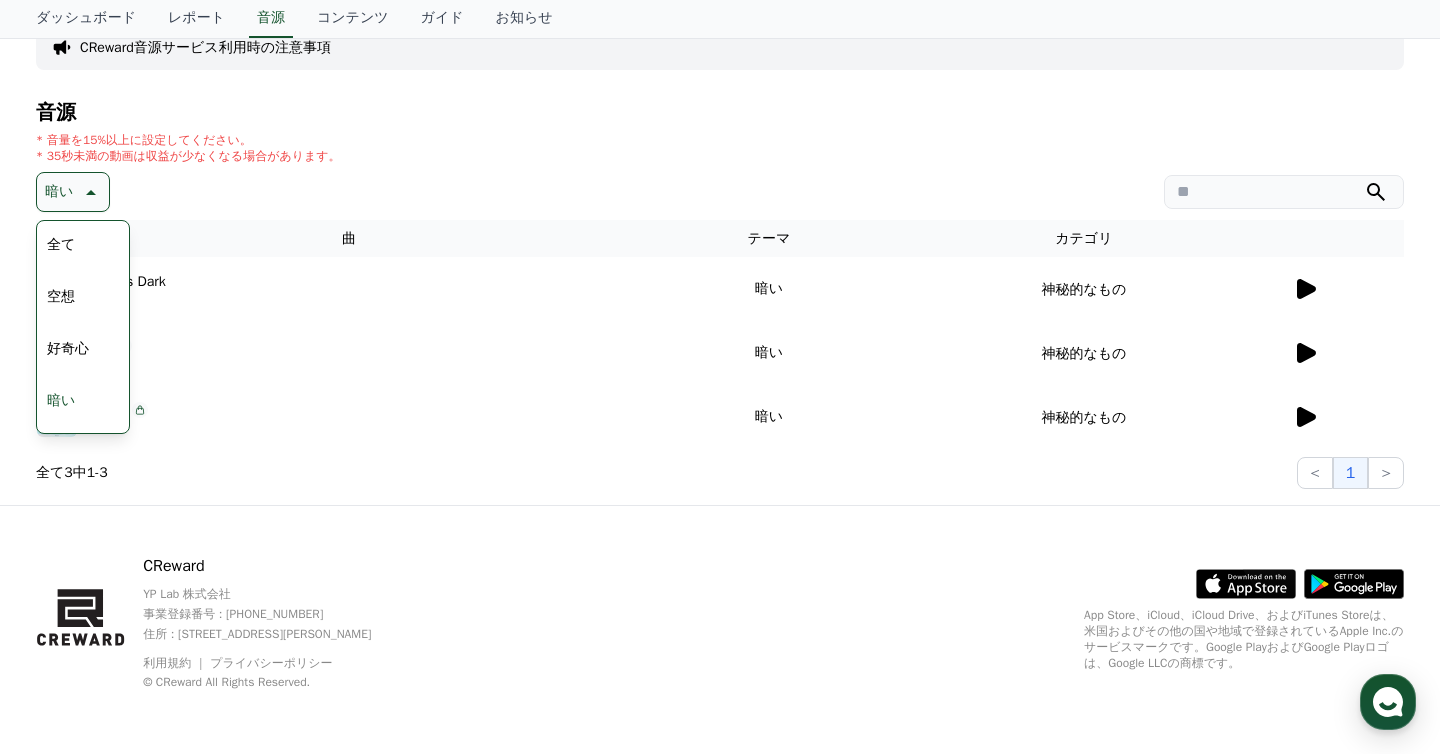 click on "全て 空想 好奇心 暗い 明るい ポッピング 刺激的な 反転 雄壮な 劇的な 喜ばしい 気分 EDM 溝 悲しい 穏やかな 可愛い 感動的な 気をもむ 喜劇的な" at bounding box center [83, 739] 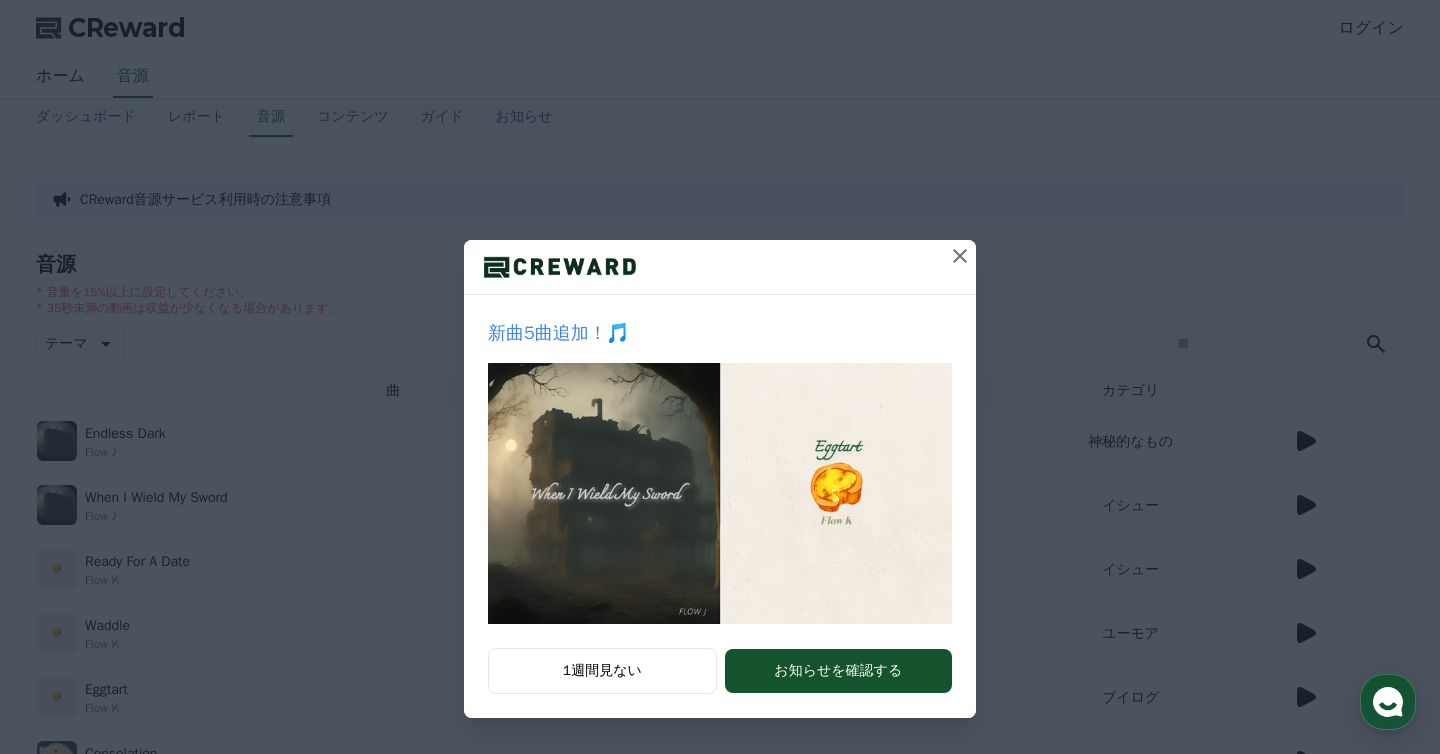 scroll, scrollTop: 0, scrollLeft: 0, axis: both 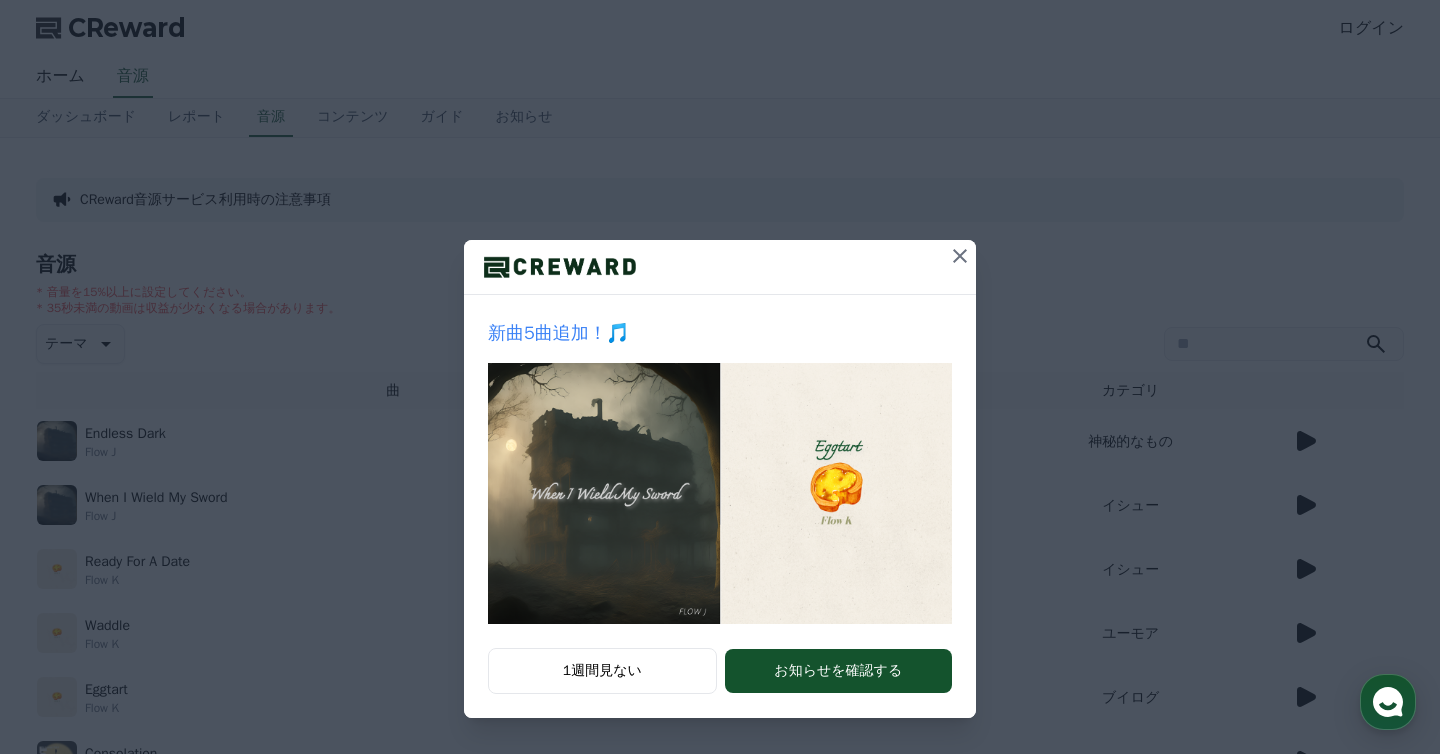 click 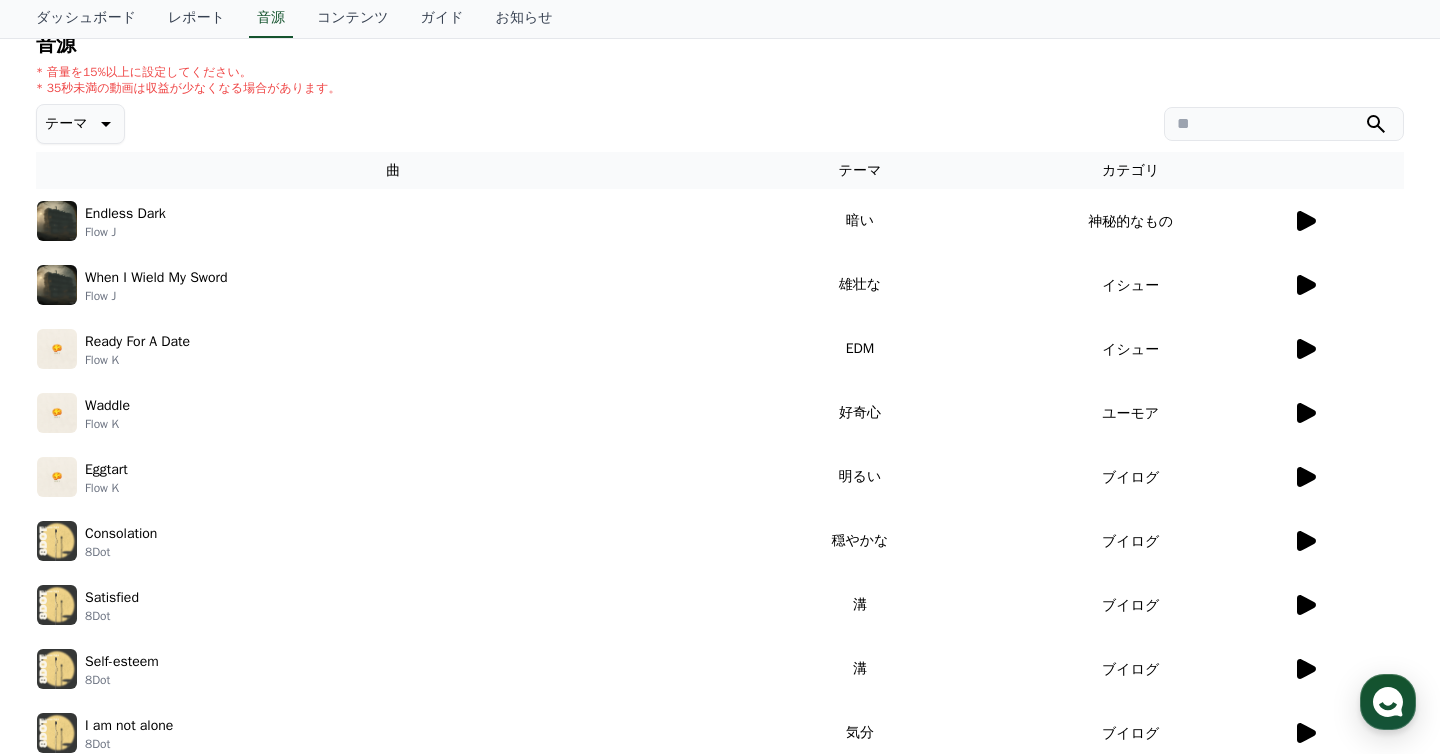 scroll, scrollTop: 278, scrollLeft: 0, axis: vertical 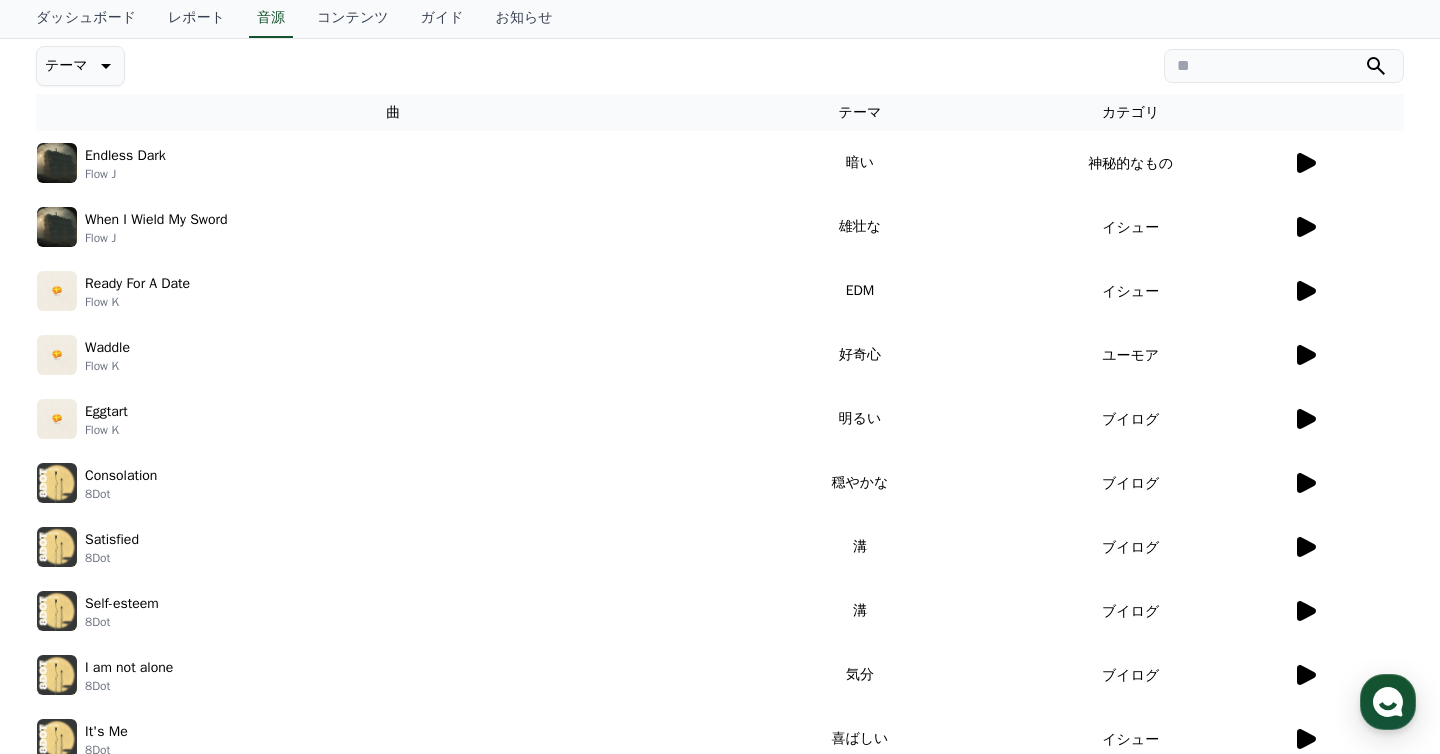 click 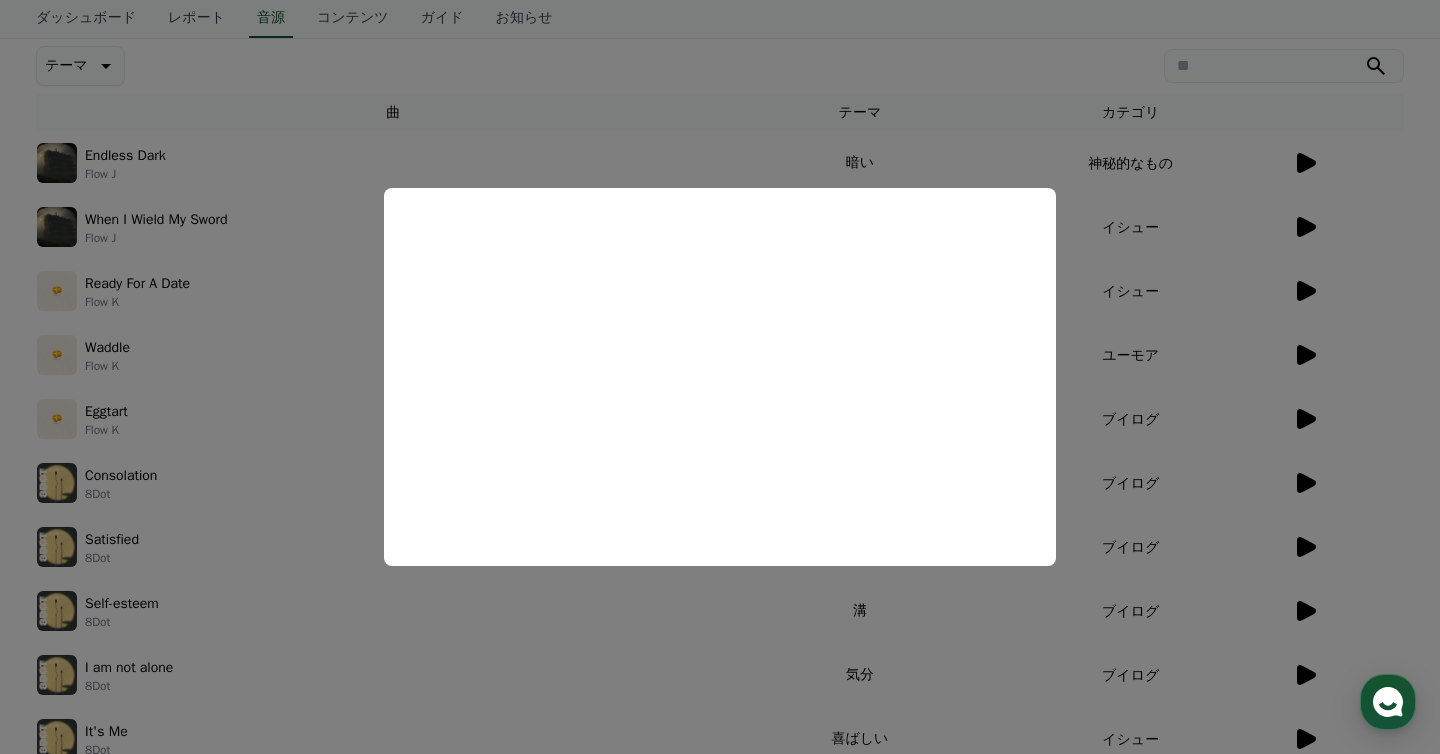 click at bounding box center [720, 377] 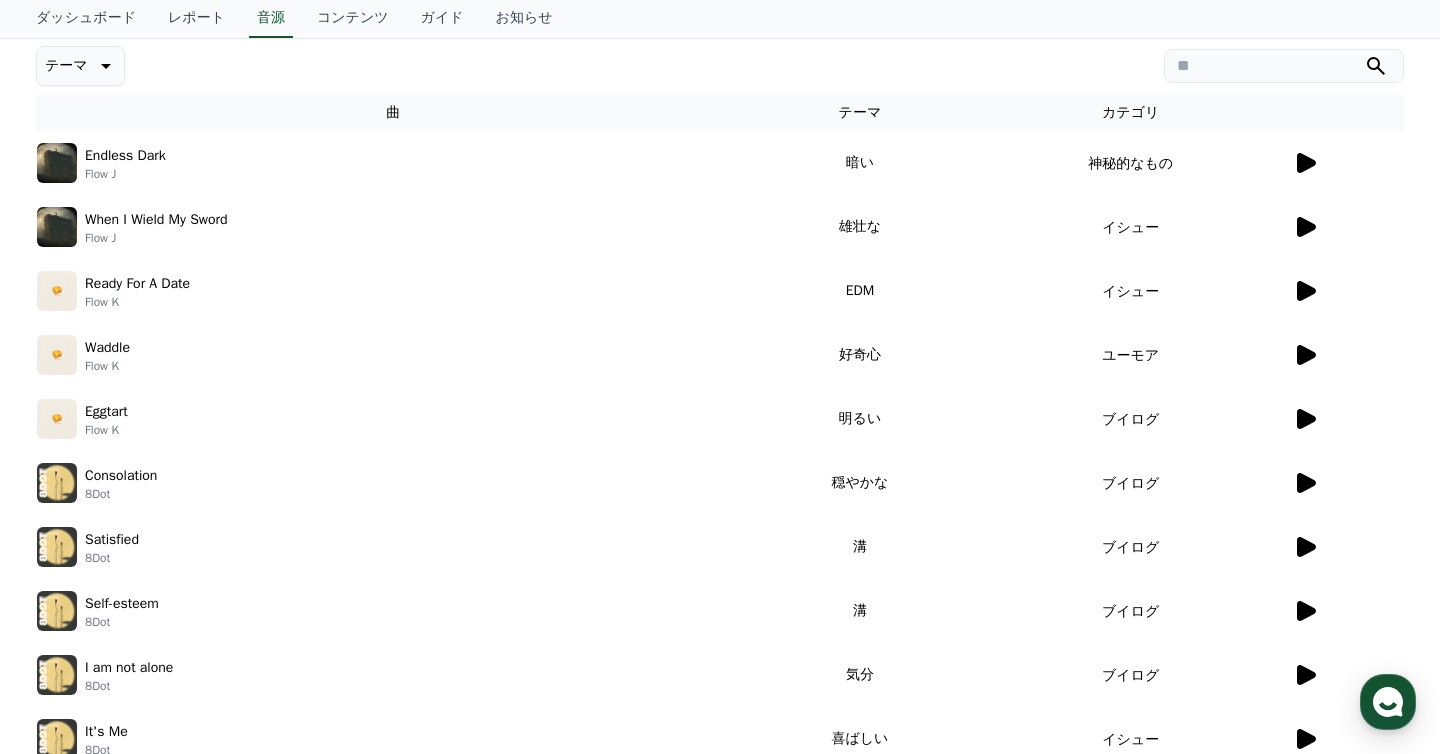 click 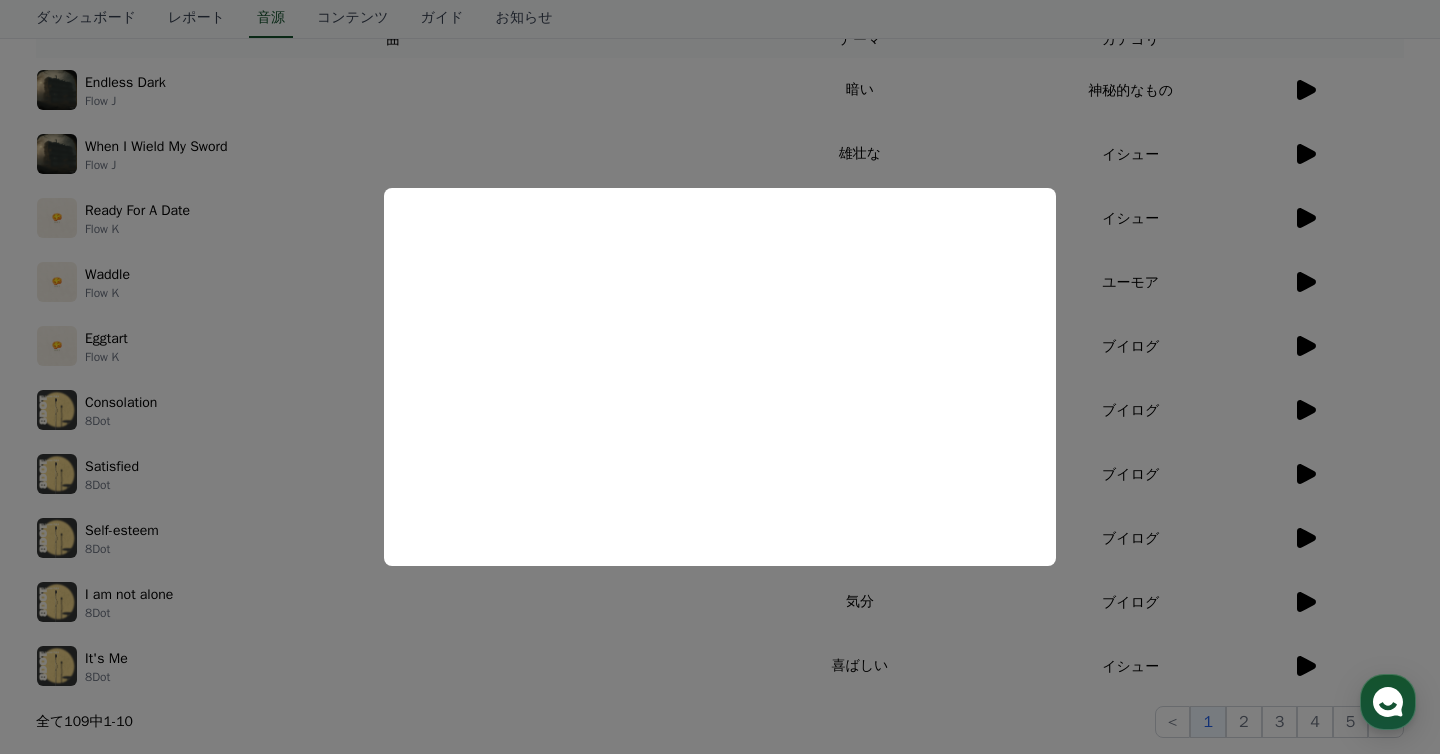 scroll, scrollTop: 425, scrollLeft: 0, axis: vertical 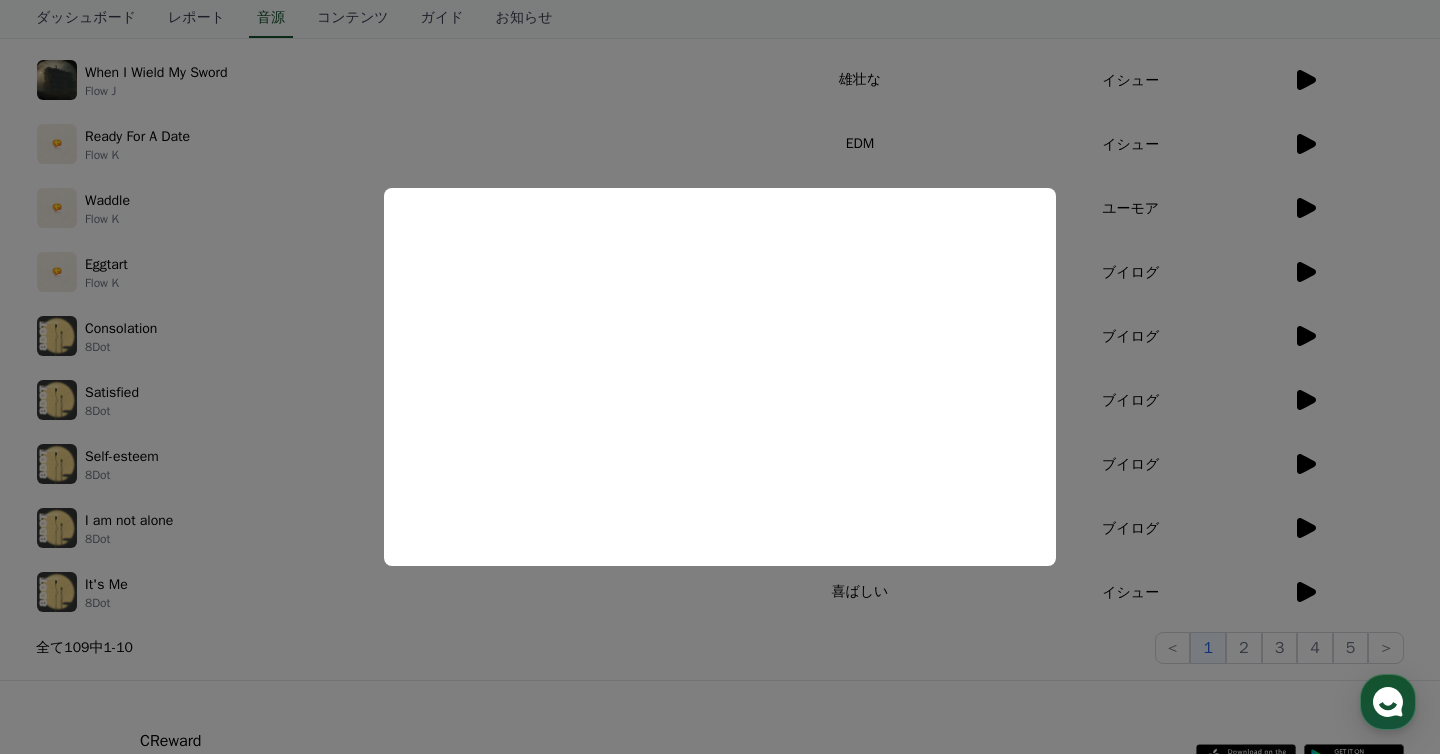click at bounding box center [720, 377] 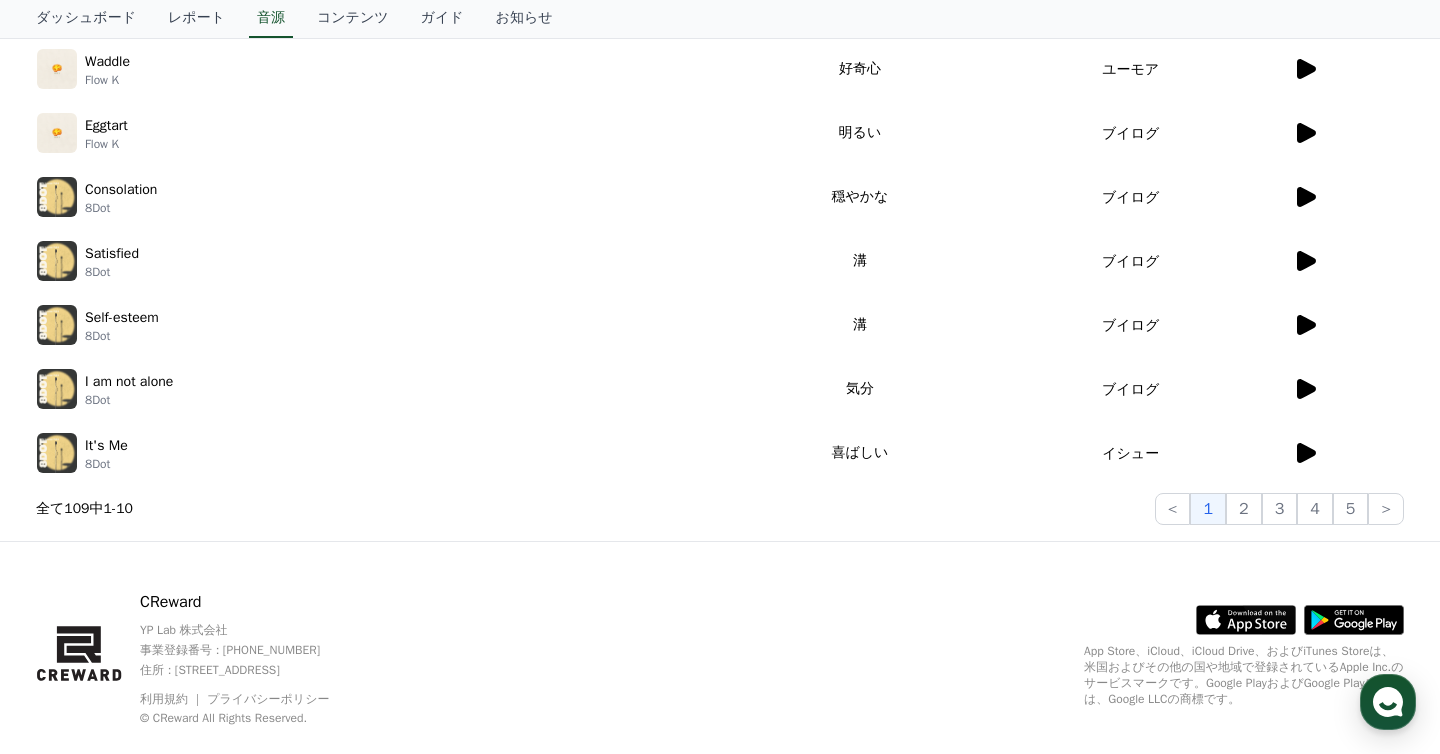 scroll, scrollTop: 600, scrollLeft: 0, axis: vertical 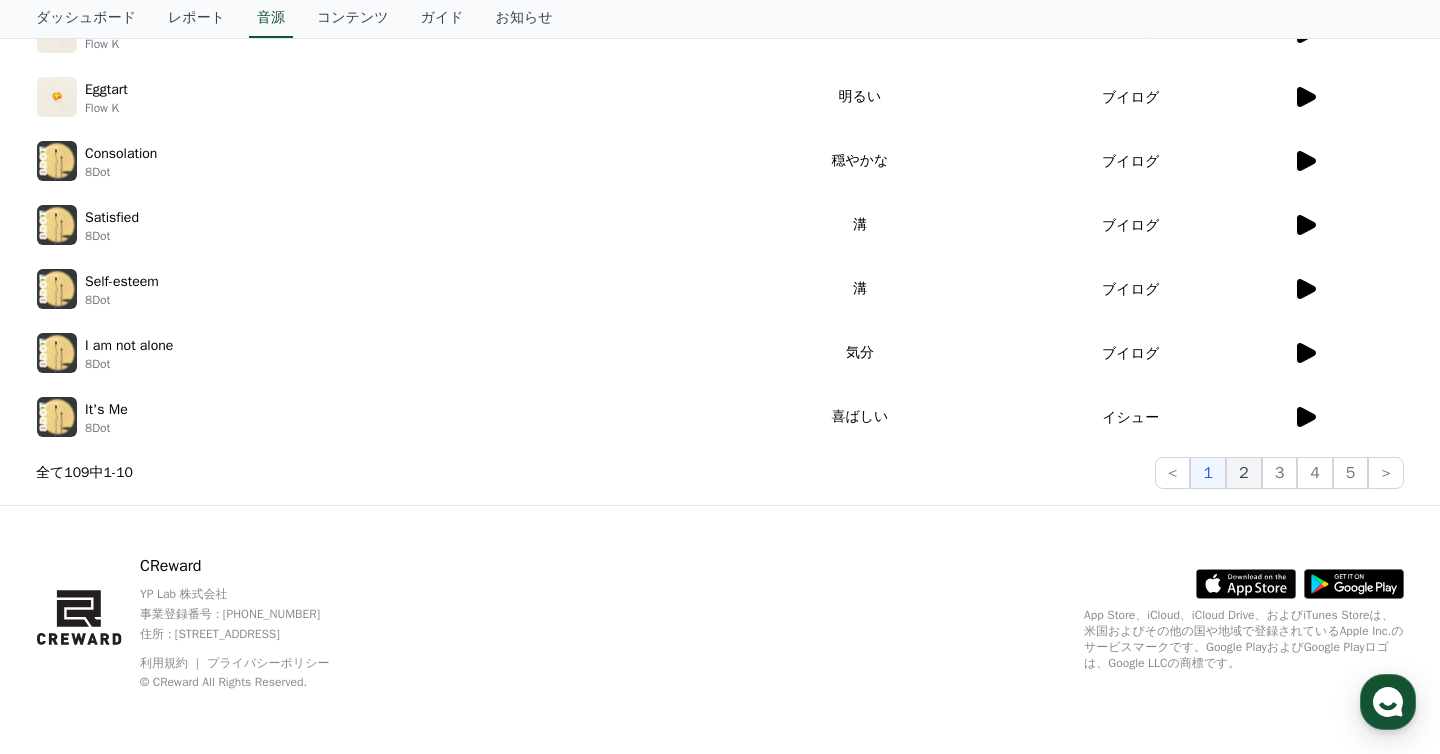 click on "2" at bounding box center [1244, 473] 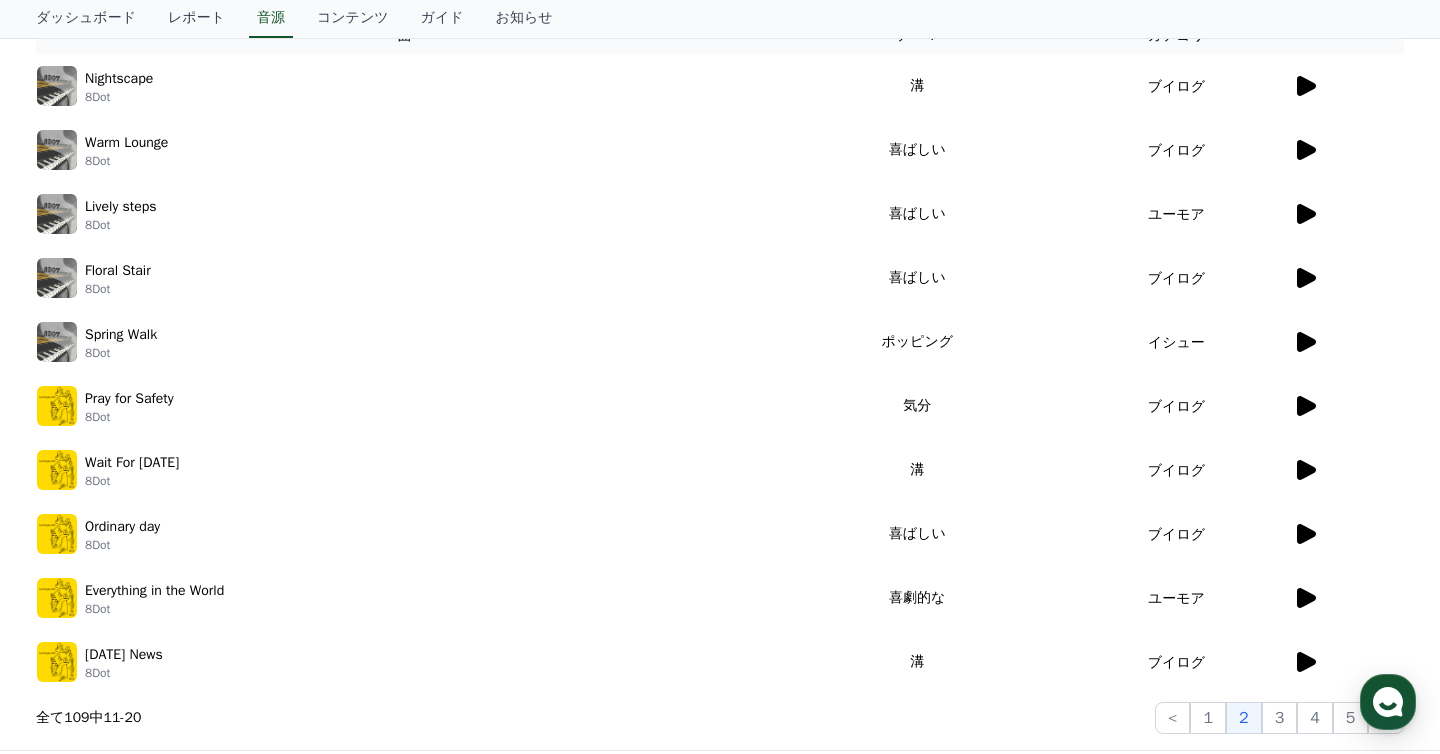 scroll, scrollTop: 600, scrollLeft: 0, axis: vertical 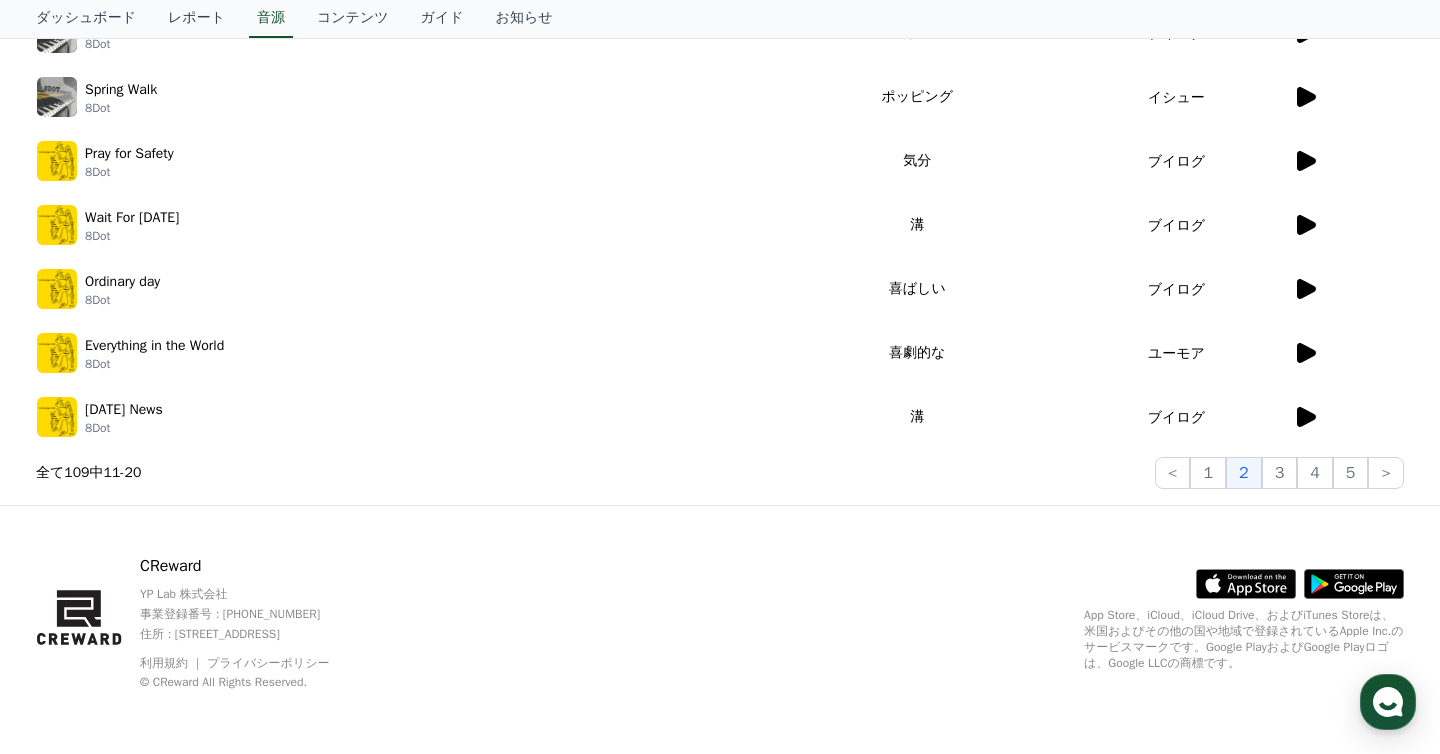 click 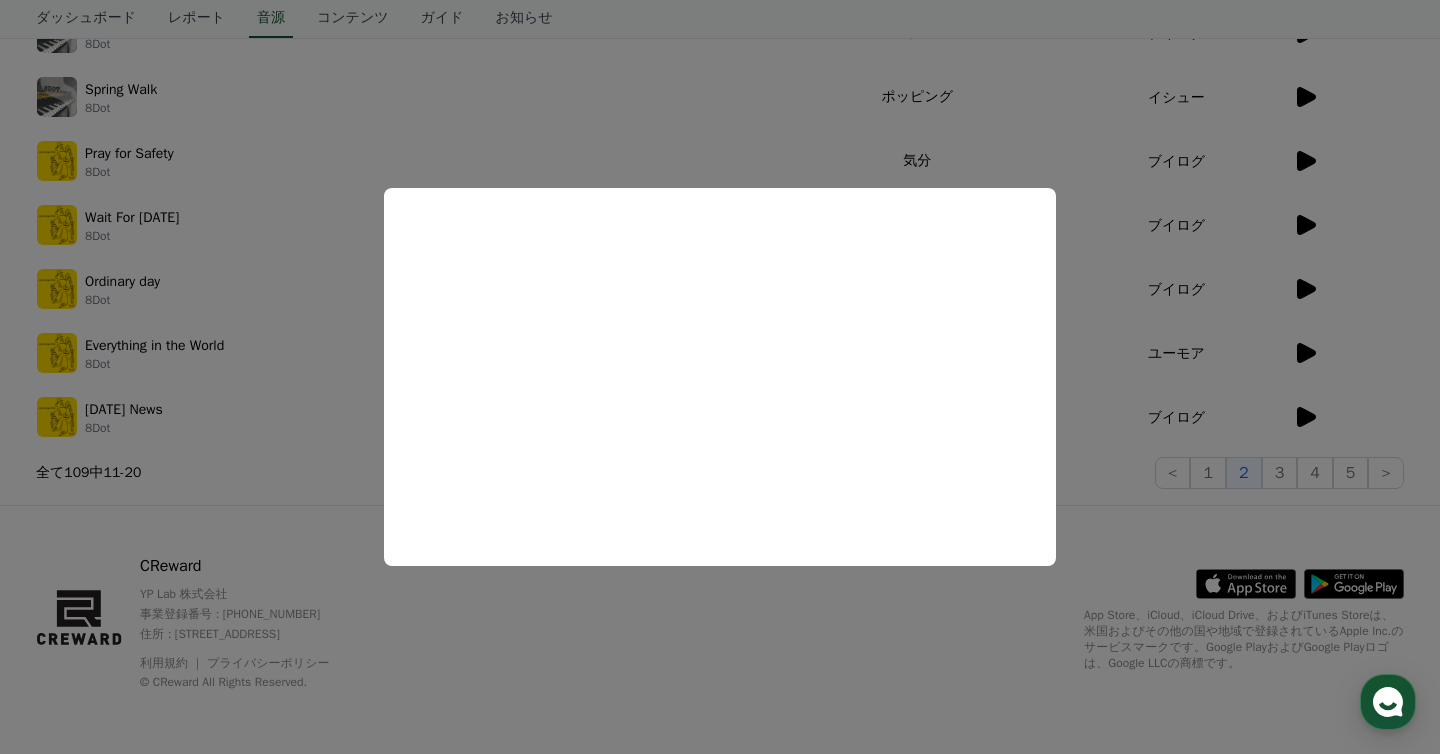 click at bounding box center (720, 377) 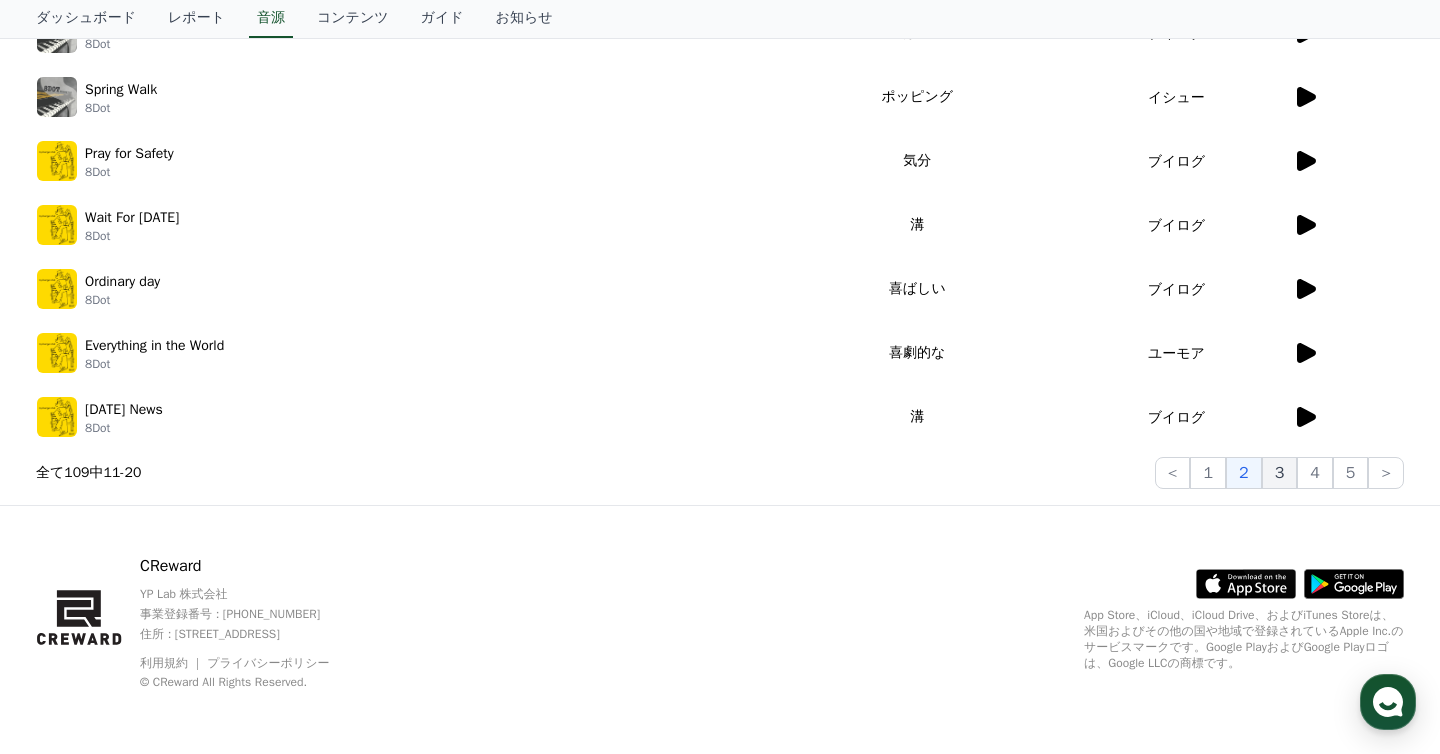 click on "3" at bounding box center (1280, 473) 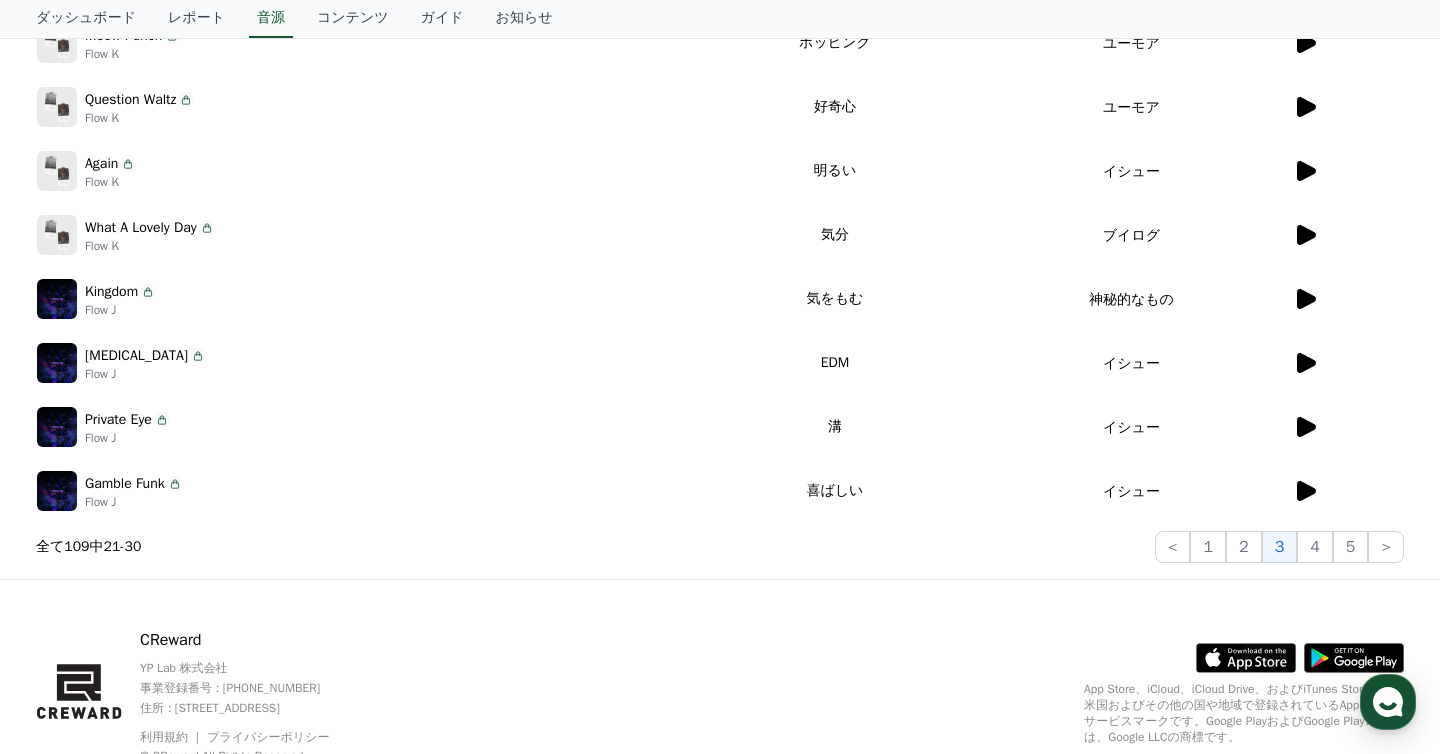 scroll, scrollTop: 536, scrollLeft: 0, axis: vertical 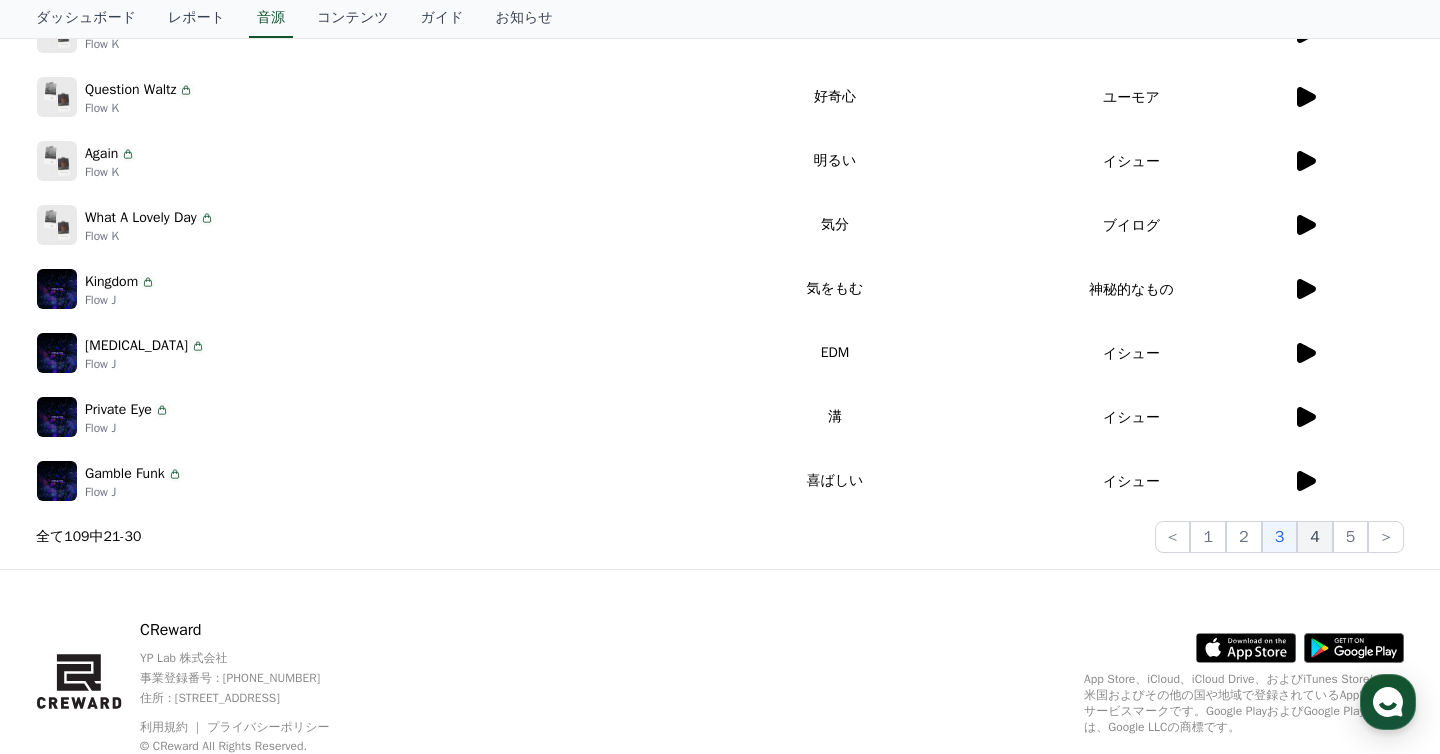 click on "4" at bounding box center (1315, 537) 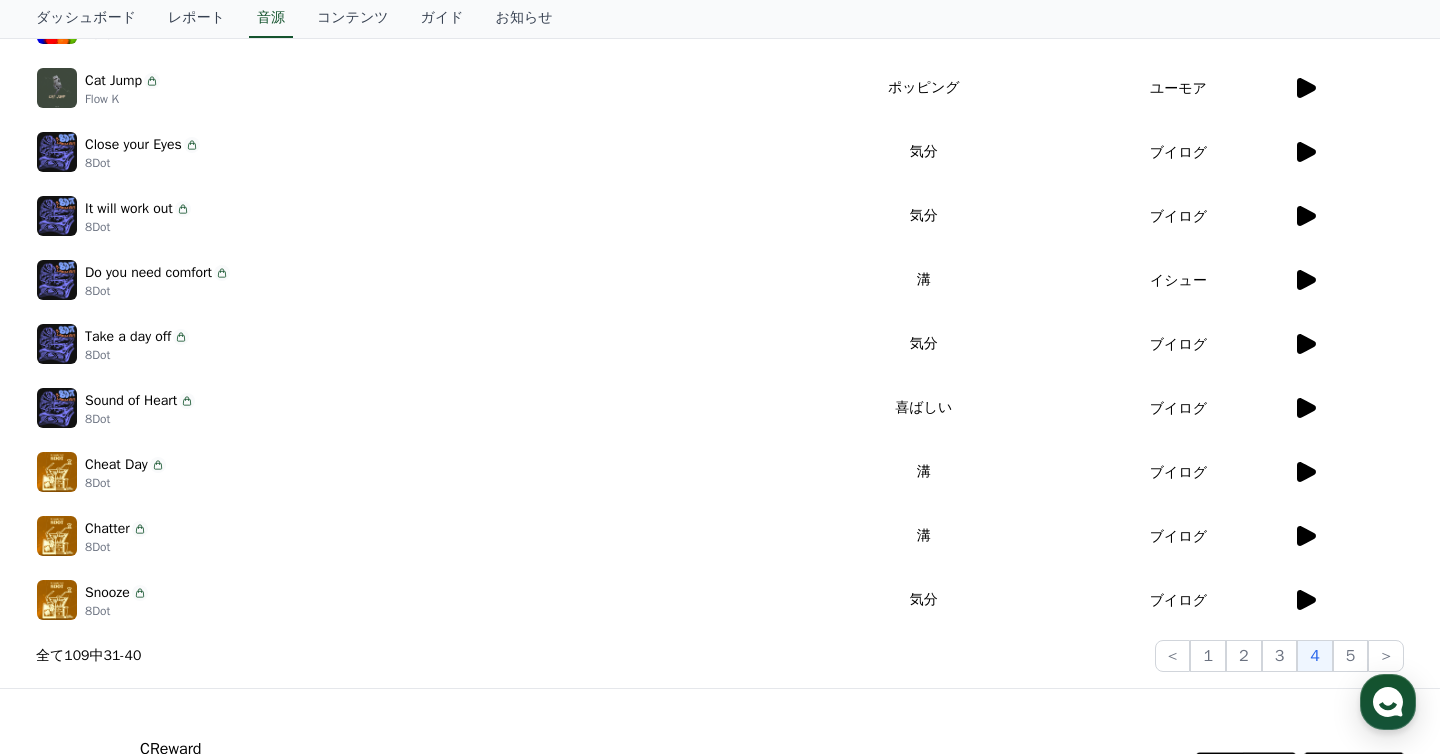 scroll, scrollTop: 167, scrollLeft: 0, axis: vertical 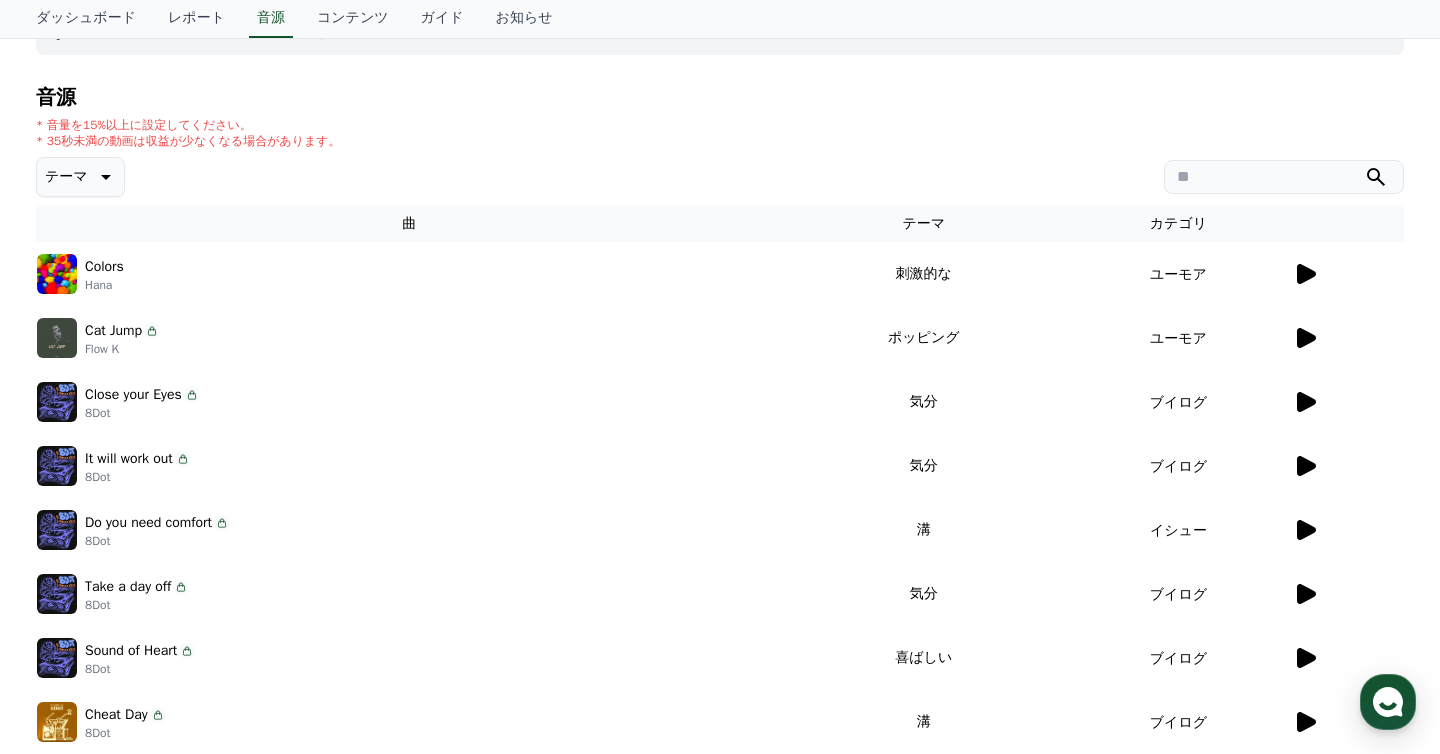 click 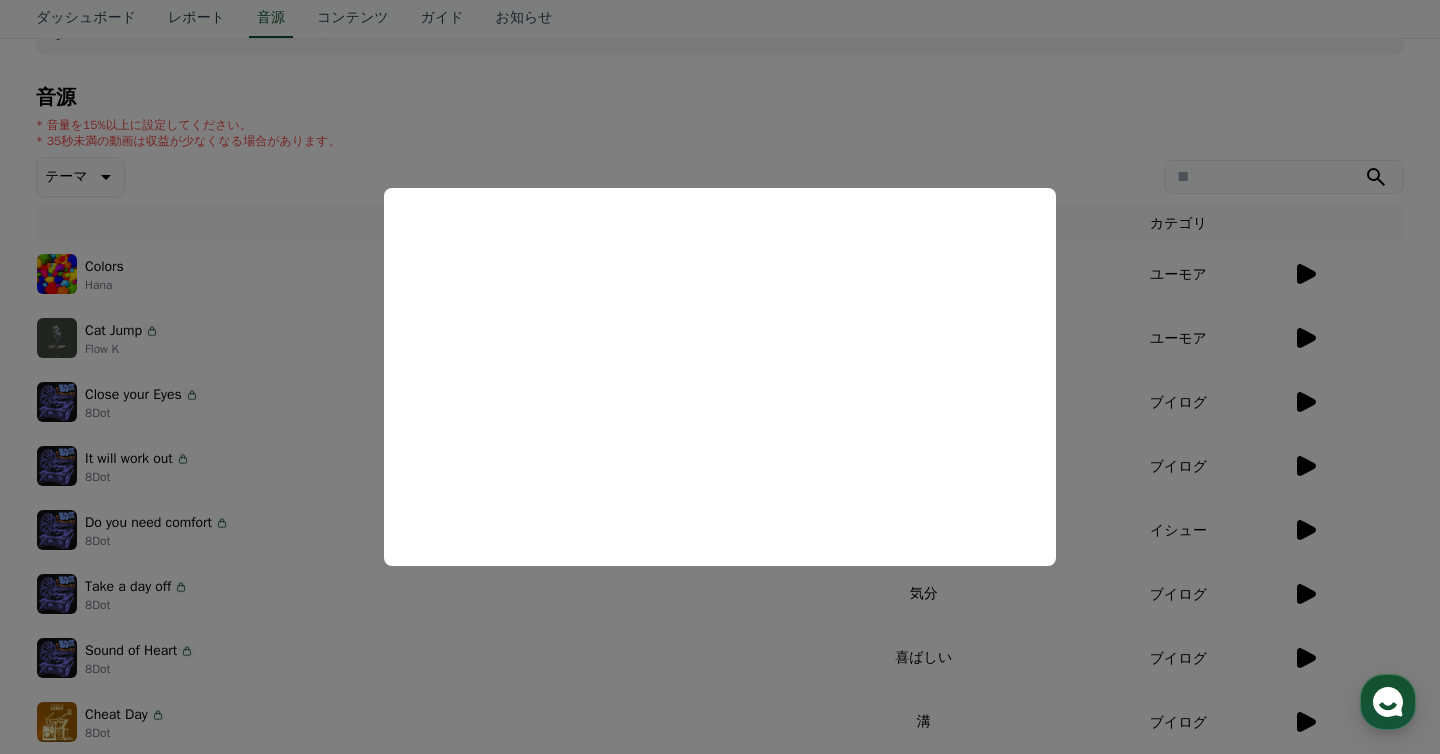 click at bounding box center [720, 377] 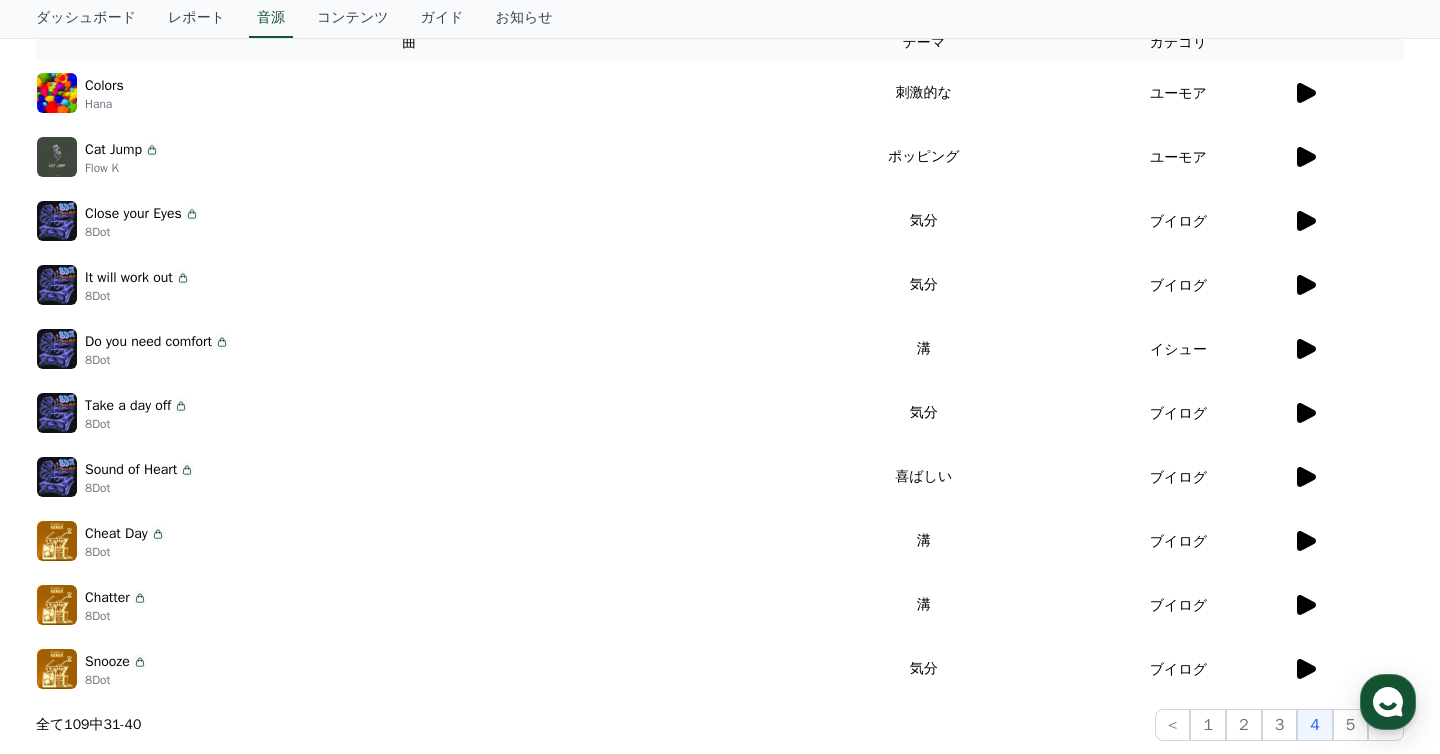 scroll, scrollTop: 600, scrollLeft: 0, axis: vertical 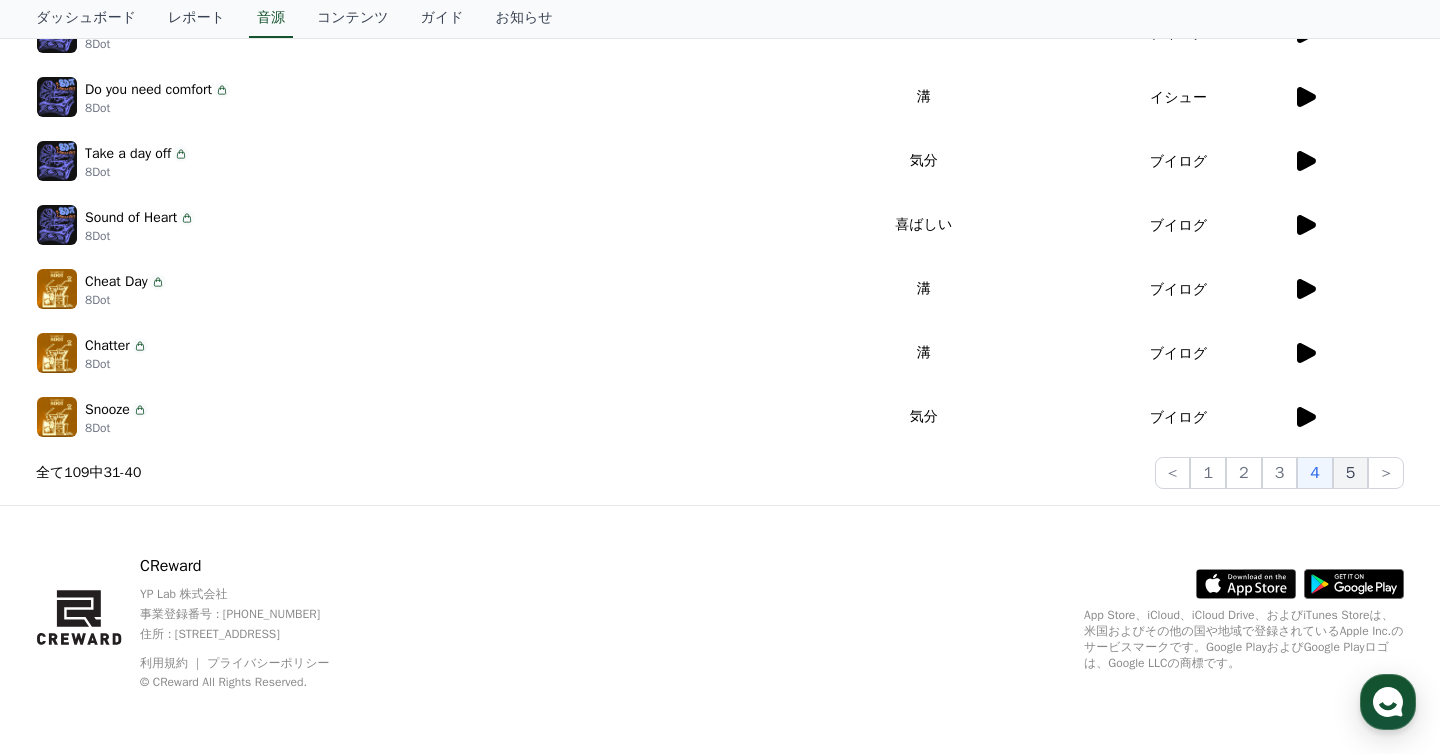 click on "5" at bounding box center [1351, 473] 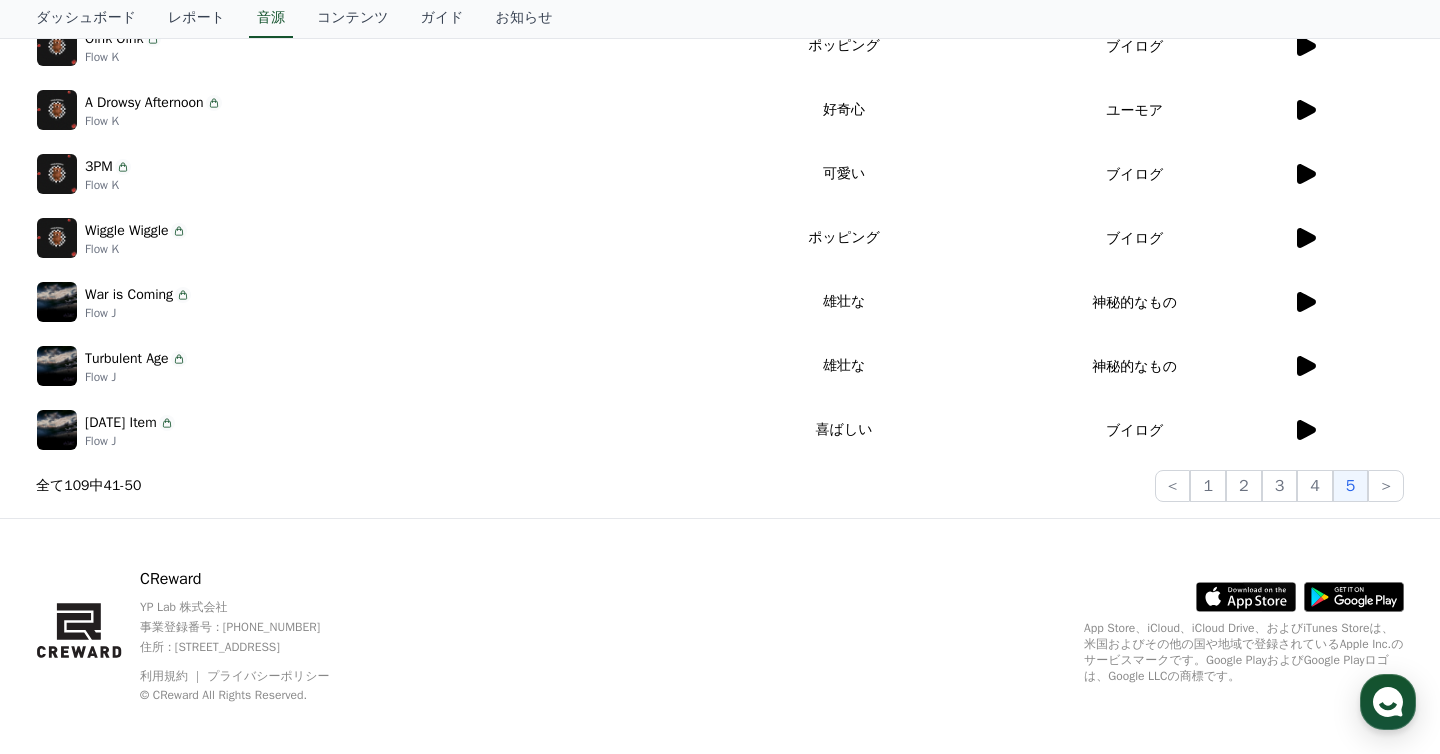 scroll, scrollTop: 600, scrollLeft: 0, axis: vertical 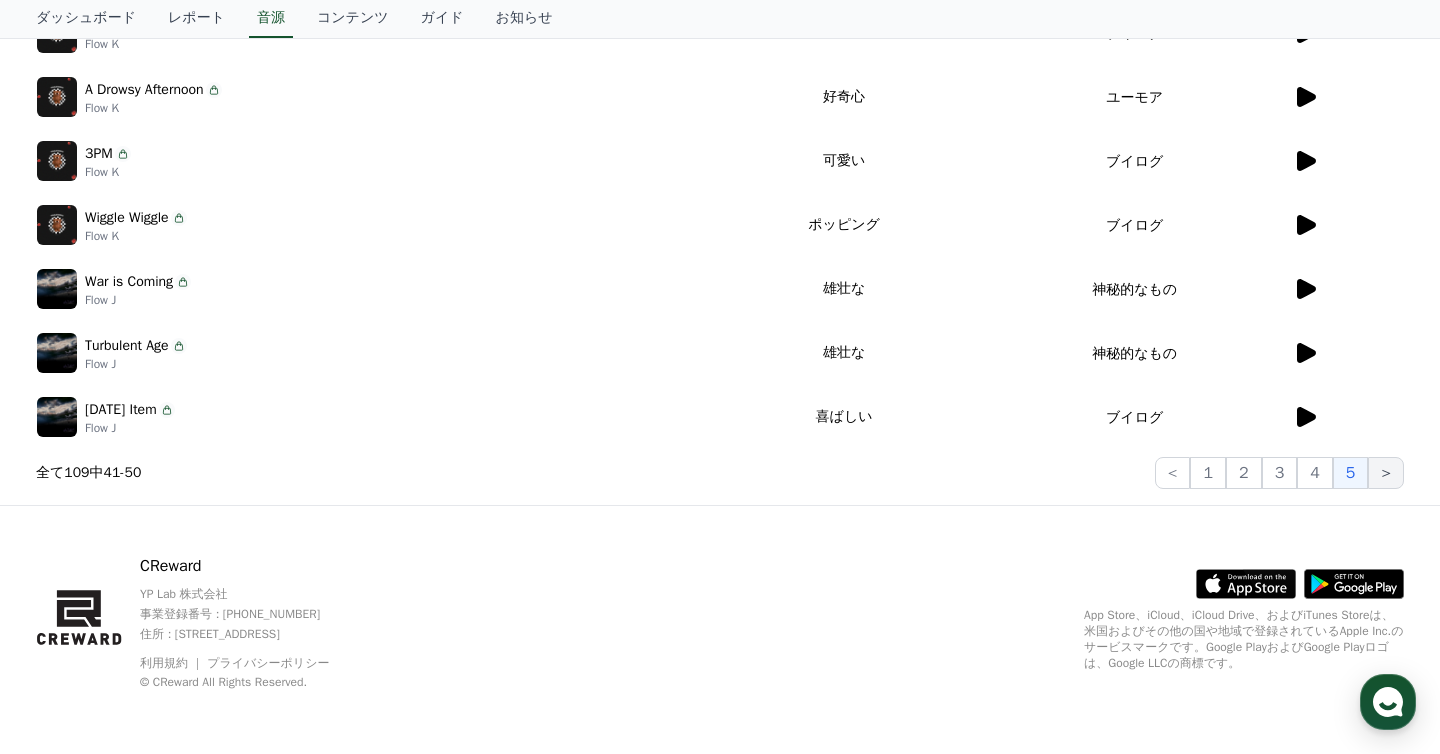 click on ">" at bounding box center (1386, 473) 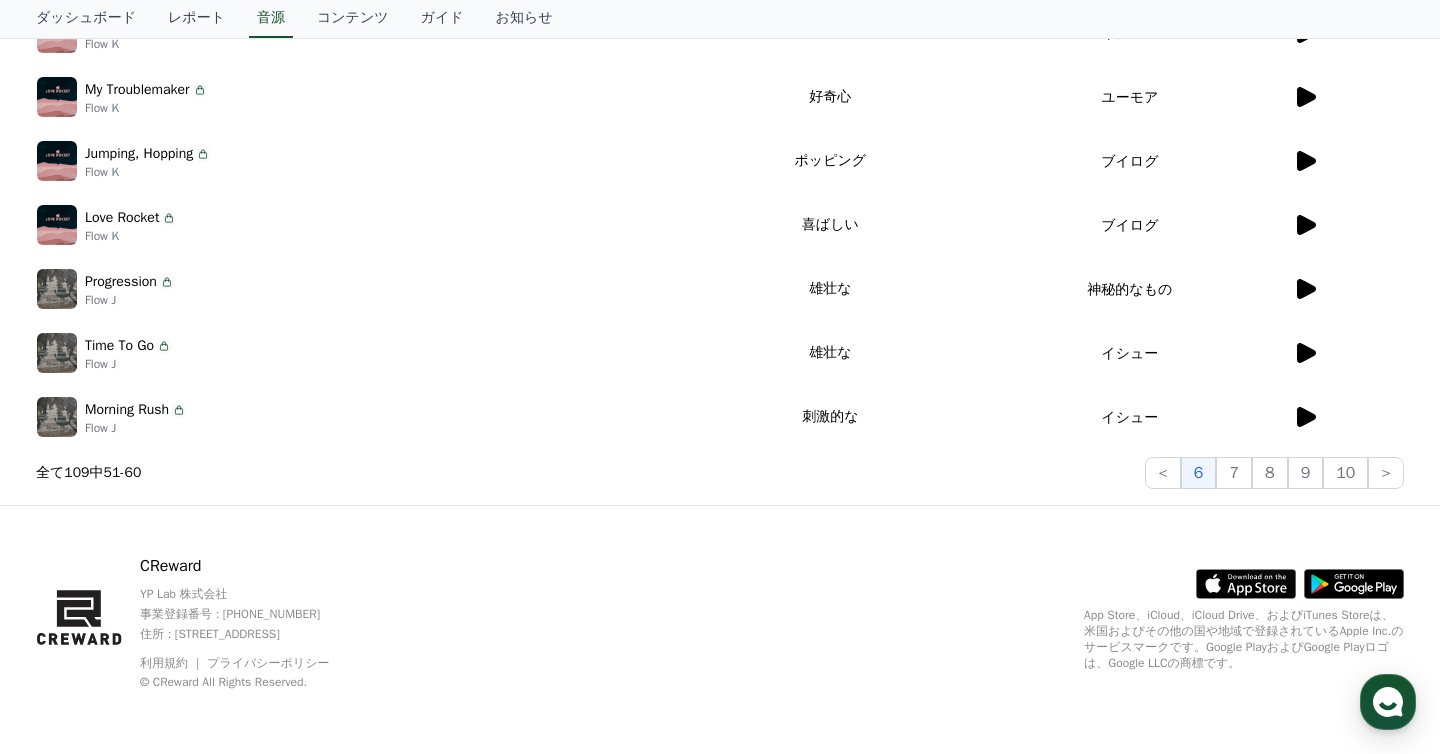 click 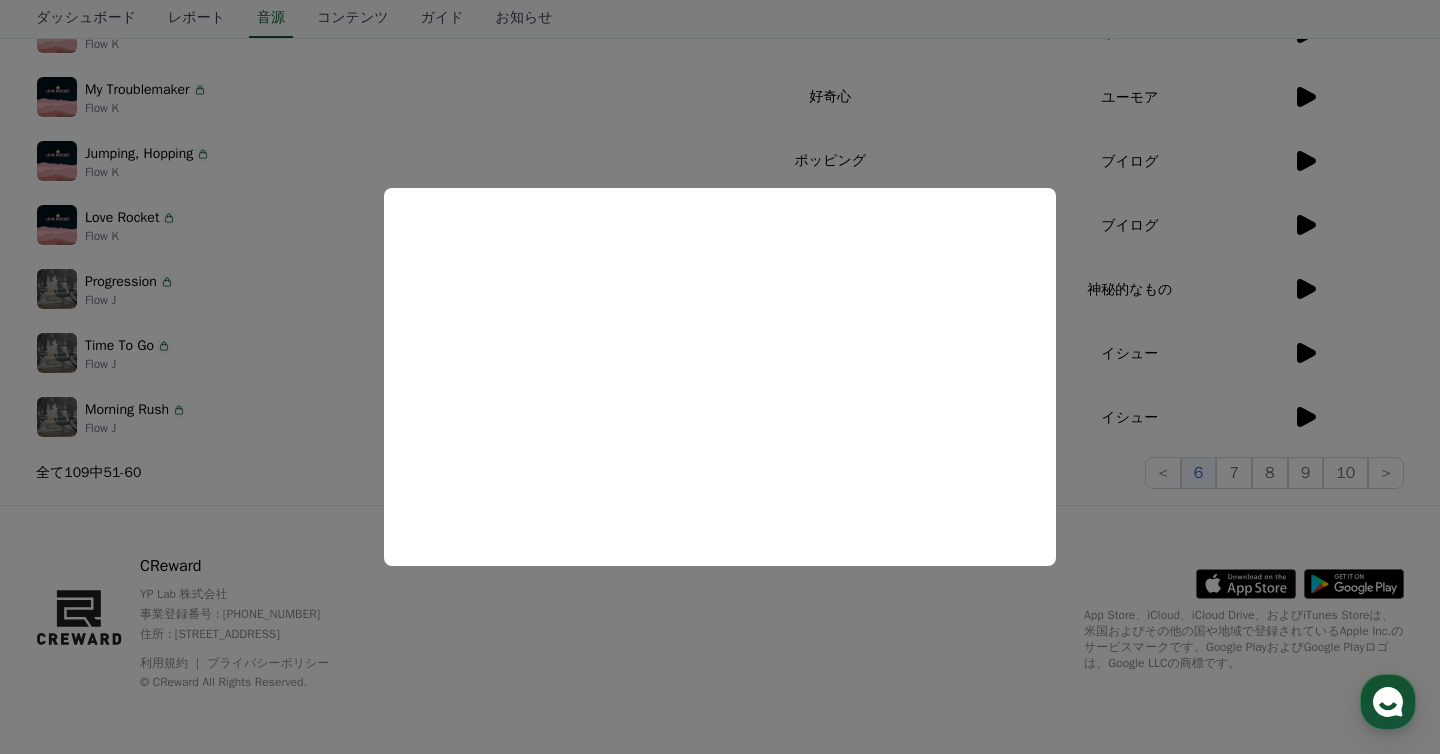click at bounding box center (720, 377) 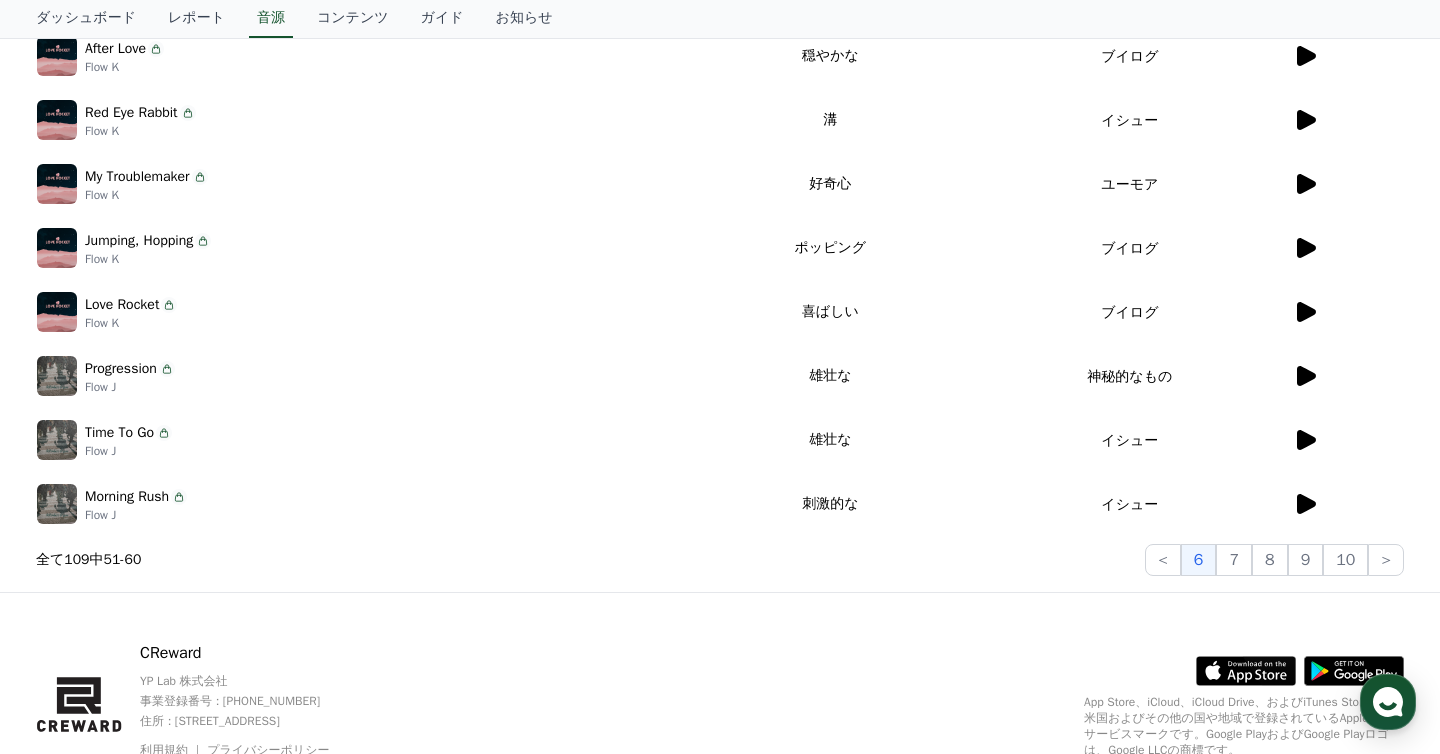 scroll, scrollTop: 524, scrollLeft: 0, axis: vertical 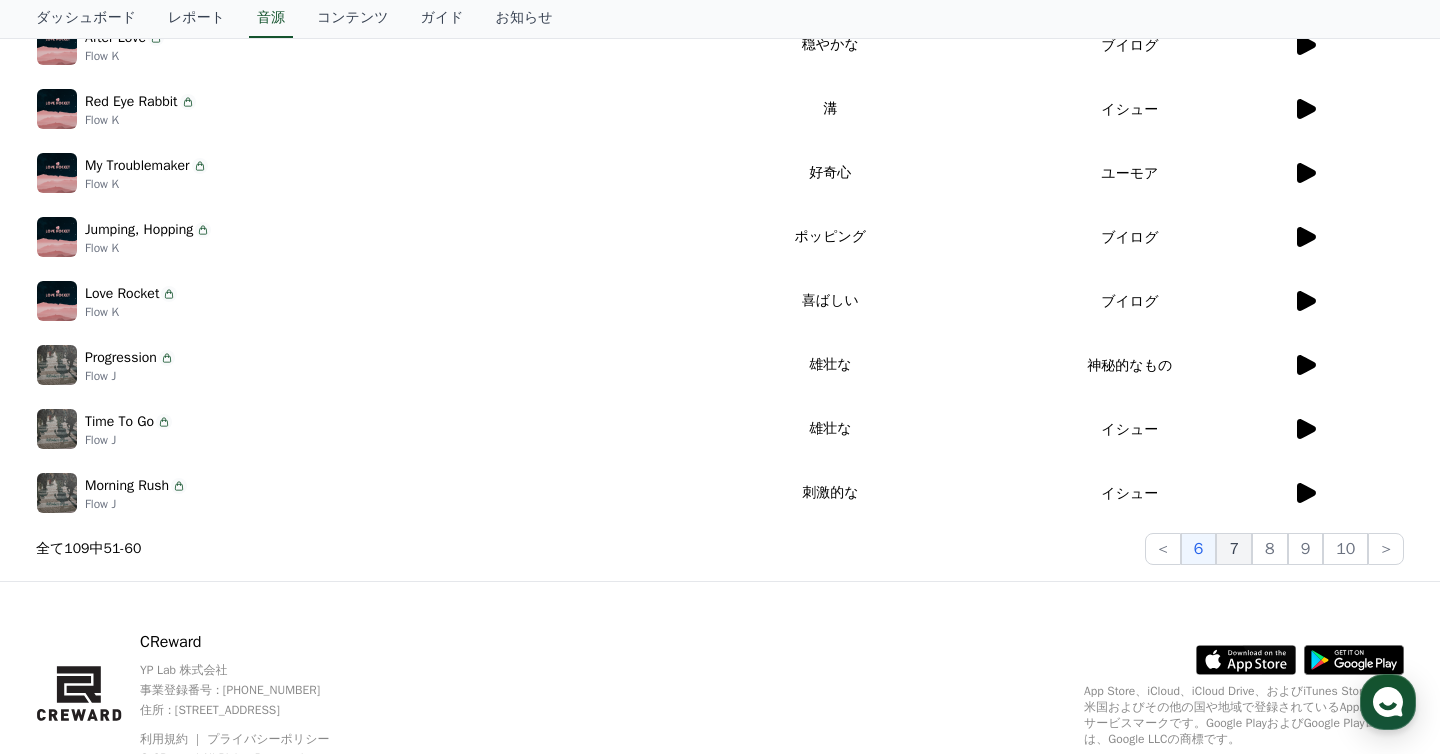 click on "7" at bounding box center [1234, 549] 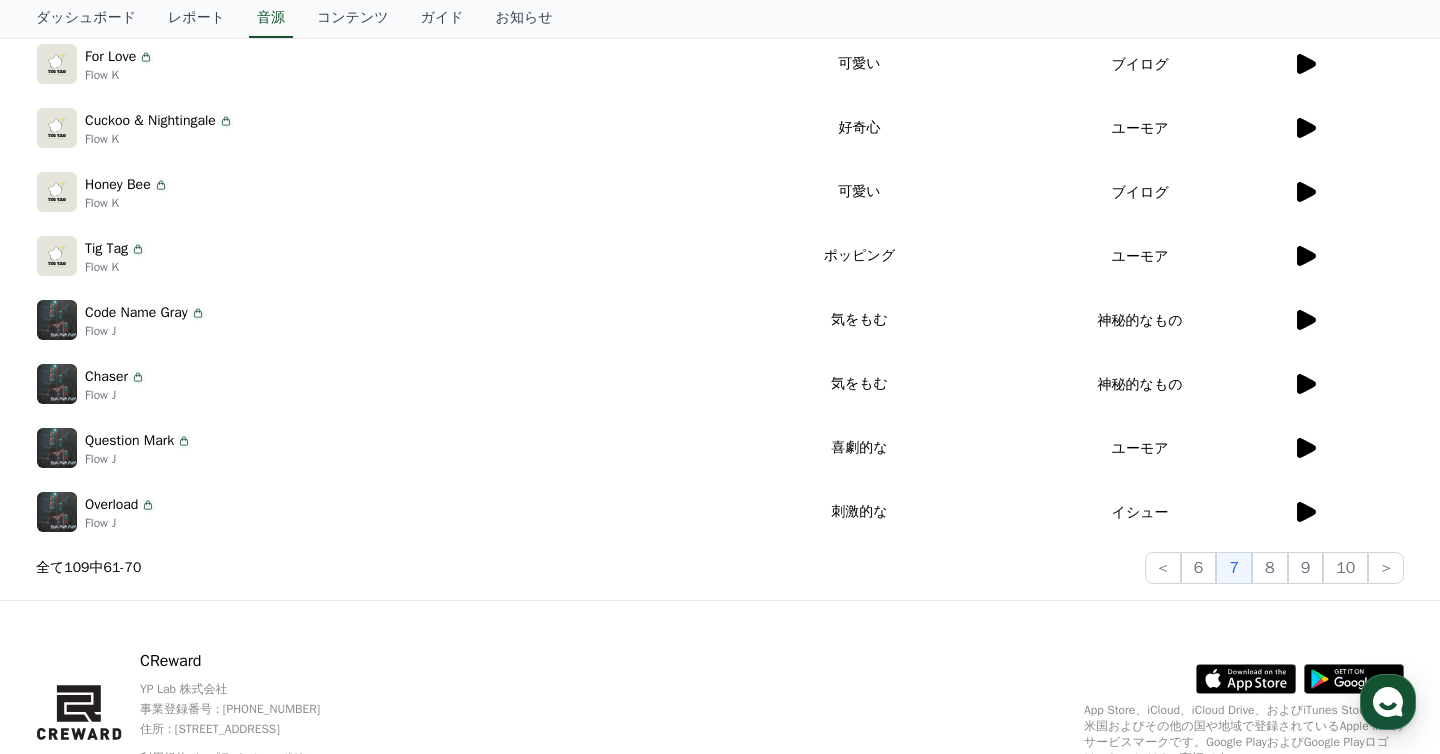 scroll, scrollTop: 499, scrollLeft: 0, axis: vertical 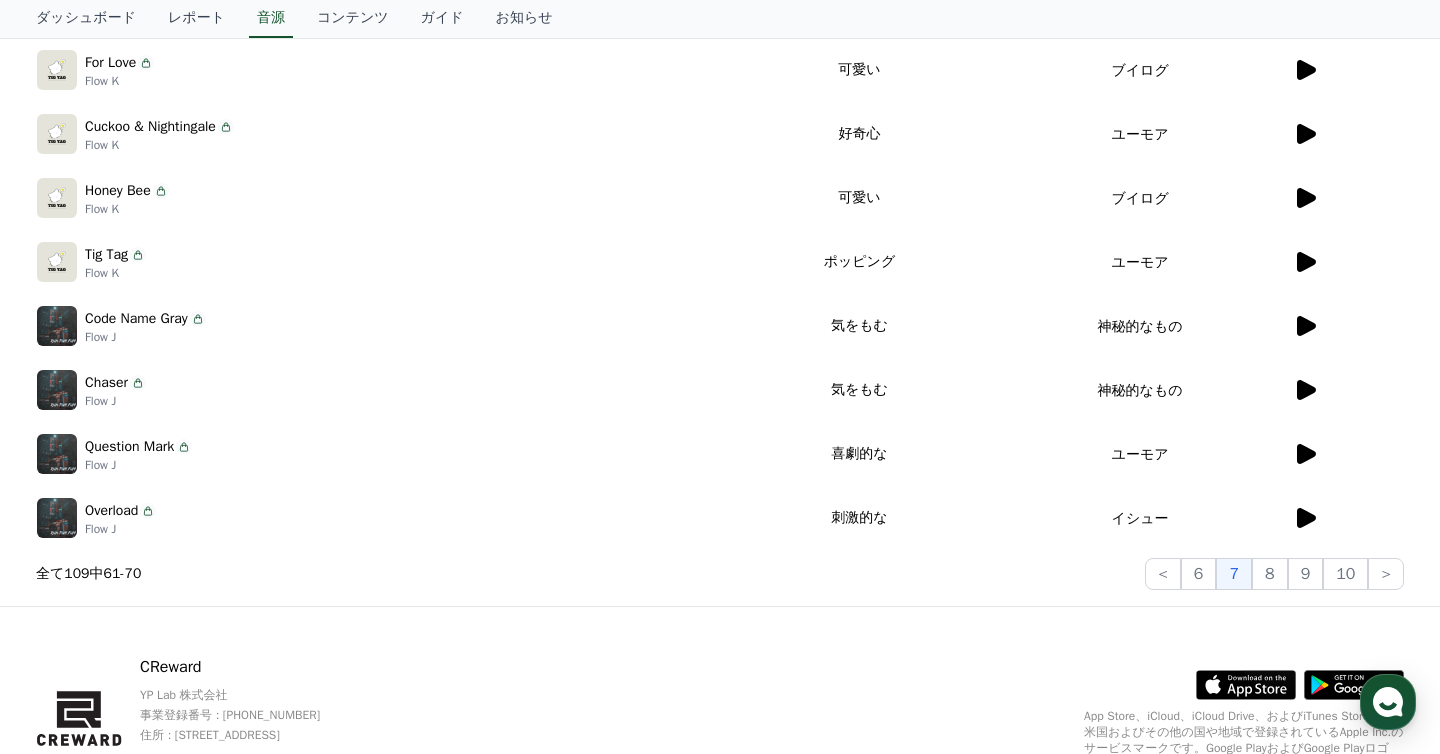 click 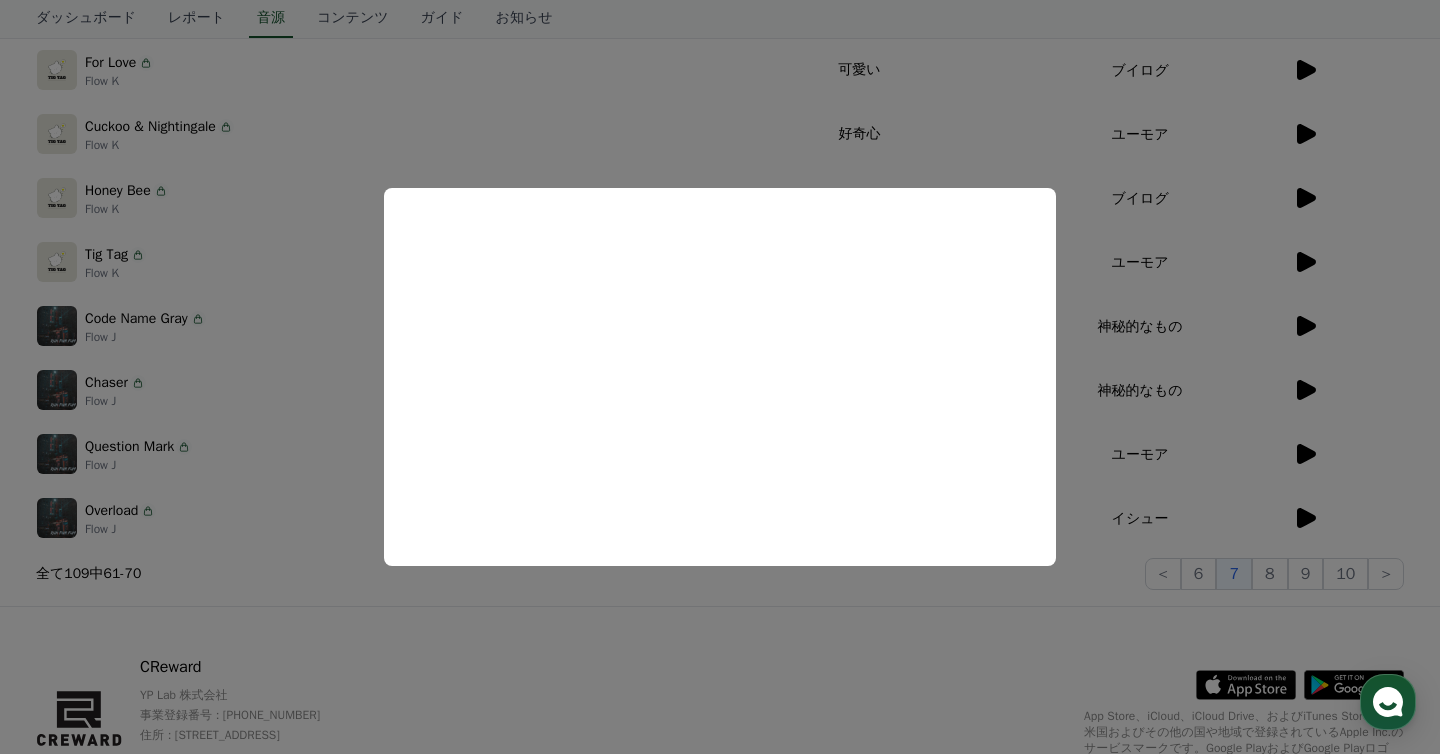 click at bounding box center (720, 377) 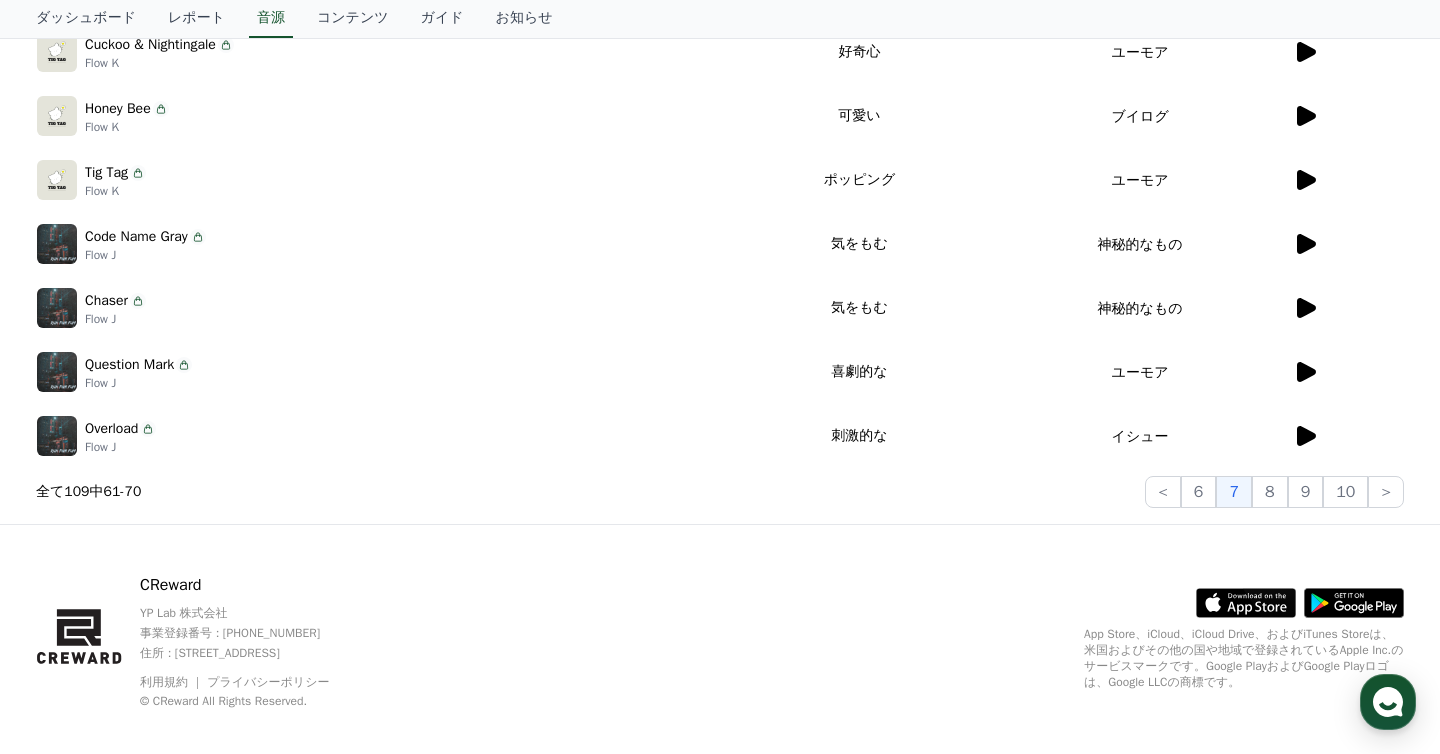 scroll, scrollTop: 600, scrollLeft: 0, axis: vertical 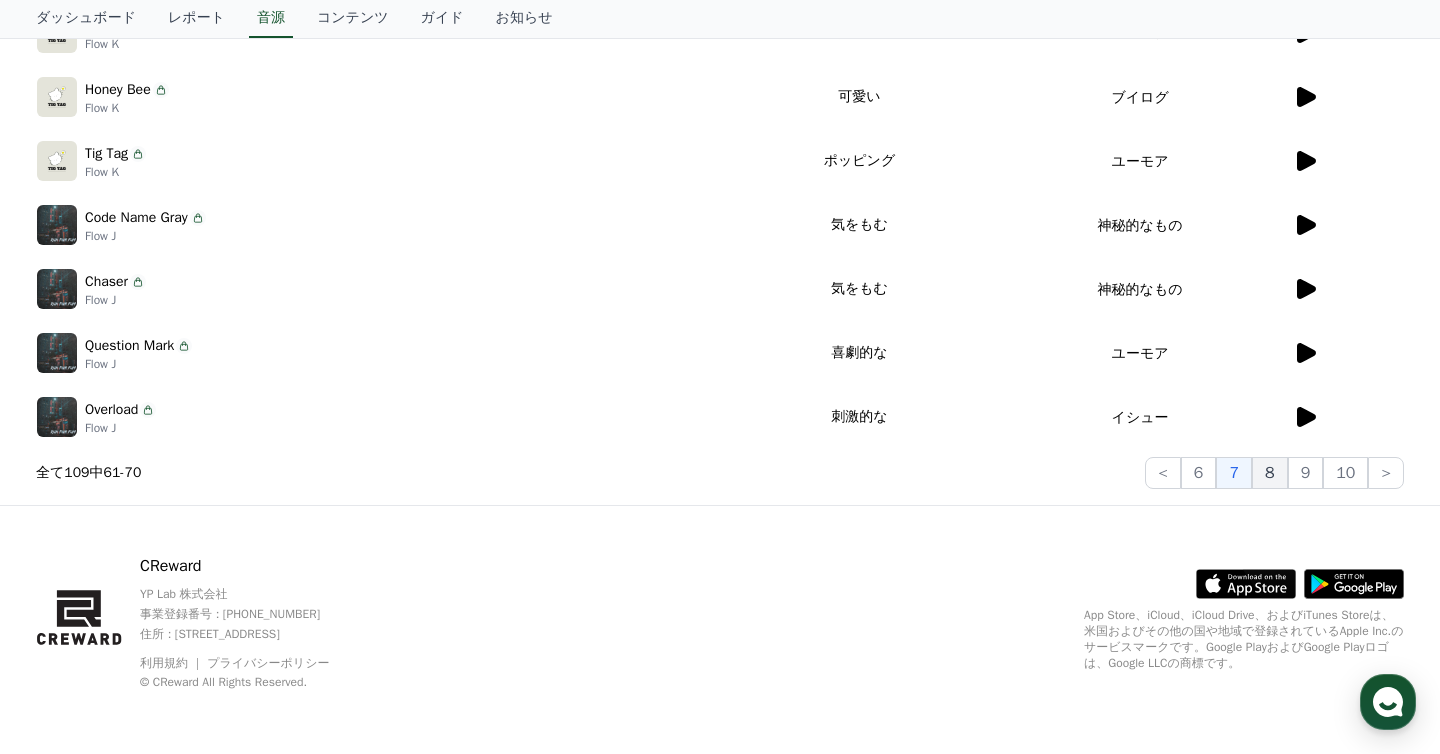 click on "8" at bounding box center [1270, 473] 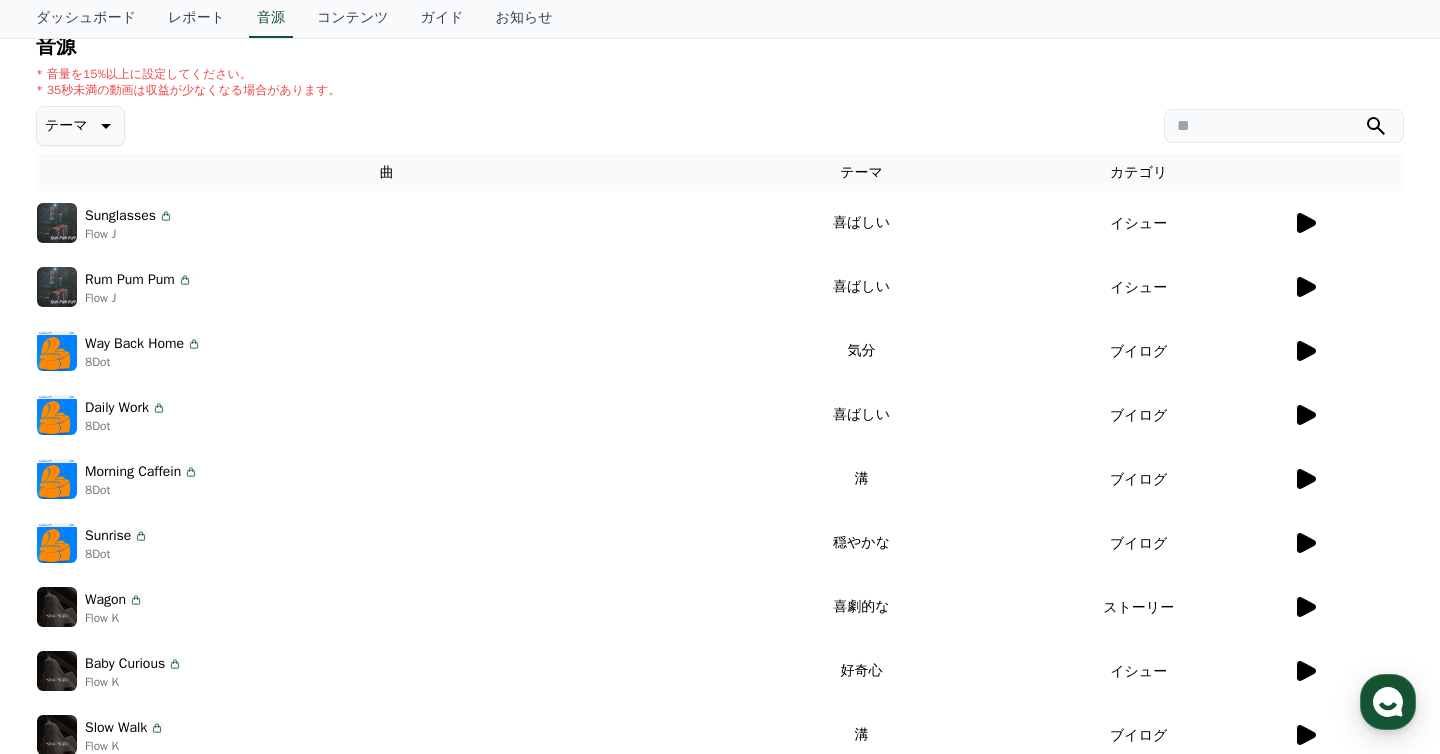 scroll, scrollTop: 168, scrollLeft: 0, axis: vertical 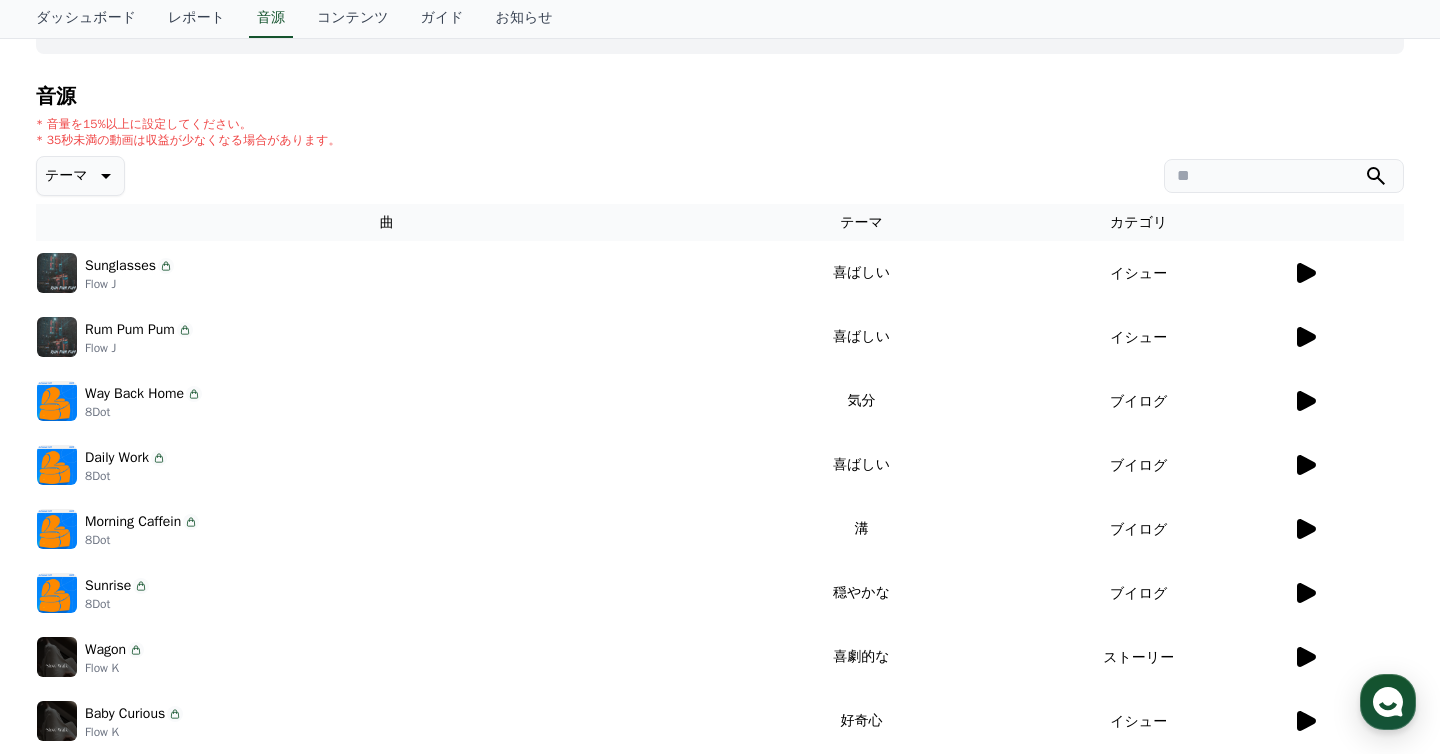 click 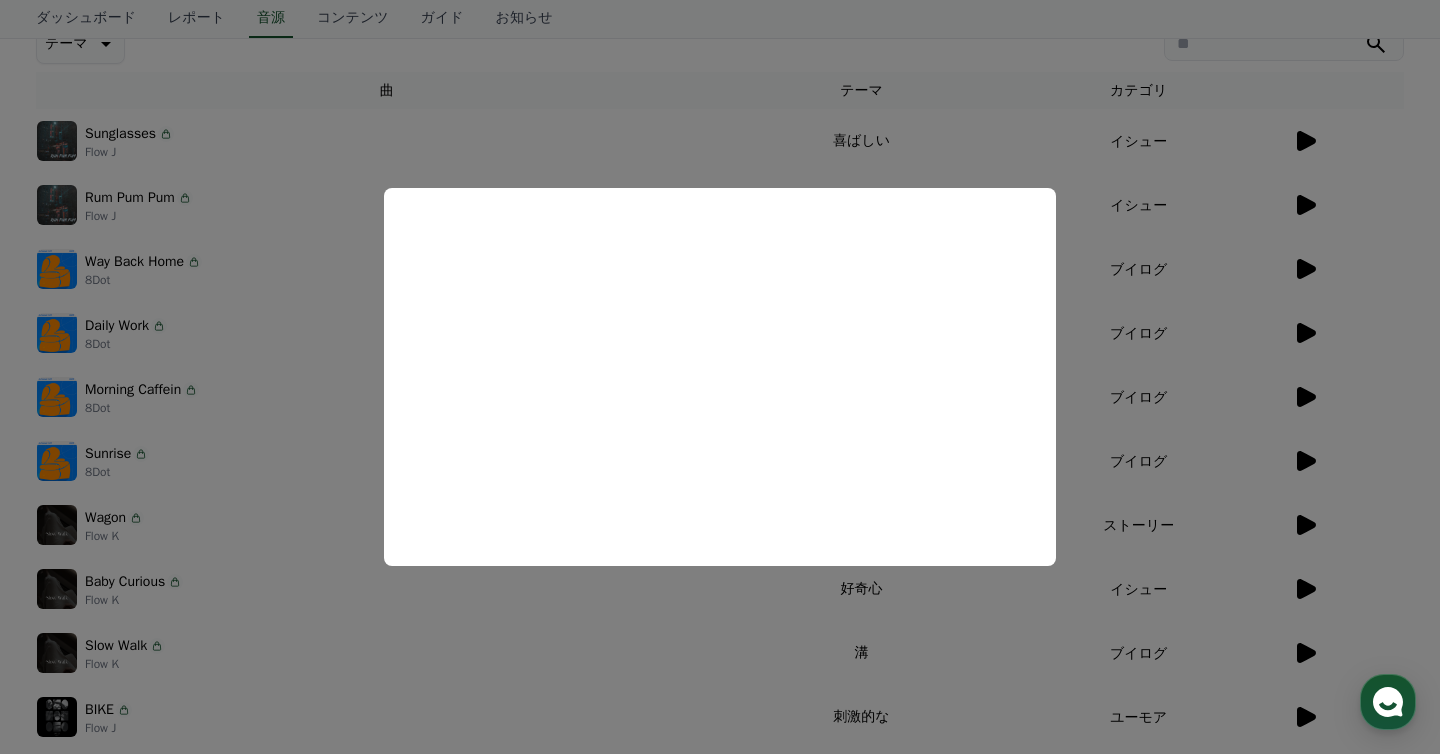 scroll, scrollTop: 339, scrollLeft: 0, axis: vertical 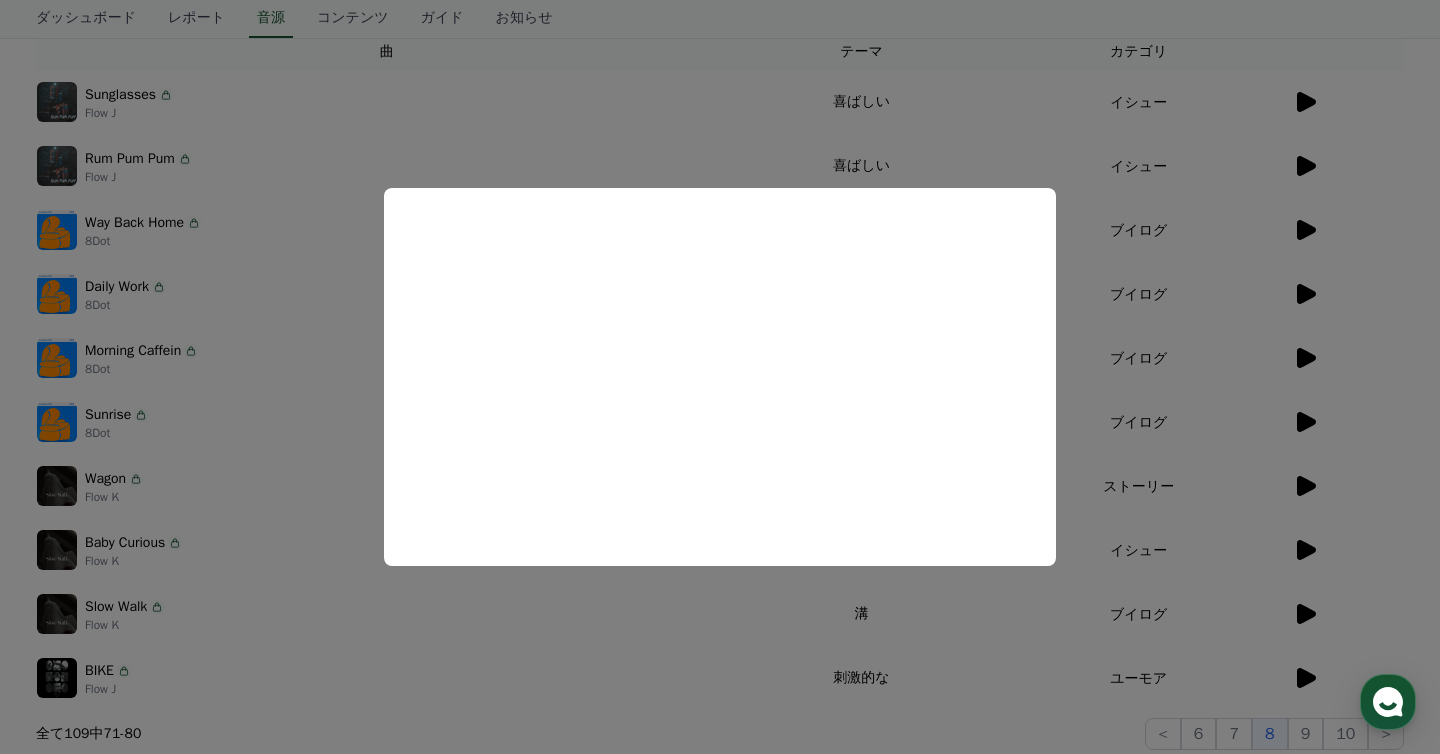 click at bounding box center (720, 377) 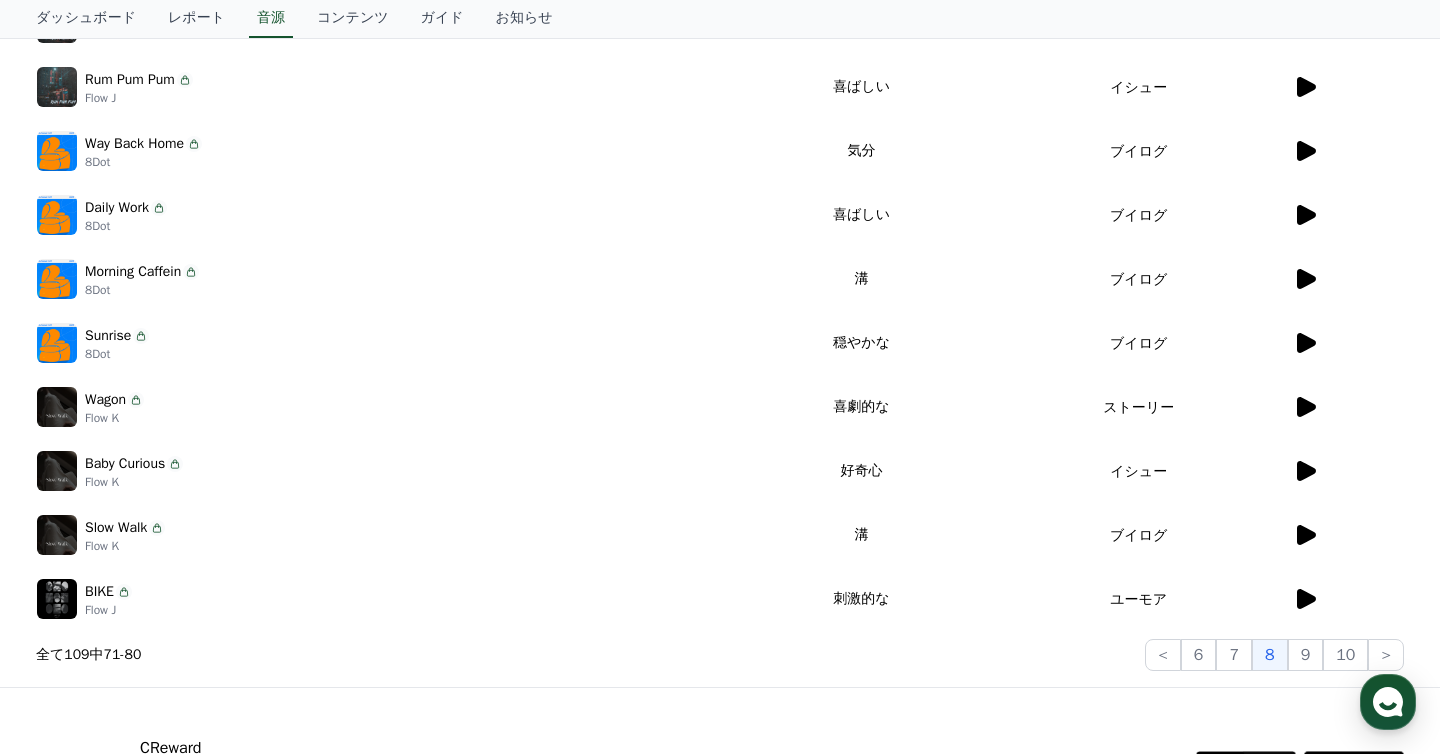 scroll, scrollTop: 600, scrollLeft: 0, axis: vertical 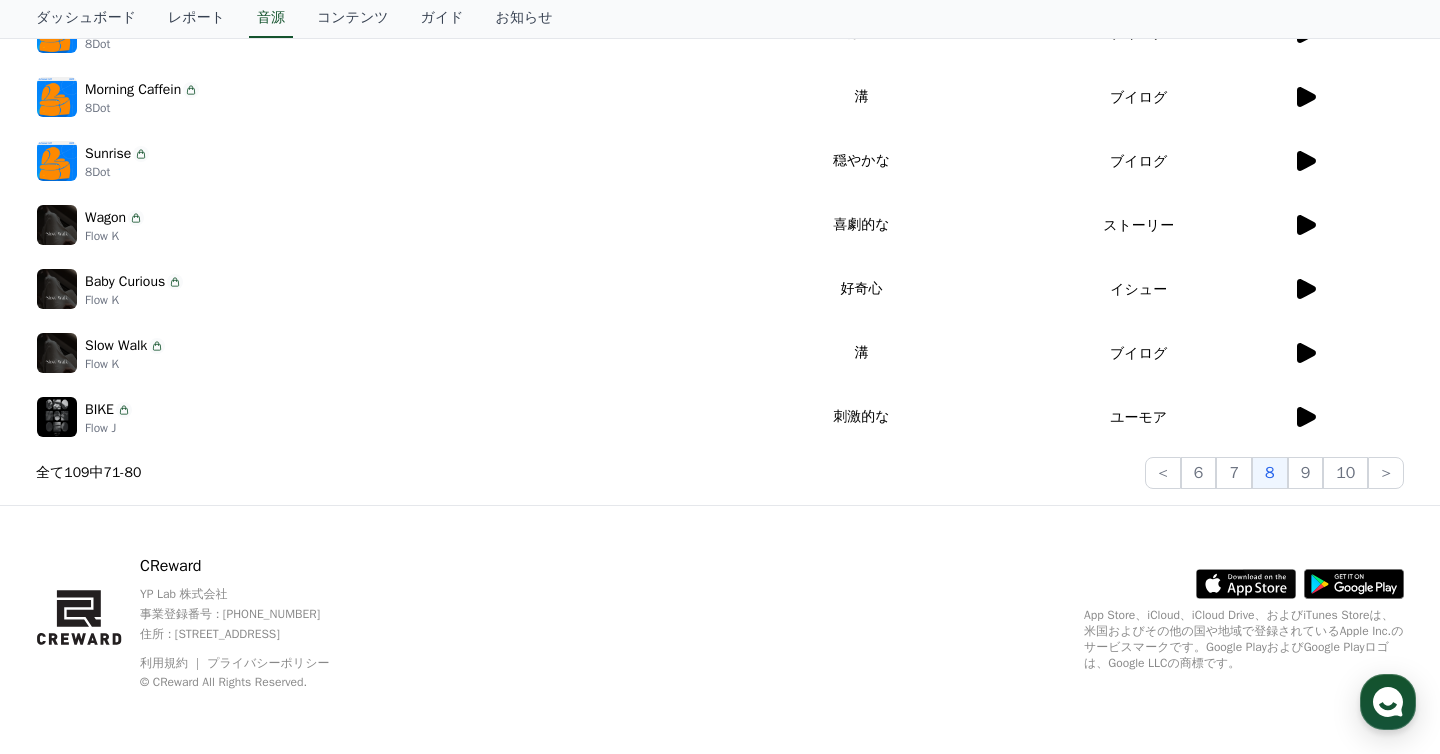 click at bounding box center (1348, 417) 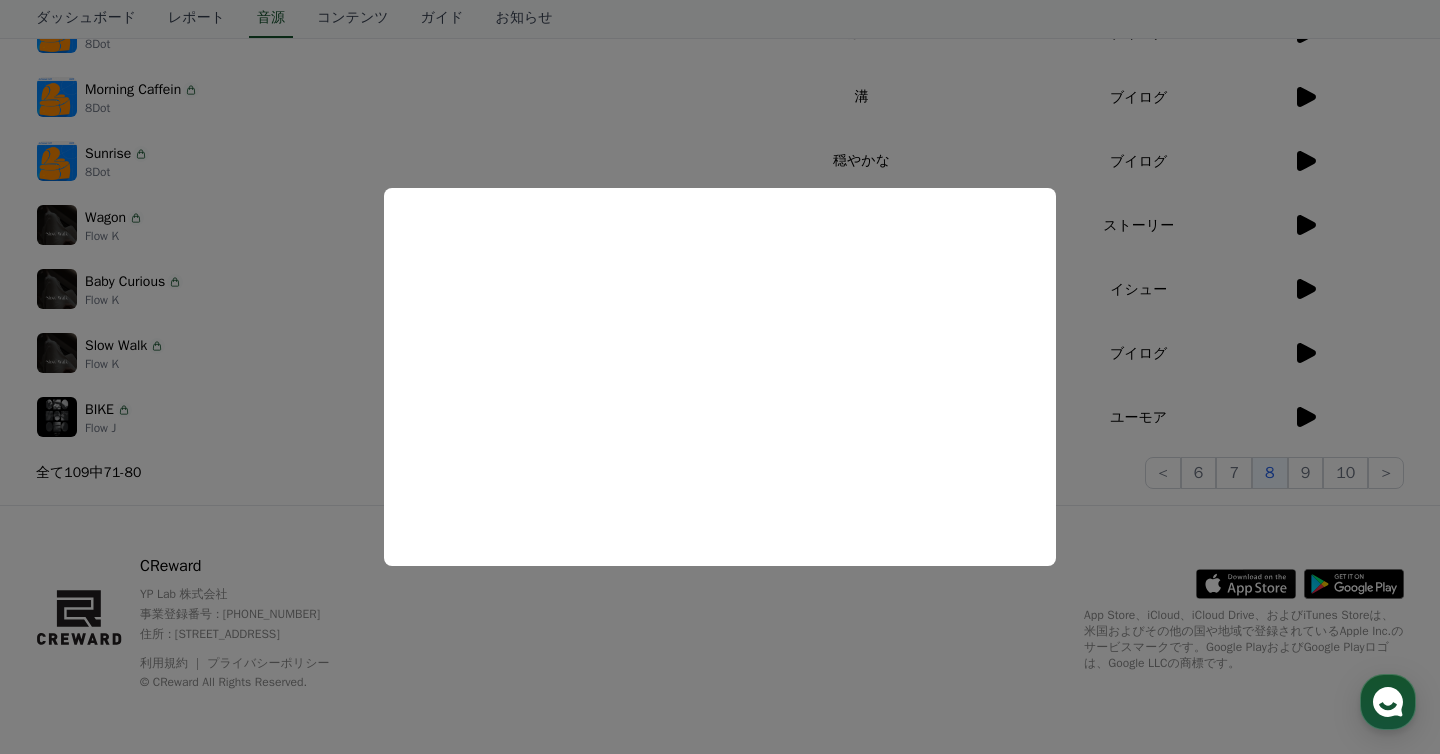 click at bounding box center [720, 377] 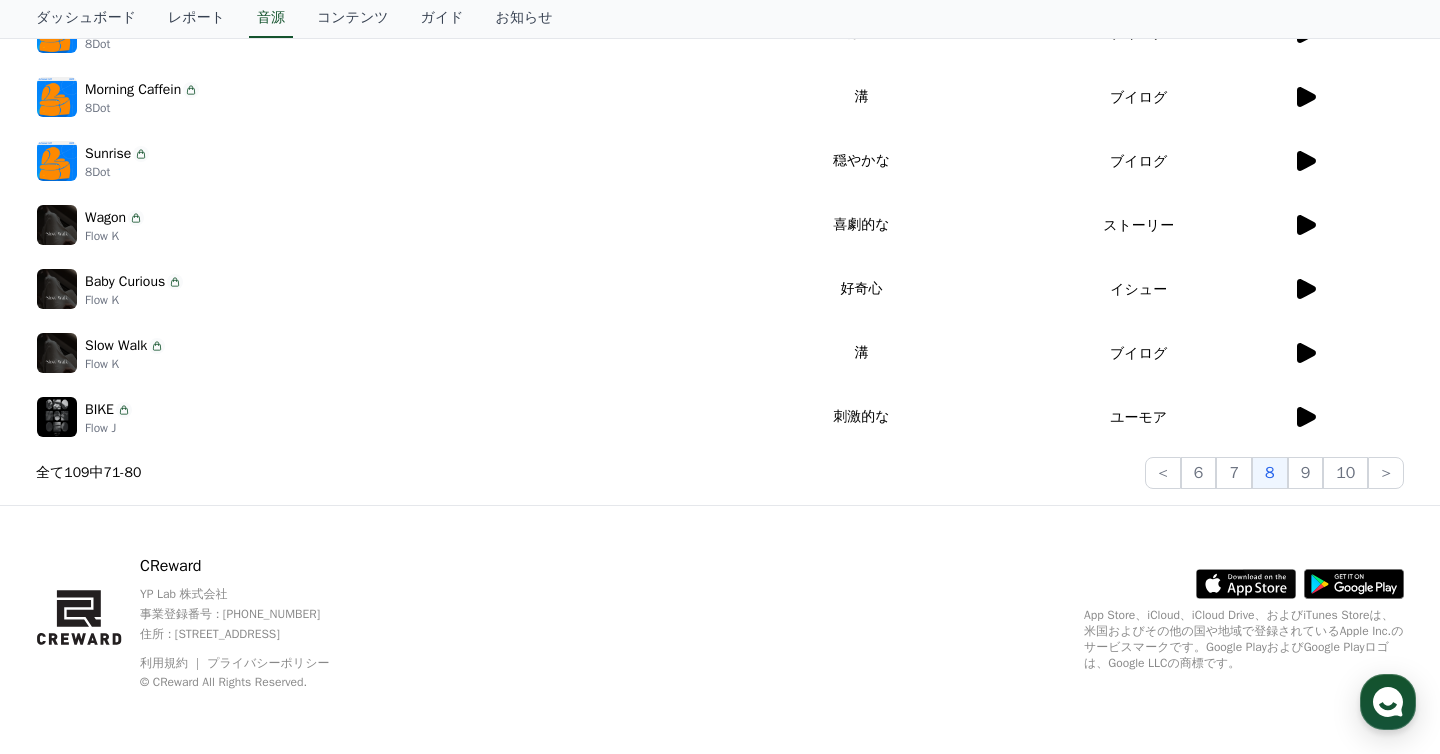 click on "全て  109  中  71  -  80   <   6 7 8 9 10   >" at bounding box center (720, 473) 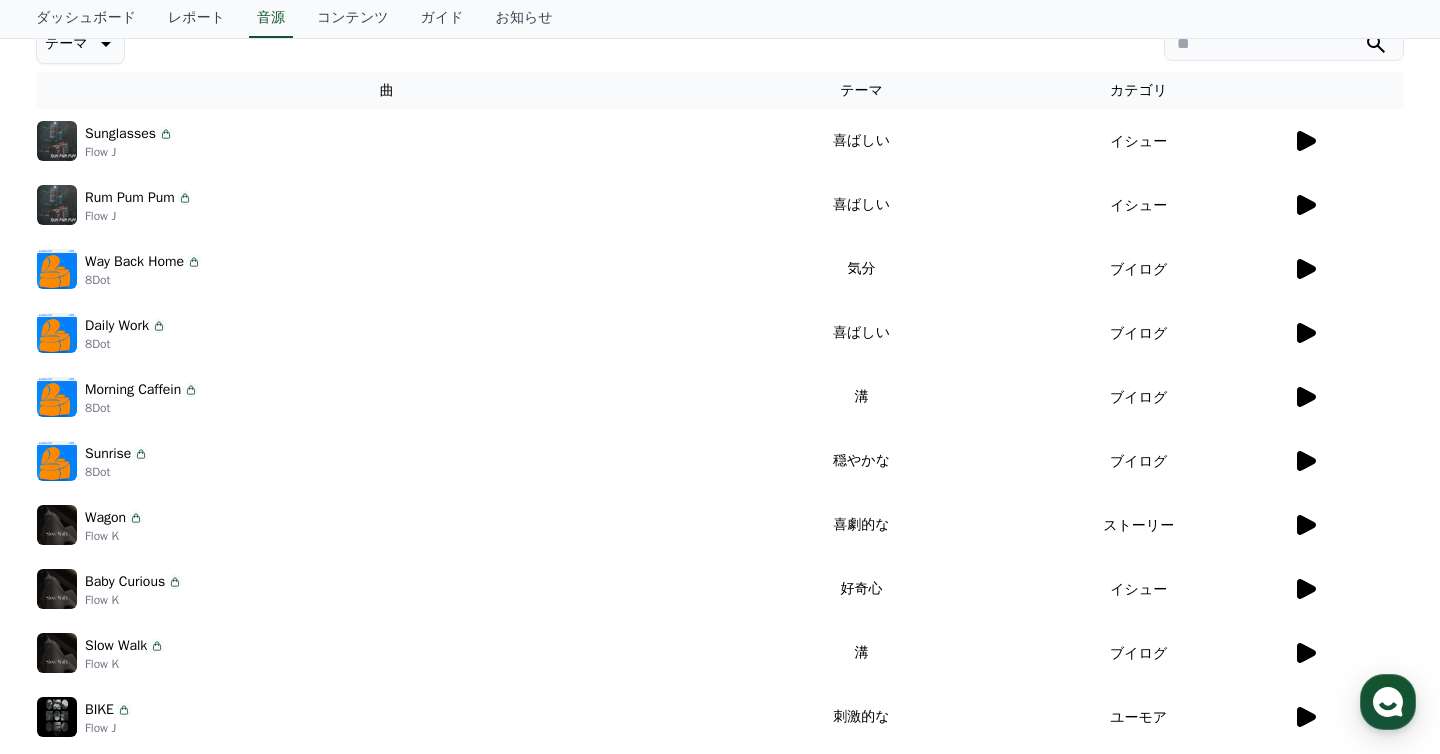 scroll, scrollTop: 273, scrollLeft: 0, axis: vertical 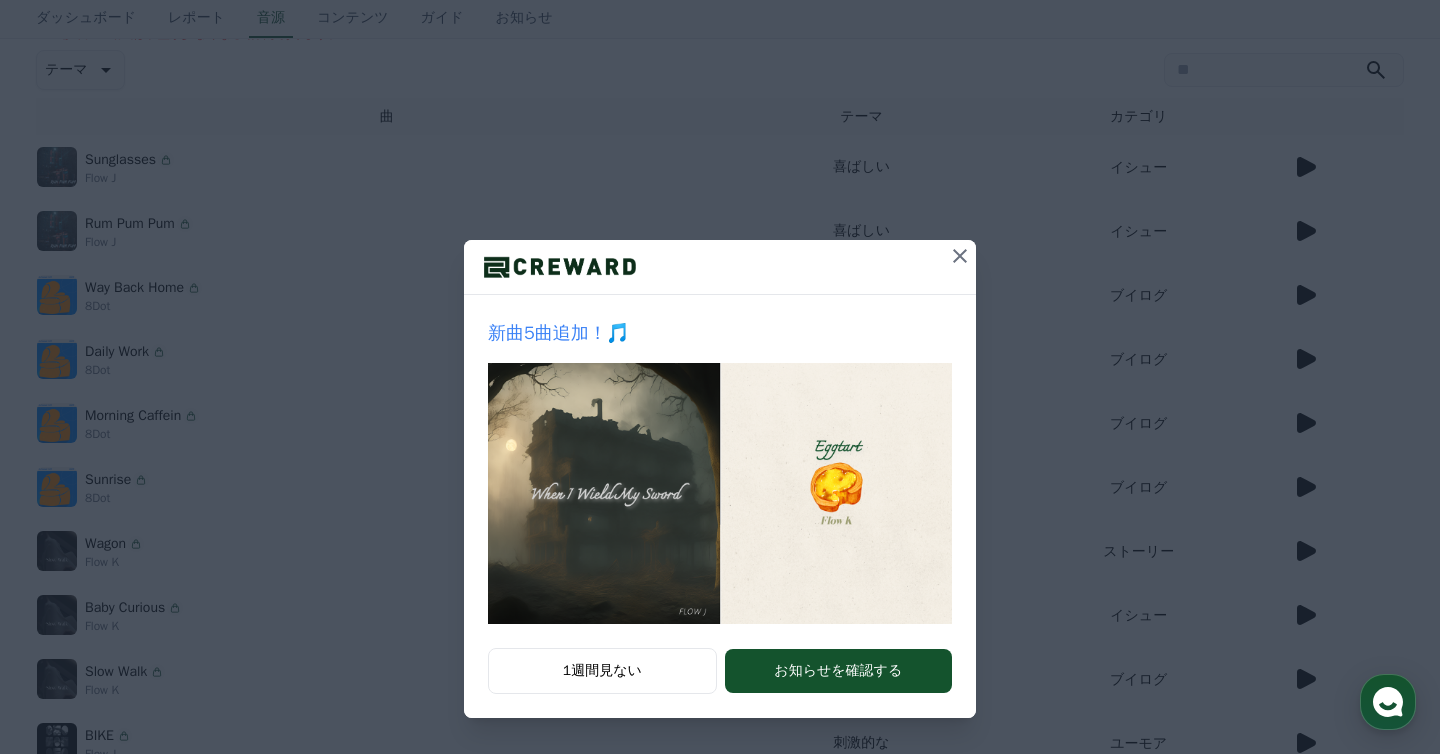 click 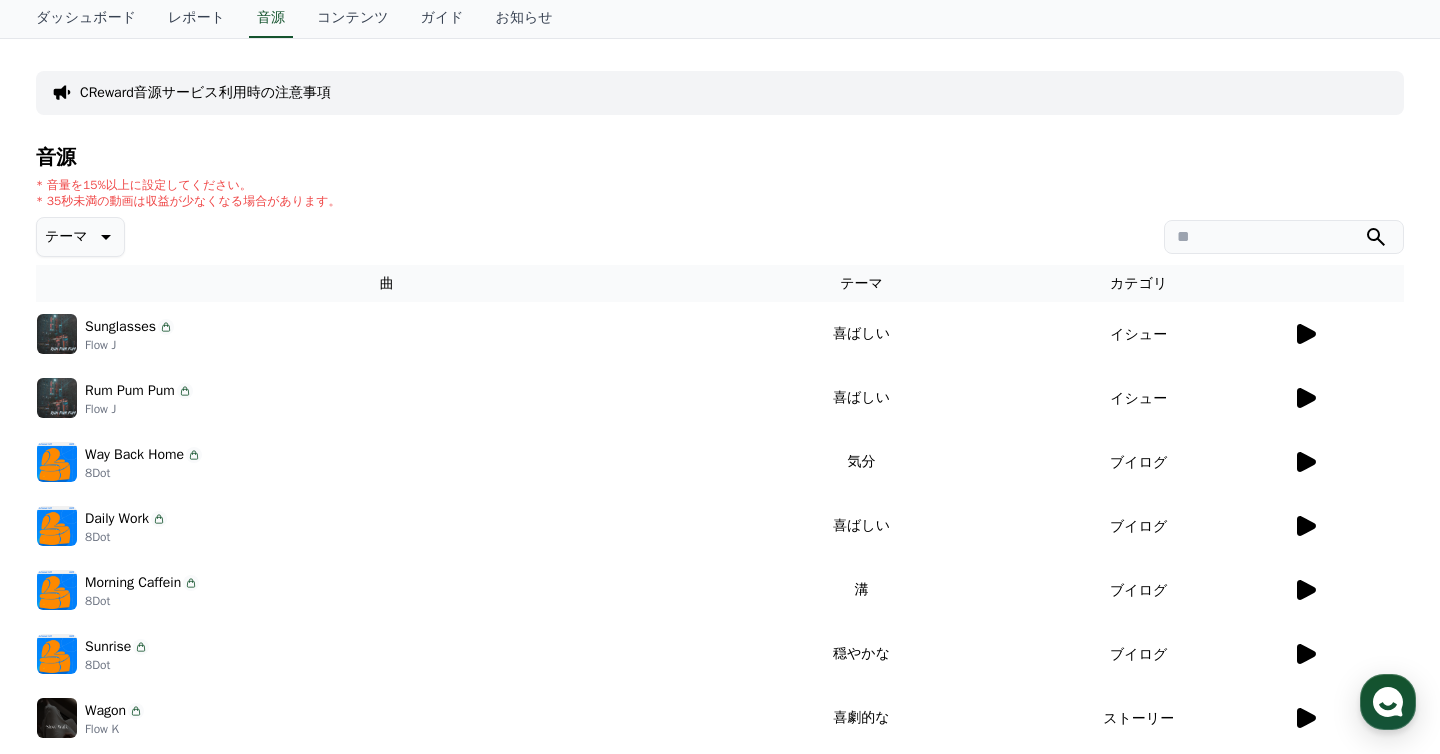 scroll, scrollTop: 0, scrollLeft: 0, axis: both 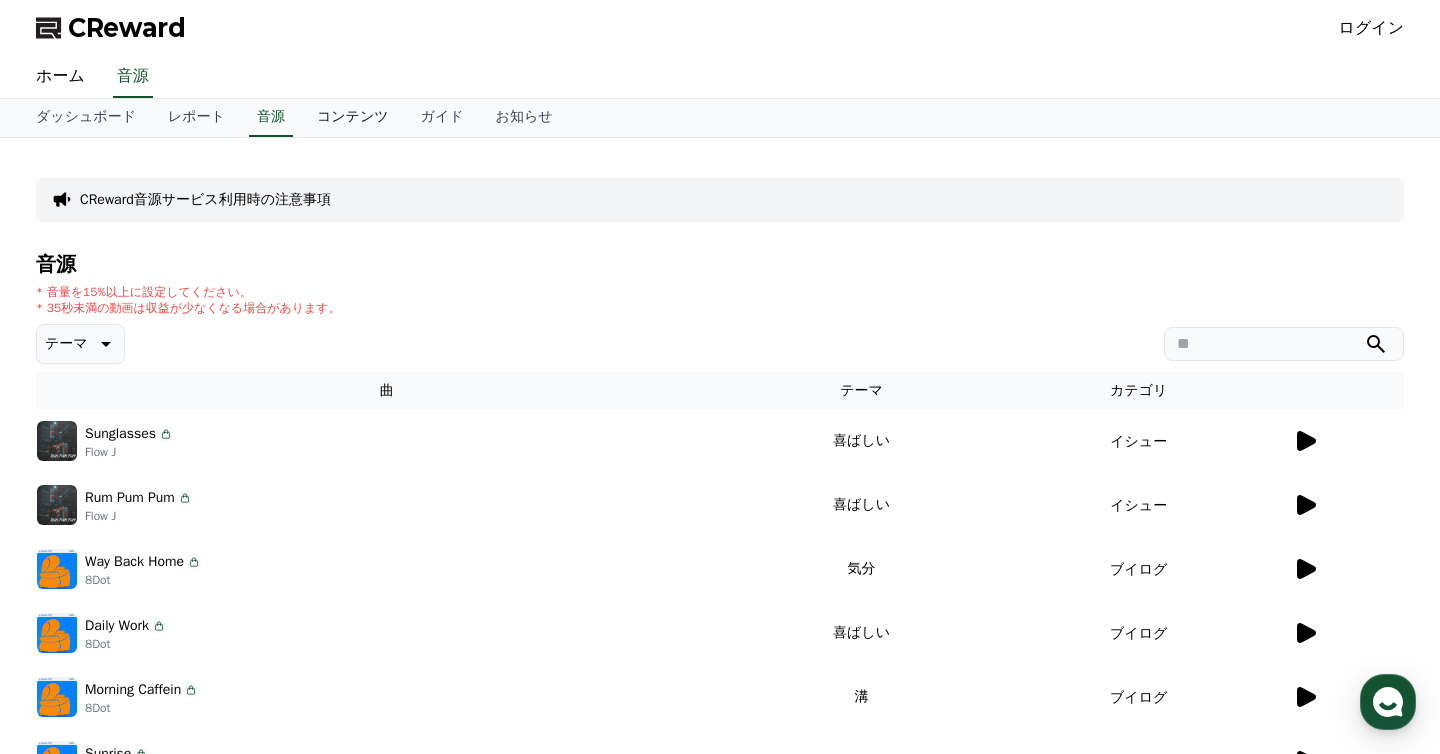 click on "コンテンツ" at bounding box center [353, 118] 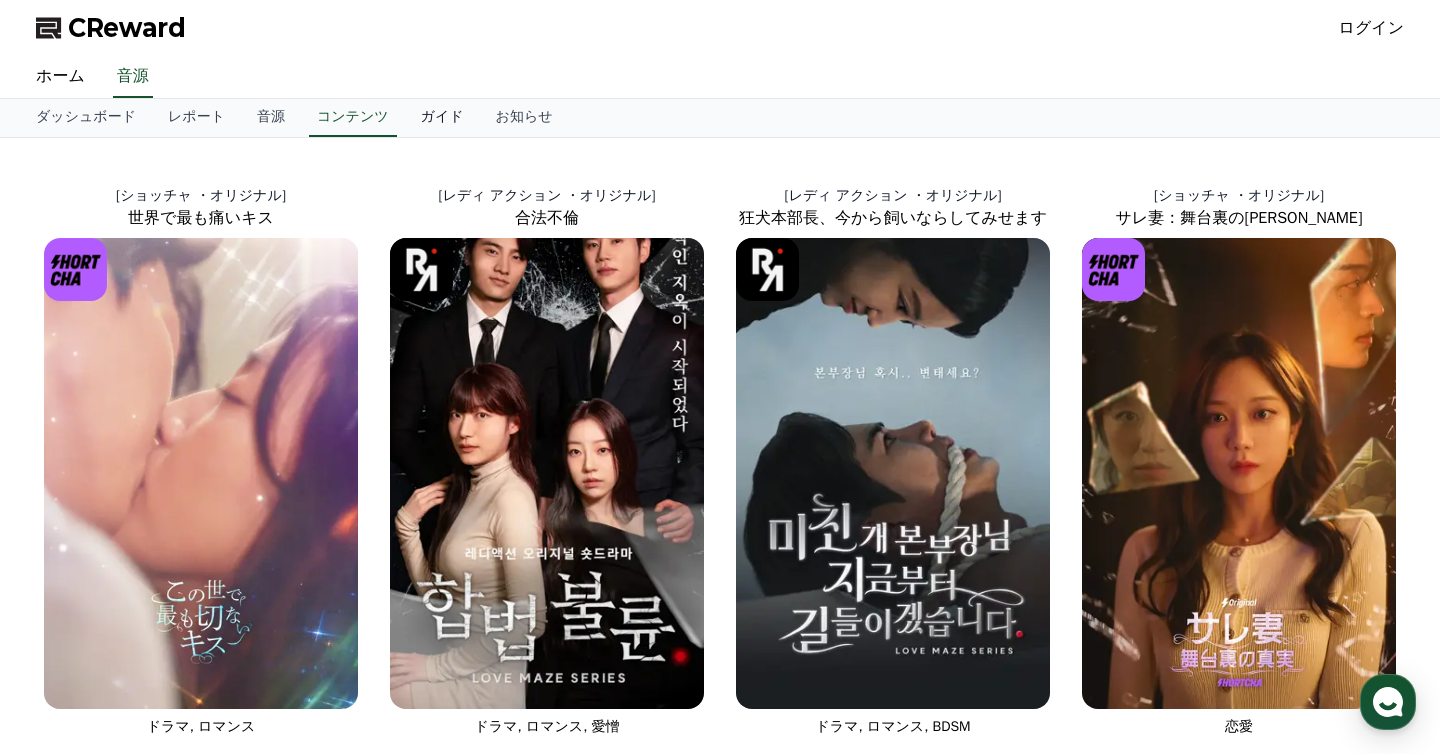 click on "ガイド" at bounding box center (442, 118) 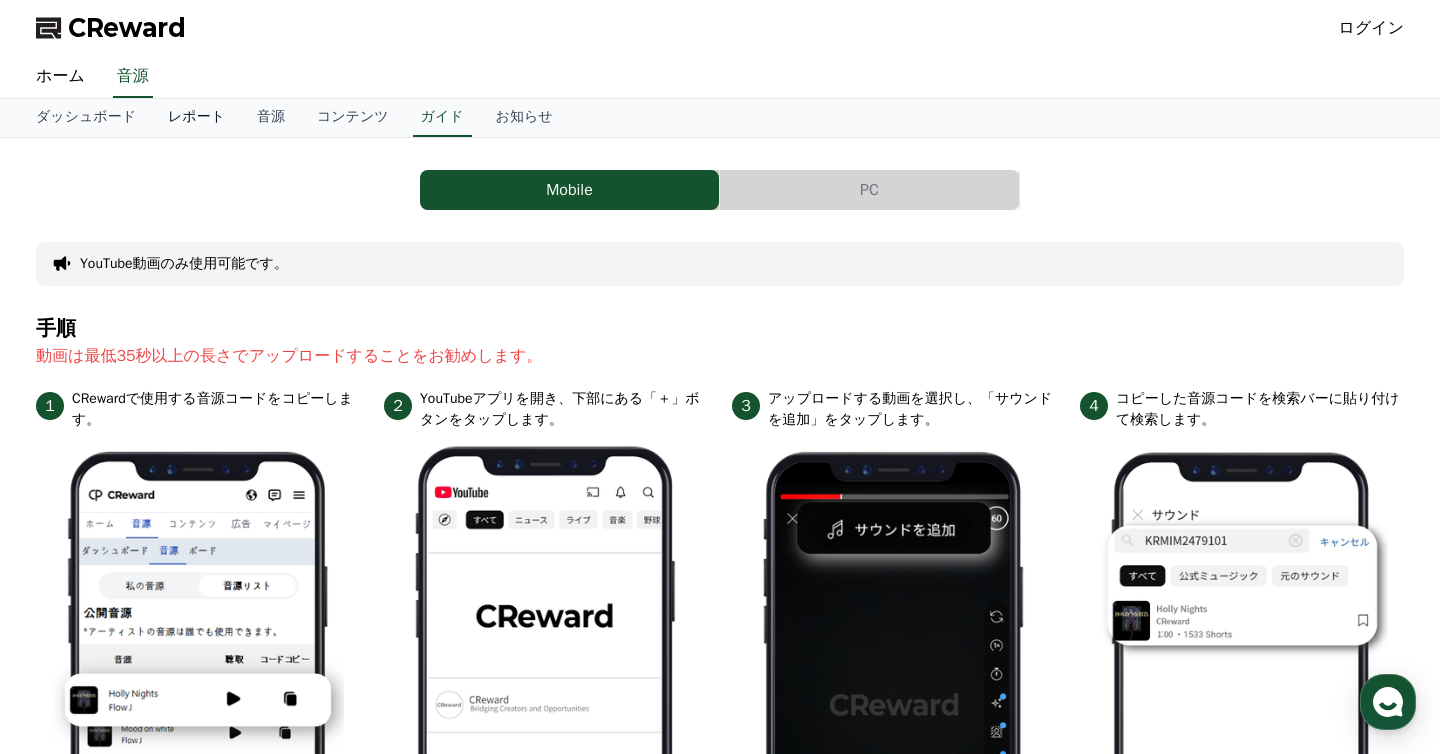 click on "レポート" at bounding box center [196, 118] 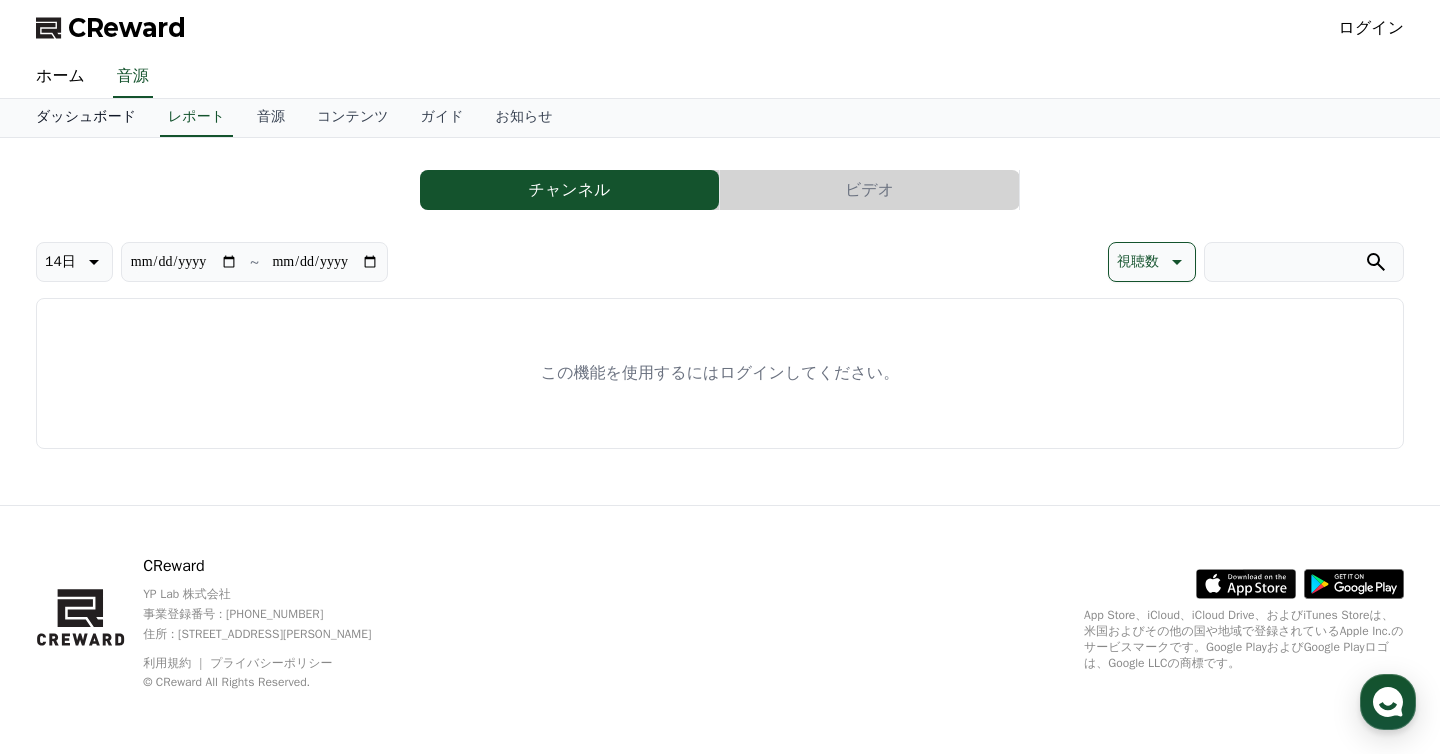 click on "ダッシュボード" at bounding box center [86, 118] 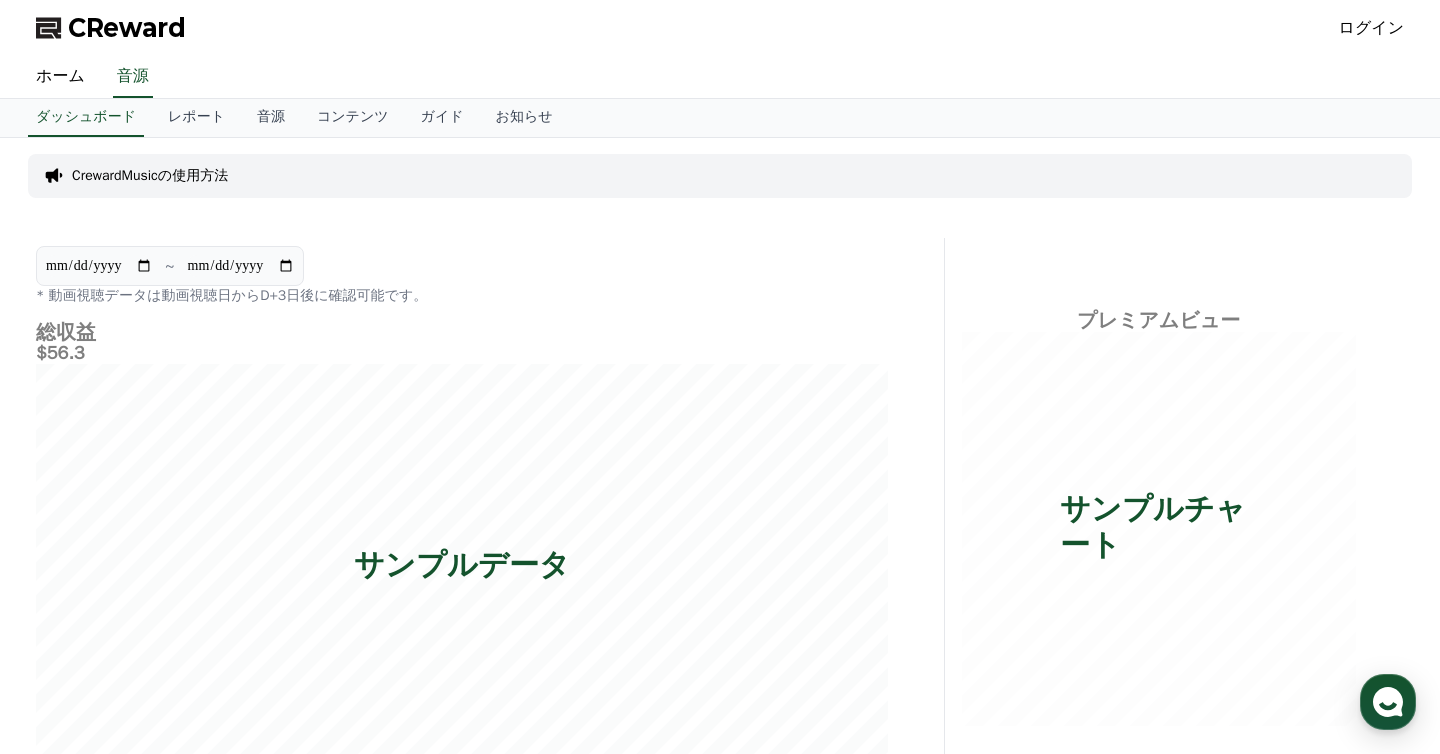 click on "ホーム 音源" at bounding box center (720, 77) 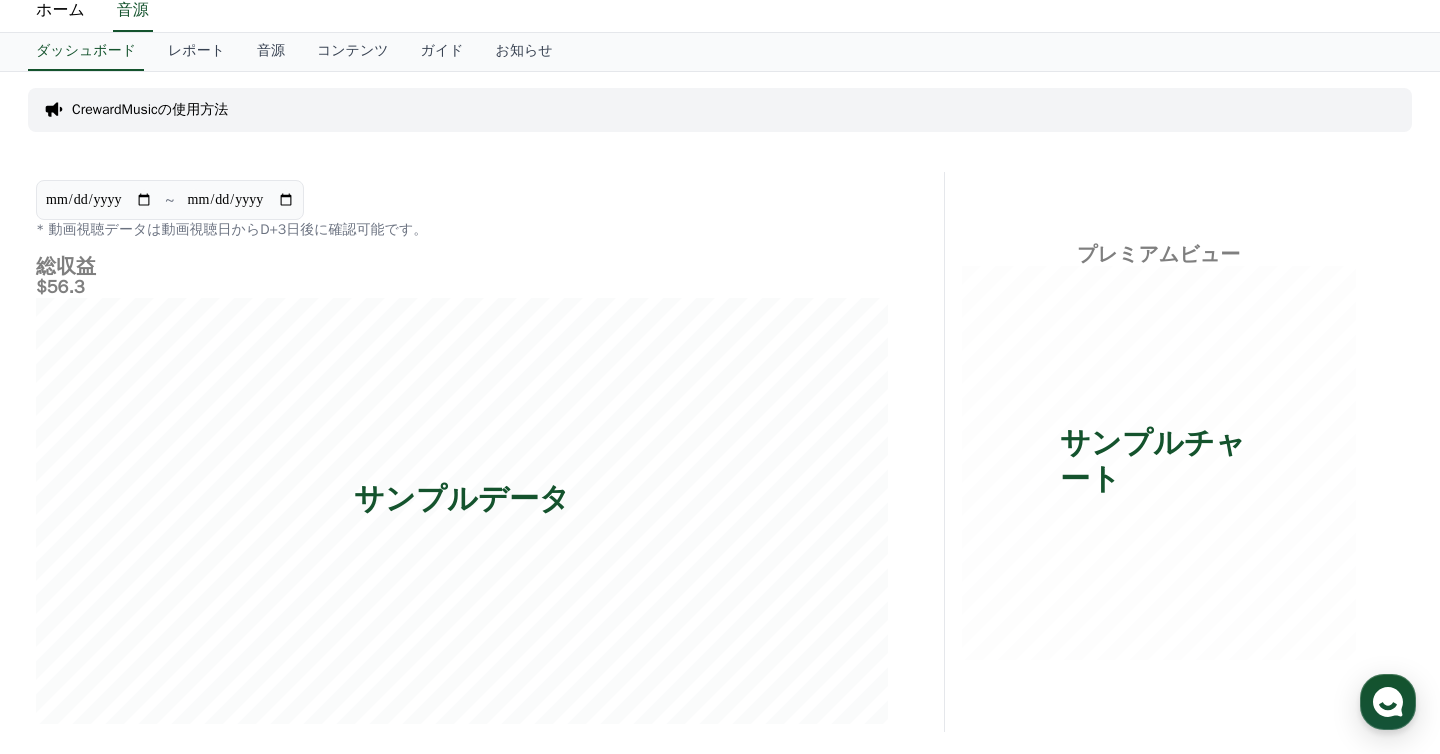 scroll, scrollTop: 0, scrollLeft: 0, axis: both 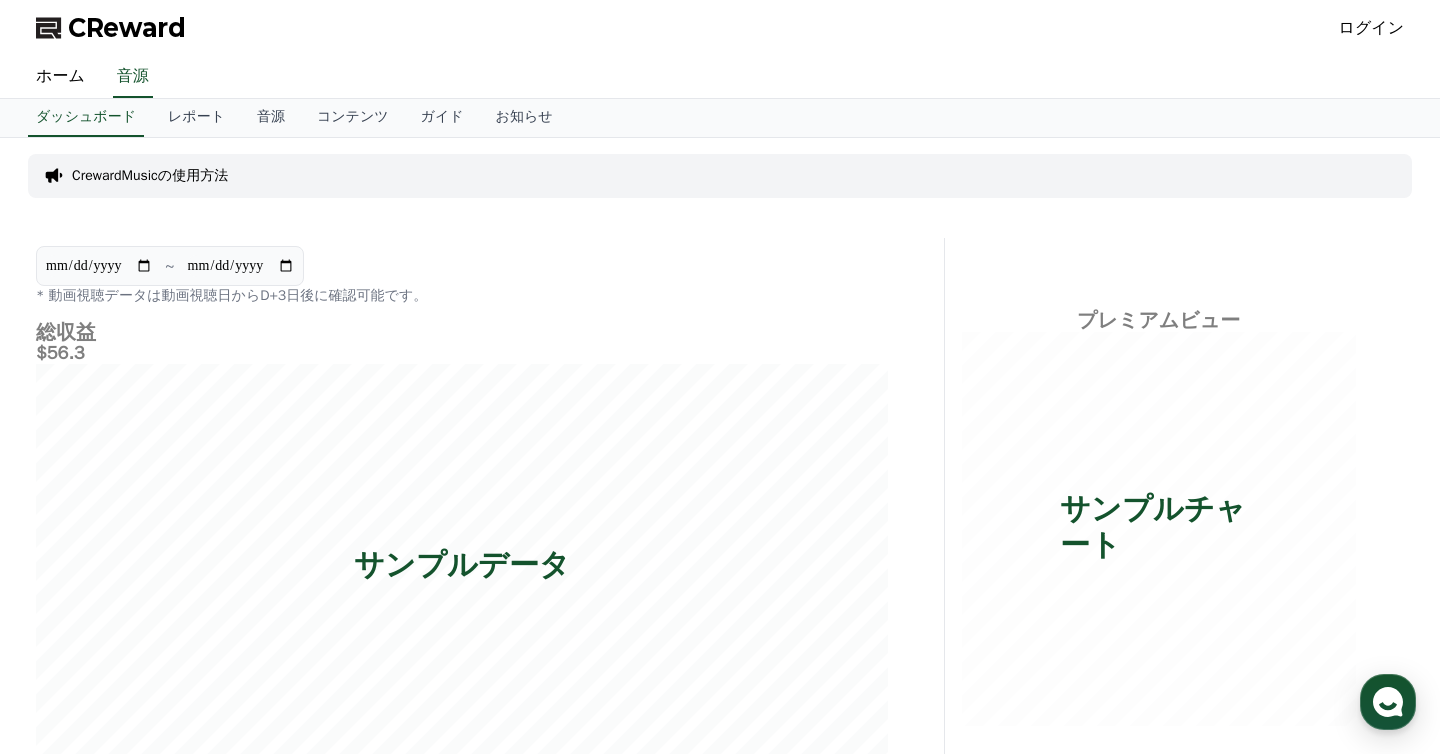 click on "ログイン" at bounding box center [1372, 28] 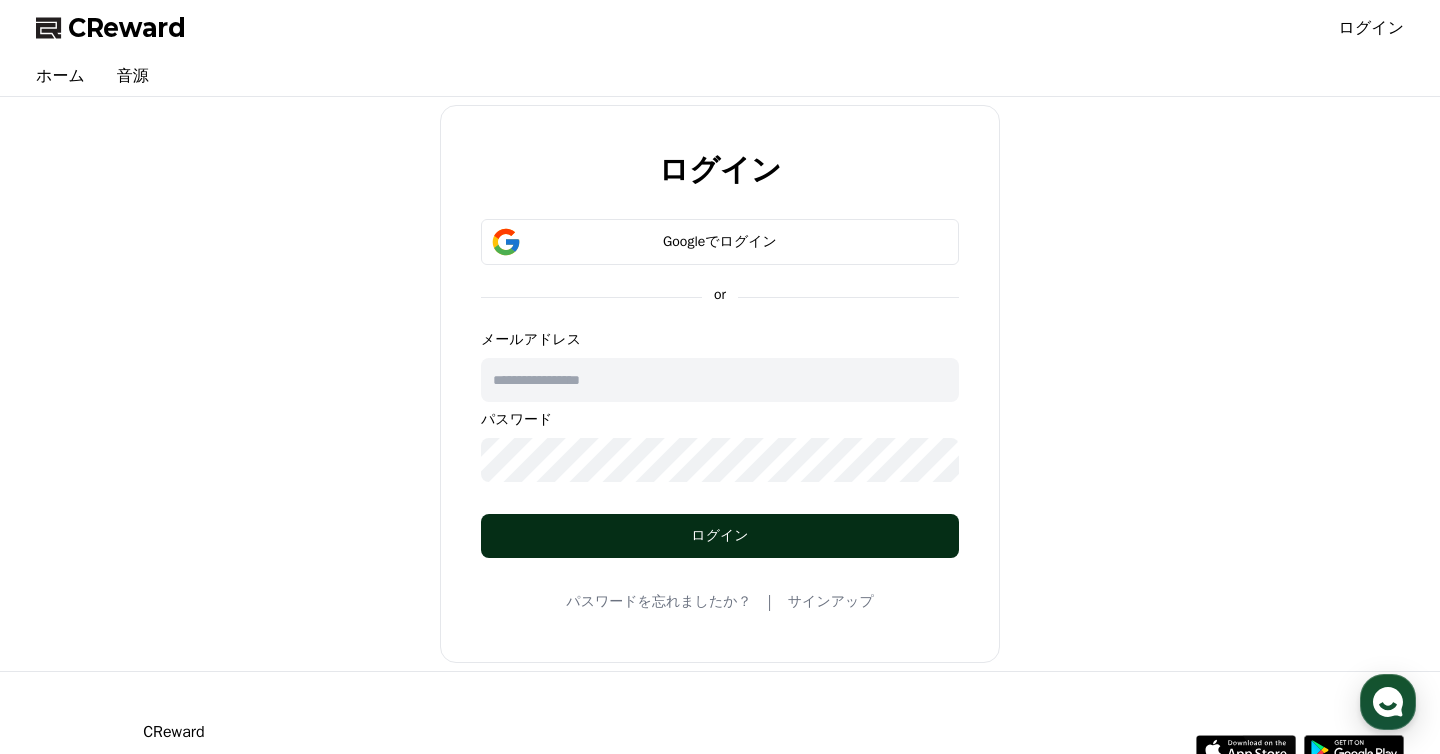 click on "ログイン" at bounding box center [720, 536] 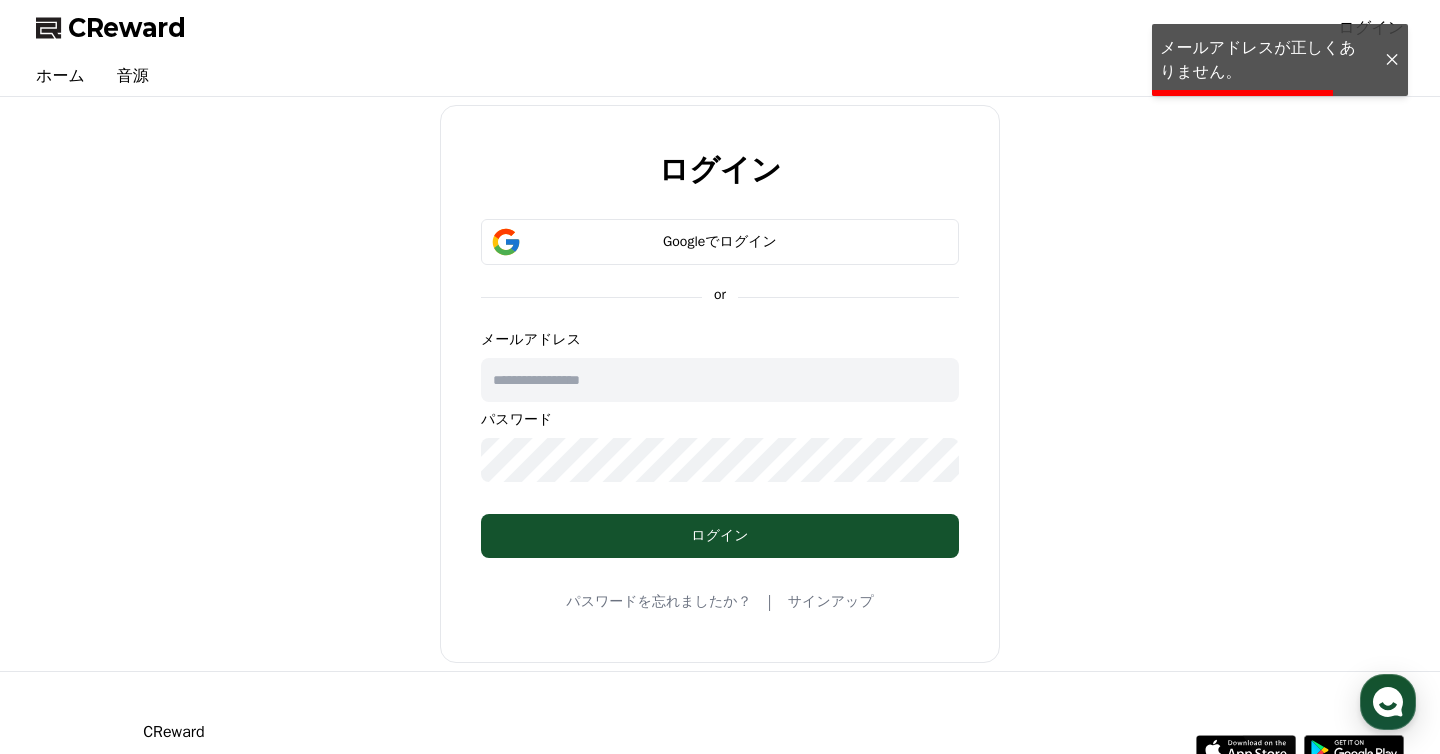 click at bounding box center (720, 380) 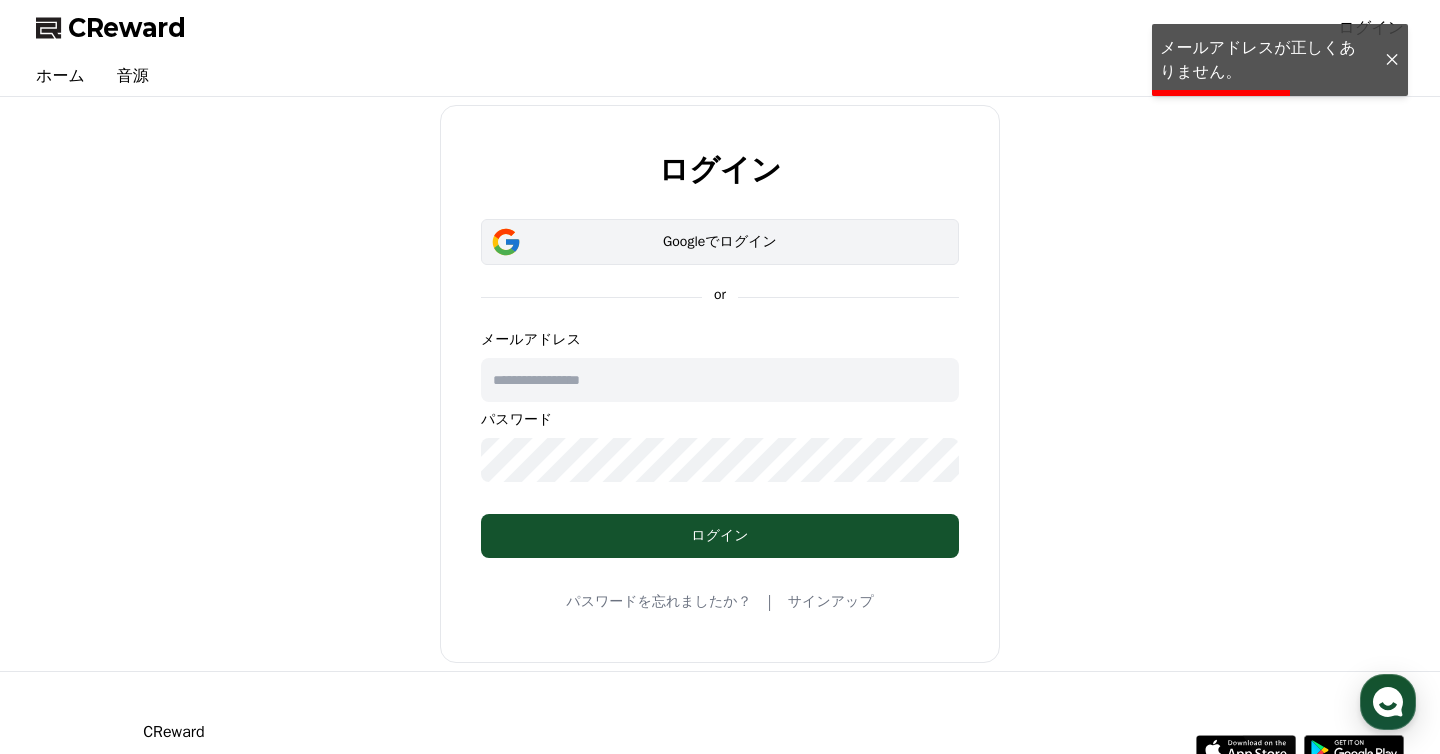 click on "Googleでログイン" at bounding box center (720, 242) 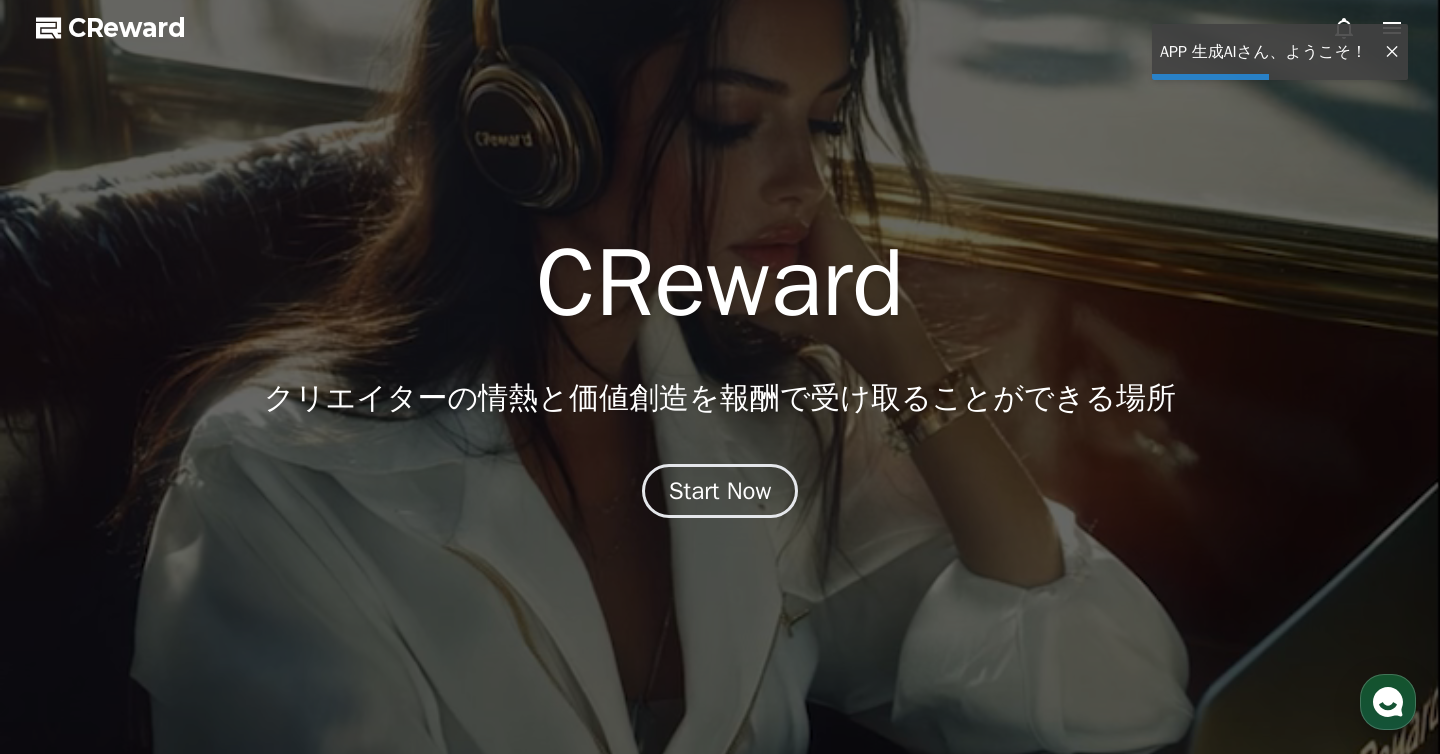 scroll, scrollTop: 0, scrollLeft: 0, axis: both 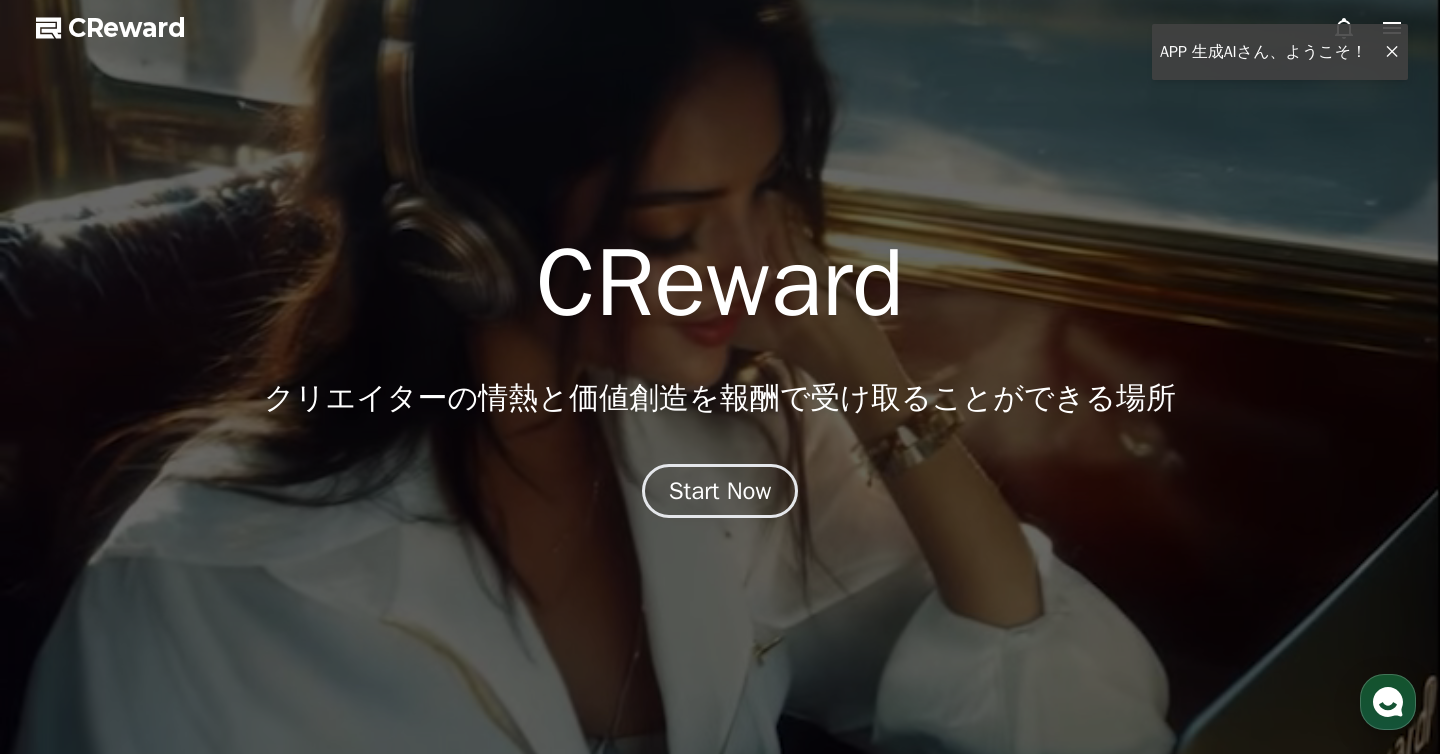 click at bounding box center [720, 377] 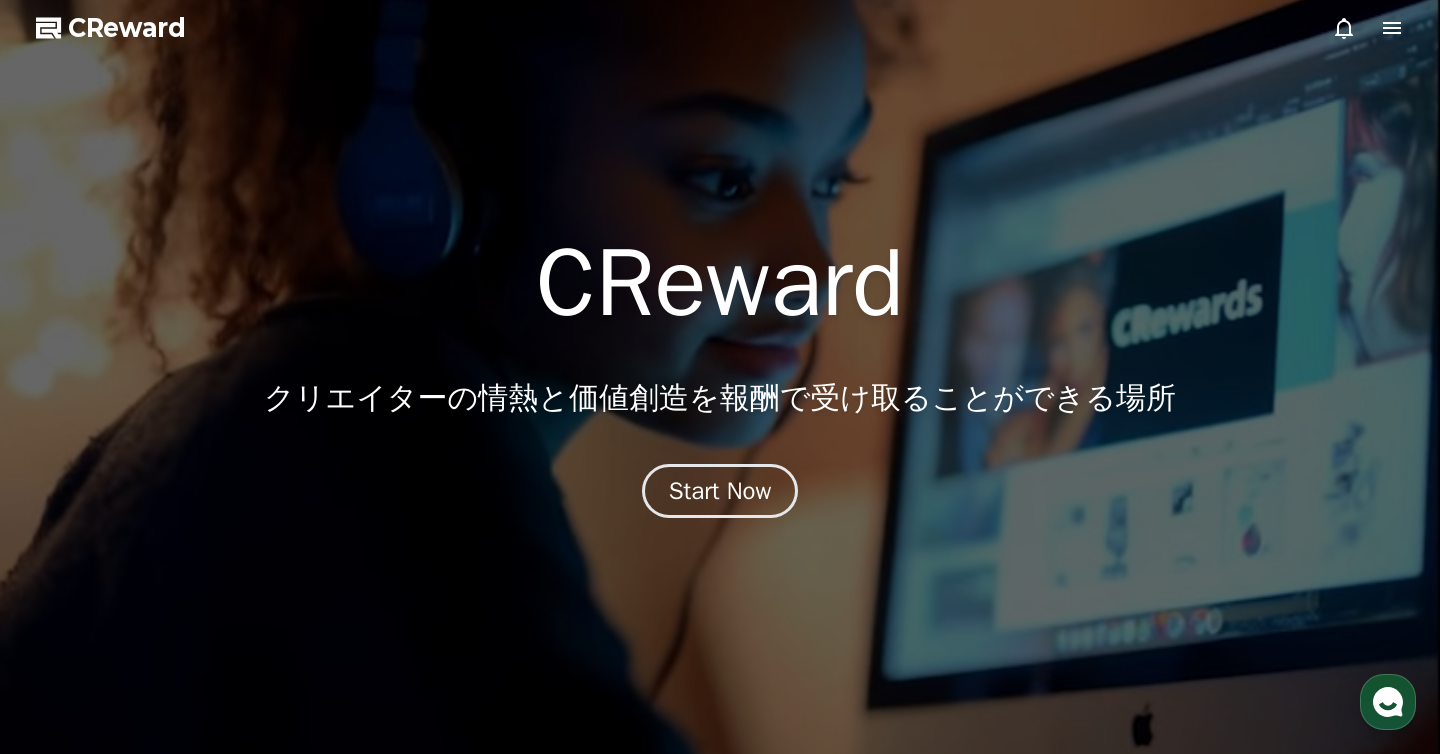 click 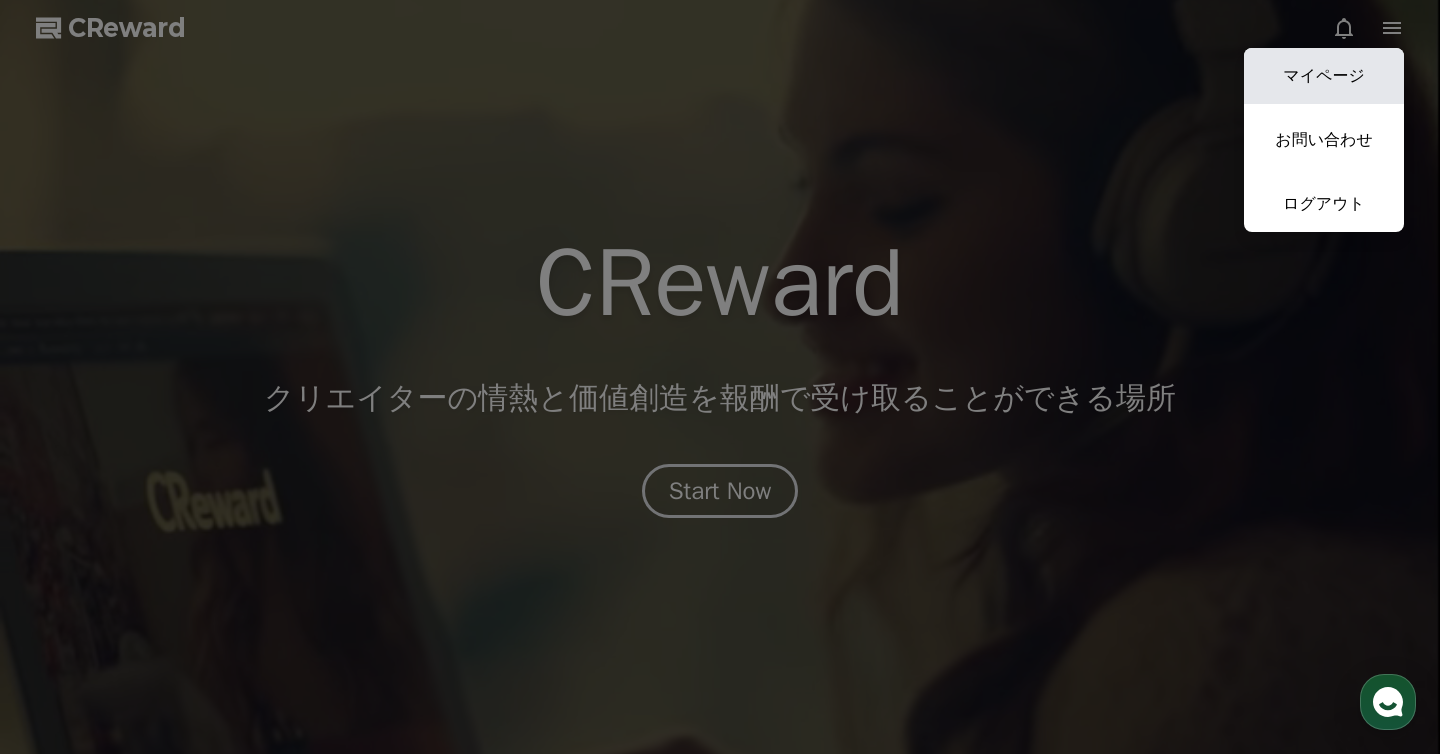 click on "マイページ" at bounding box center (1324, 76) 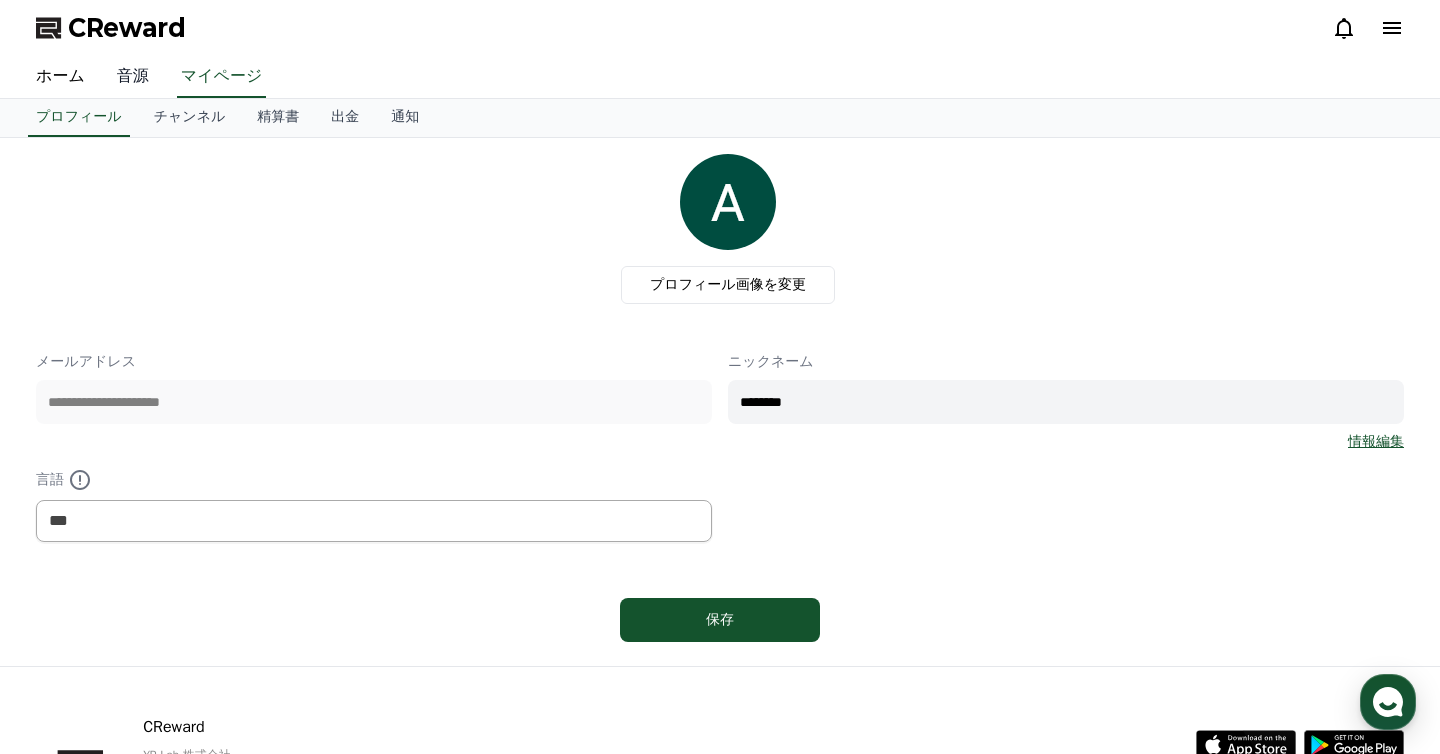 click on "音源" at bounding box center (133, 77) 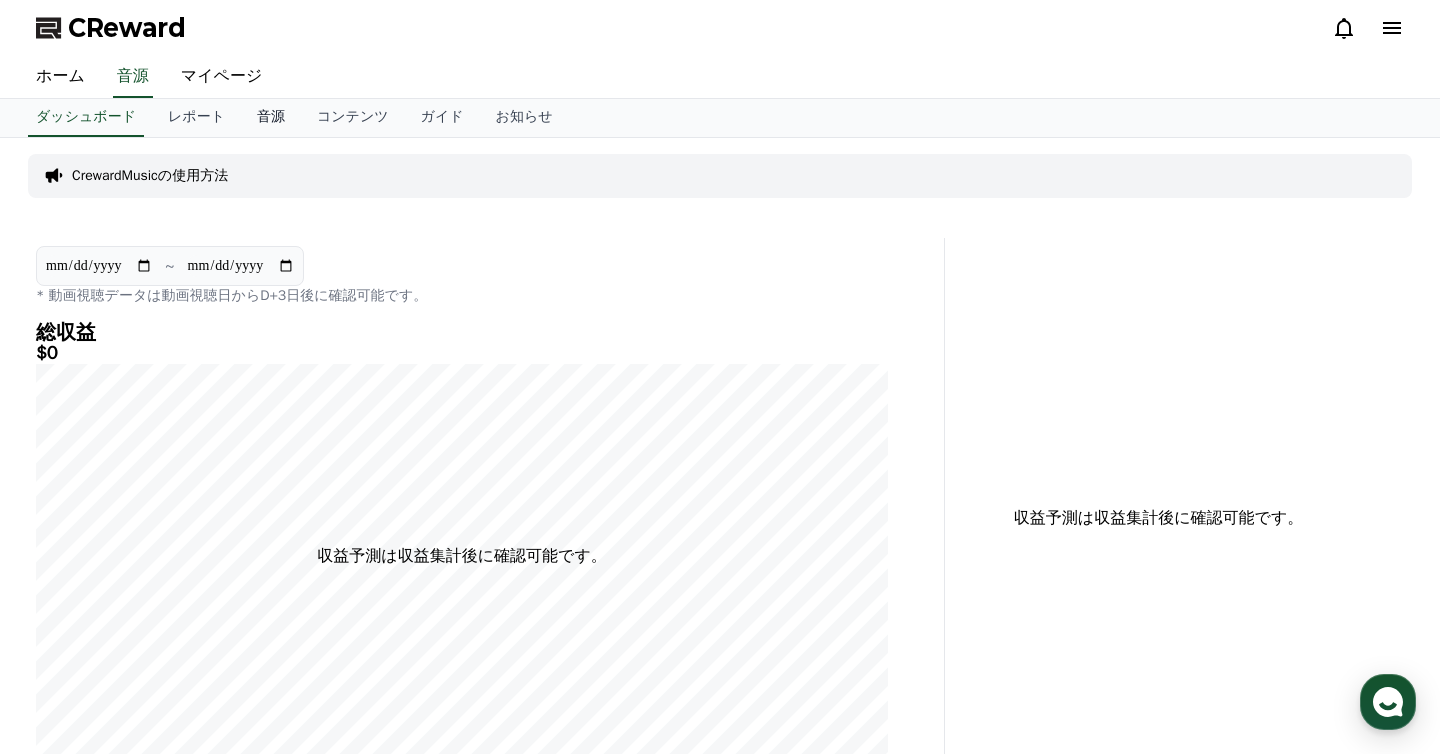 click on "音源" at bounding box center (271, 118) 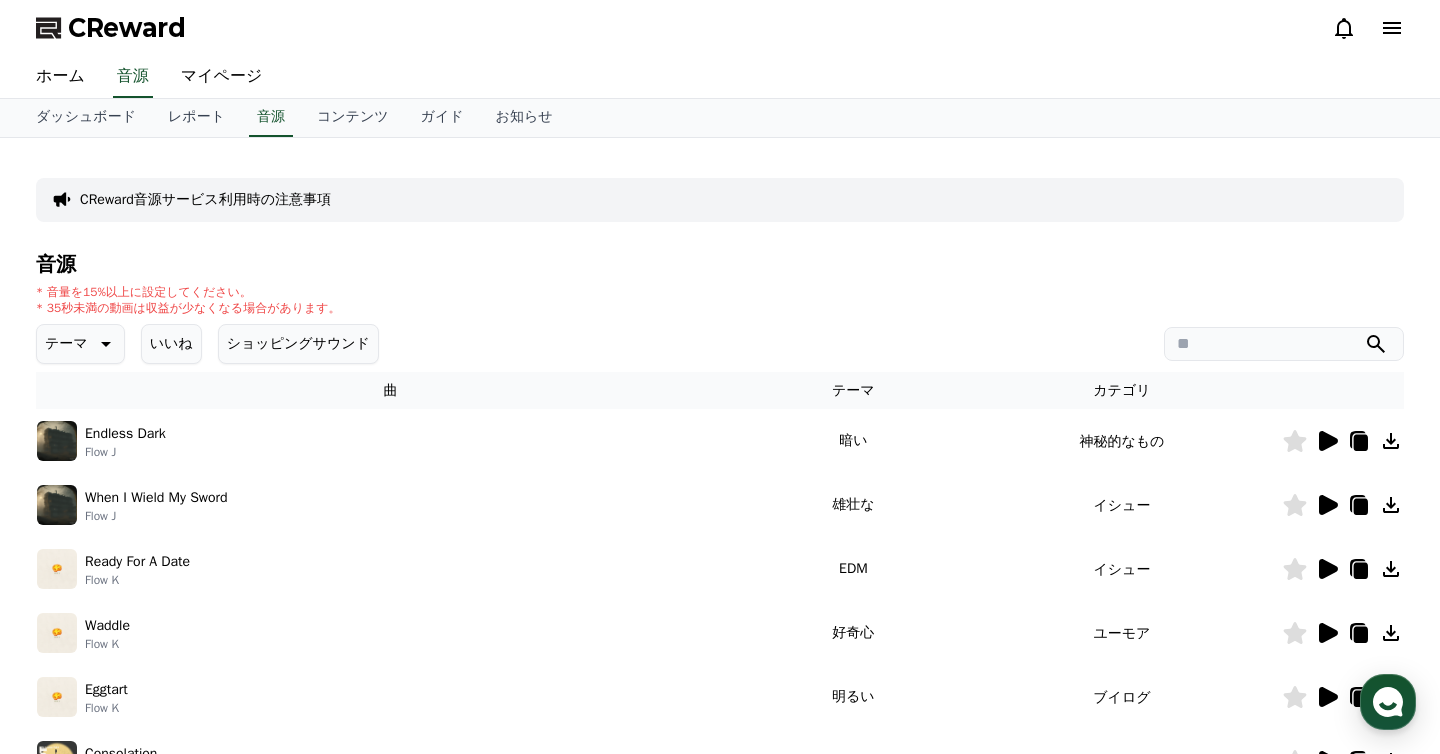 click on "いいね" at bounding box center (171, 344) 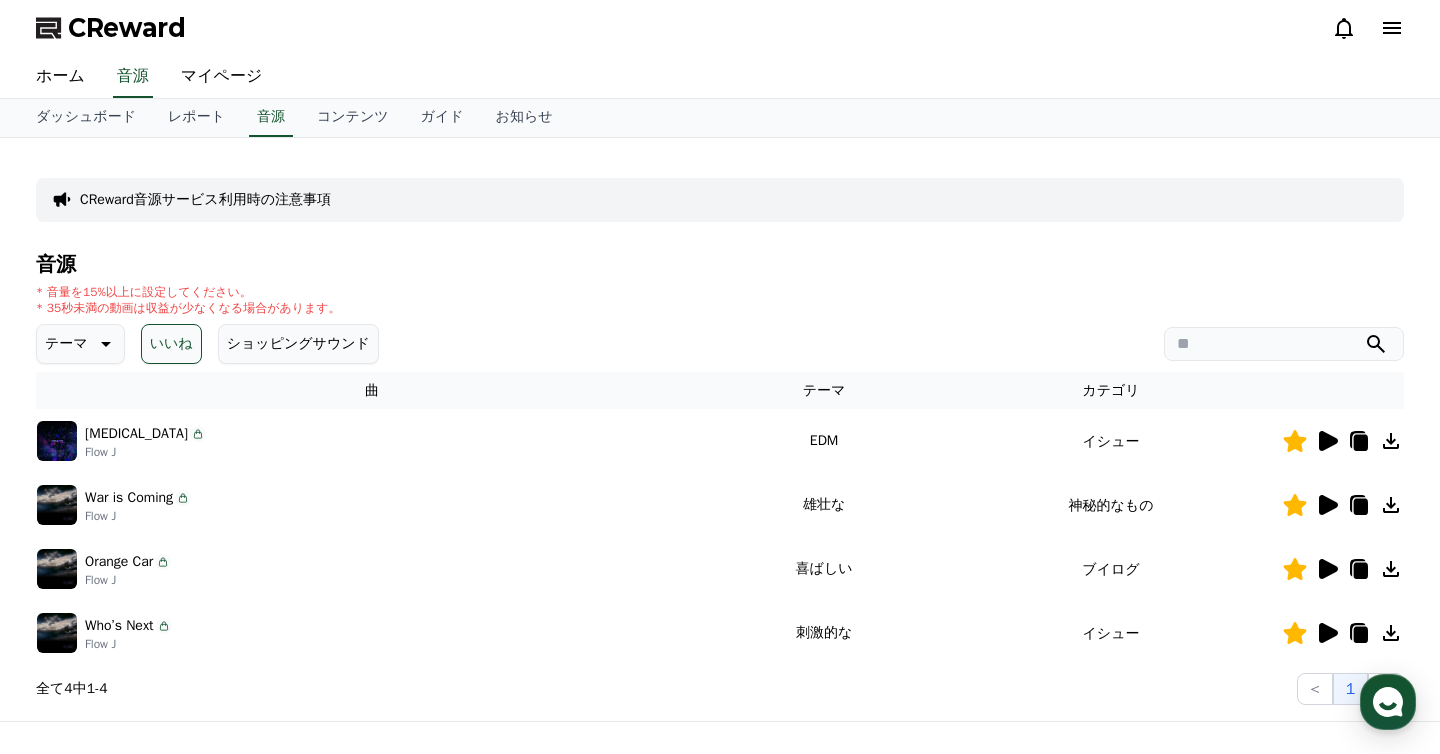 click at bounding box center [1343, 441] 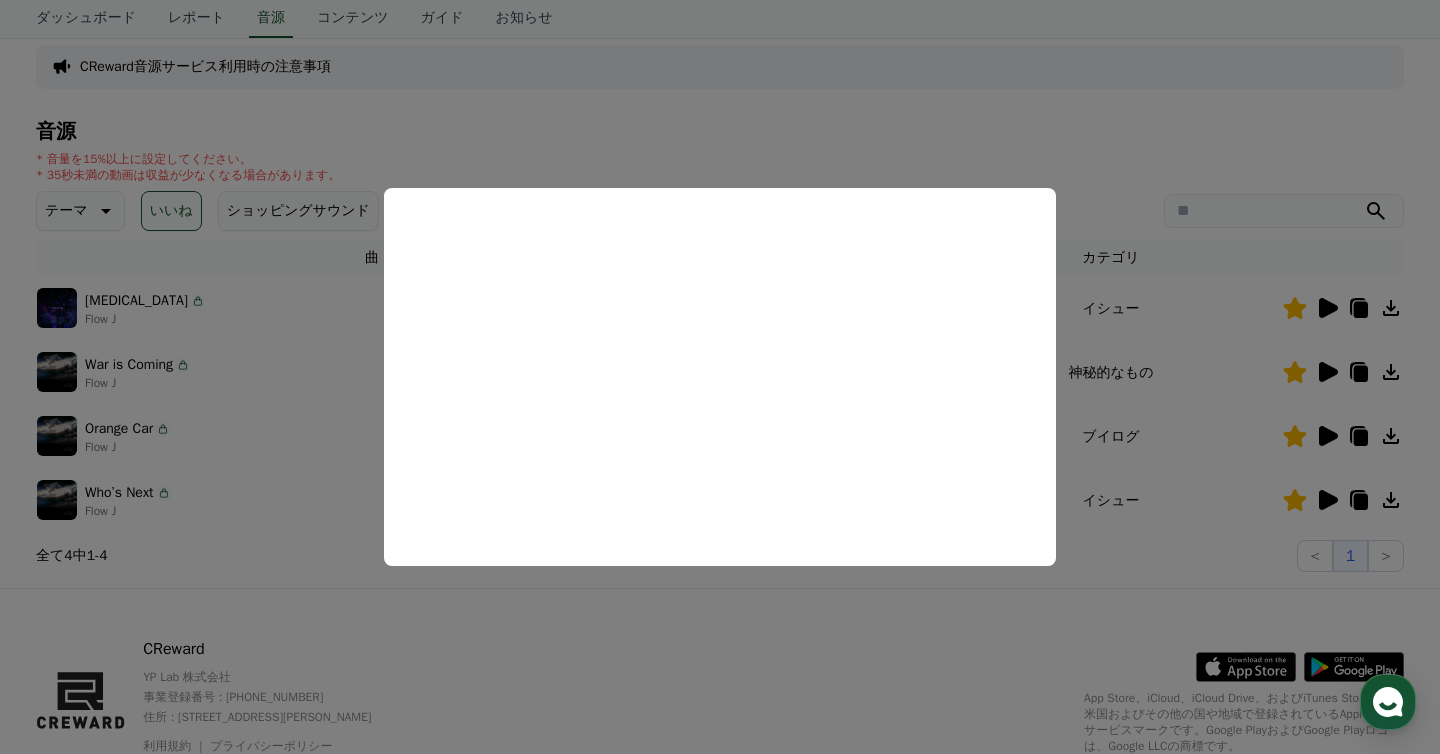 scroll, scrollTop: 179, scrollLeft: 0, axis: vertical 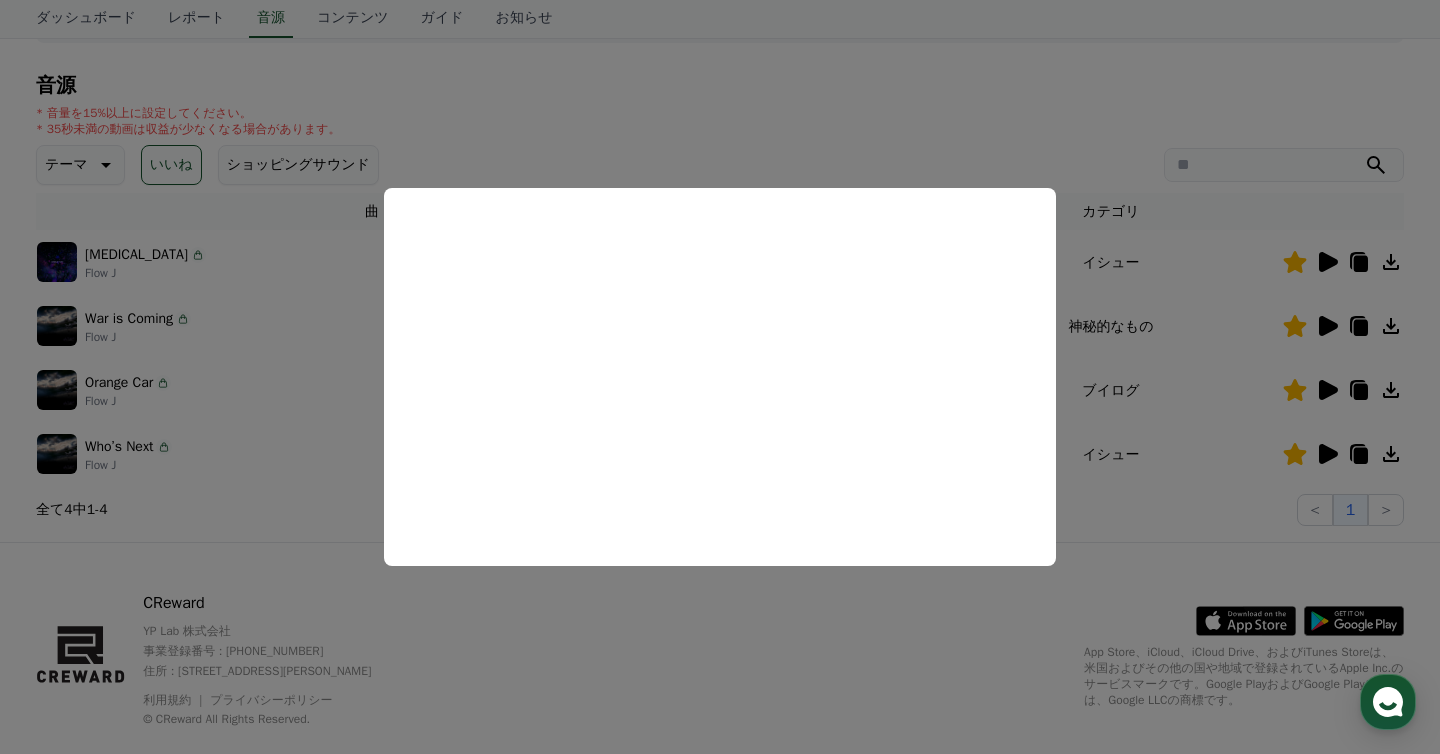click at bounding box center (720, 377) 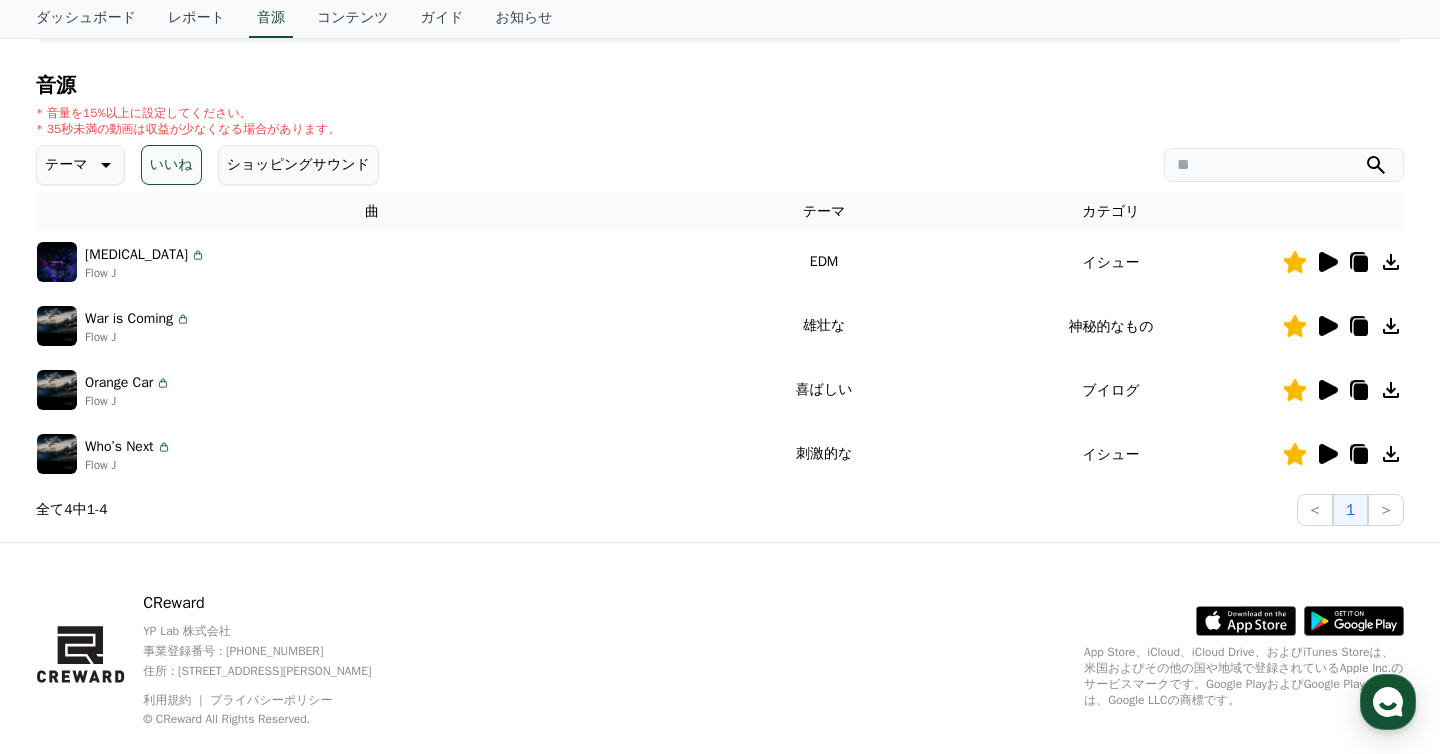 click 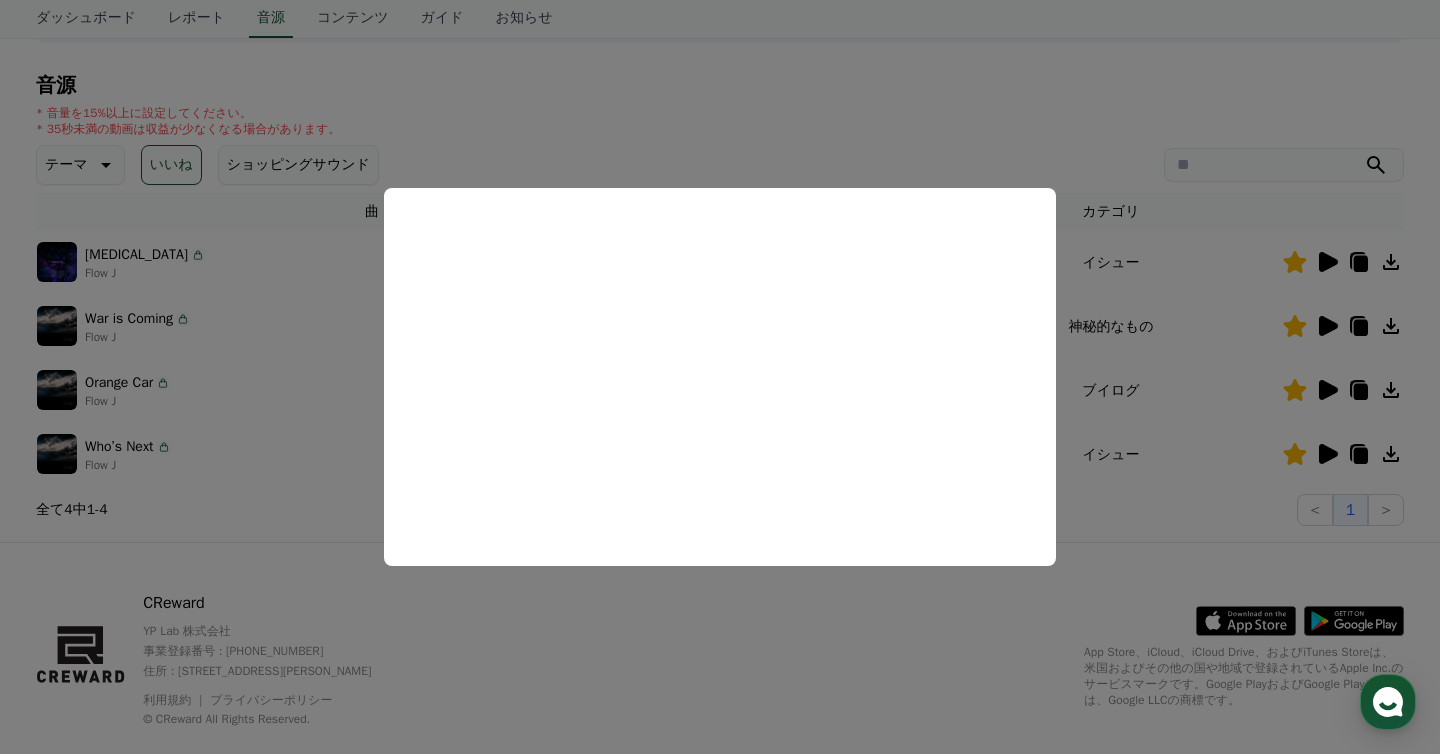 click at bounding box center [720, 377] 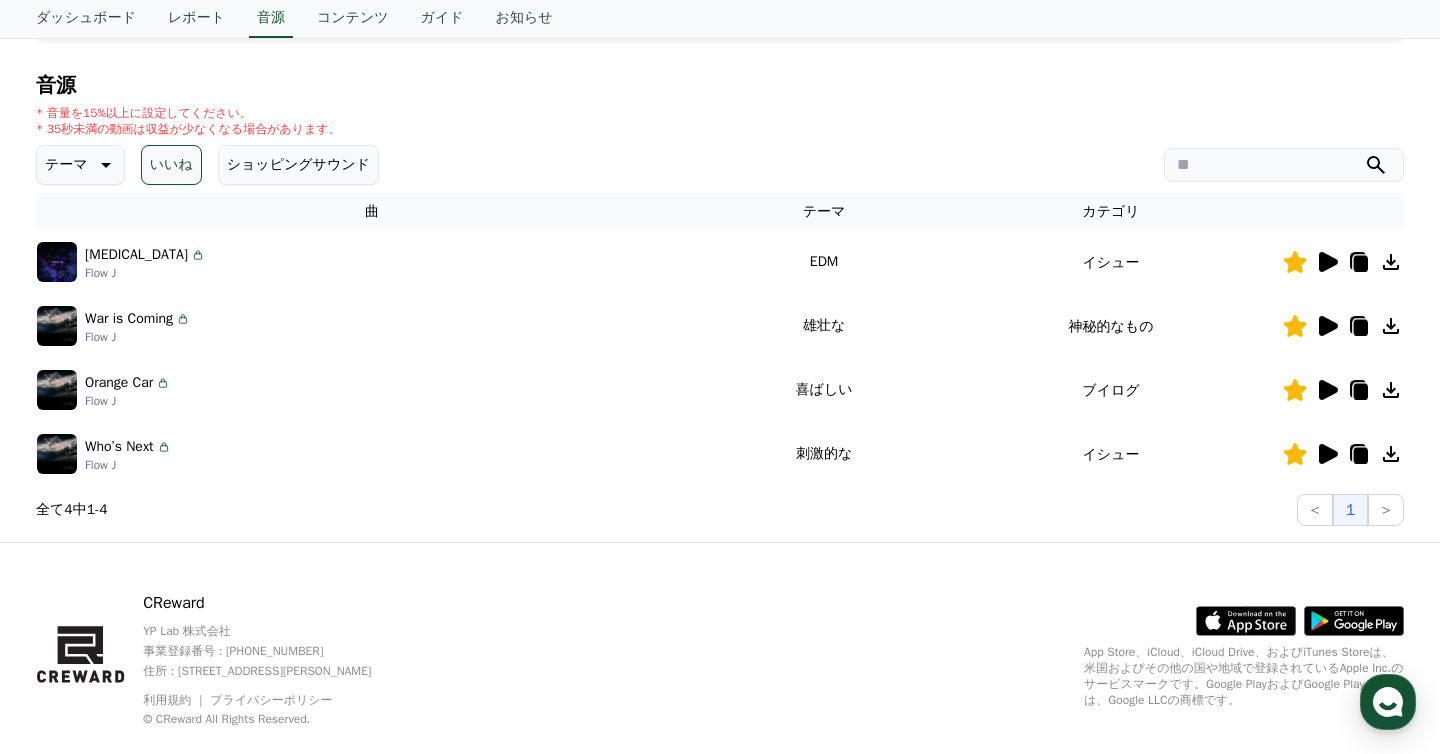 click 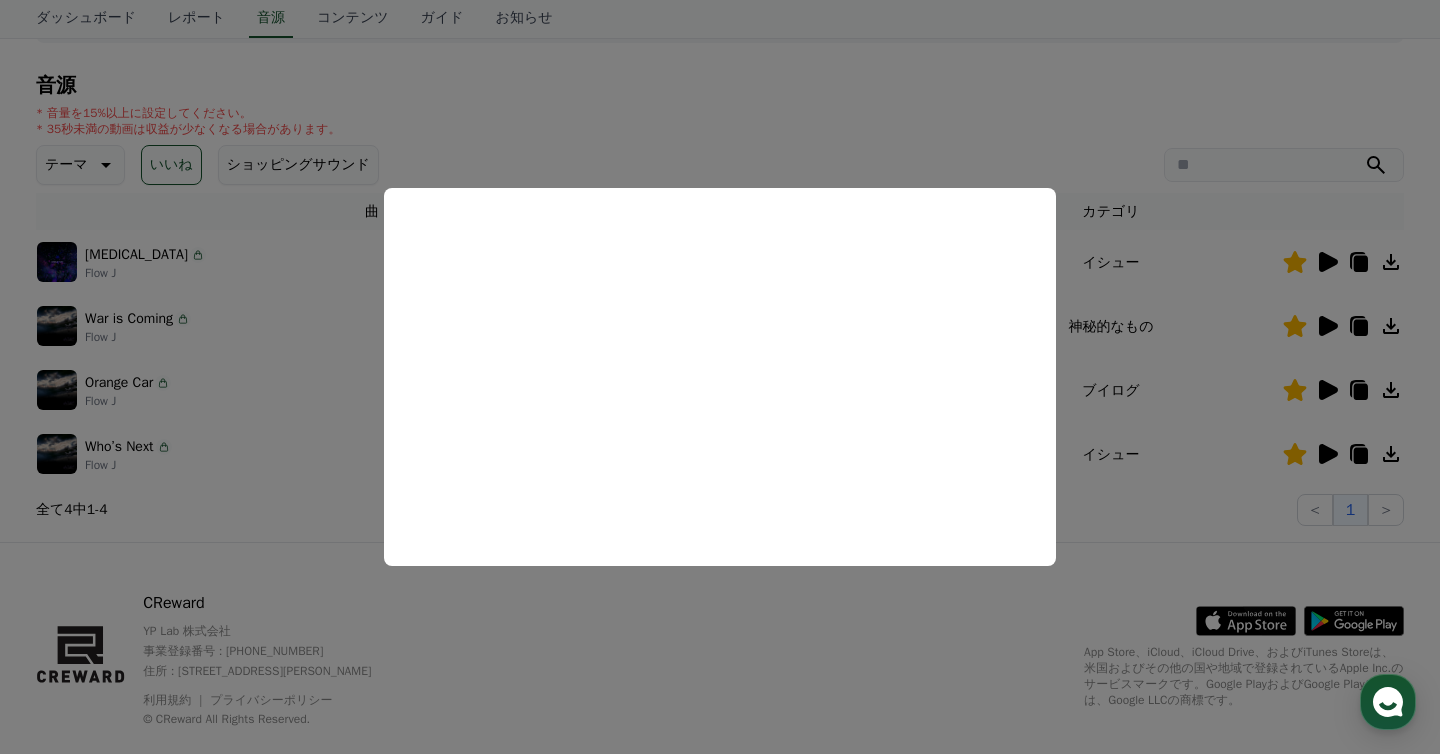 click at bounding box center [720, 377] 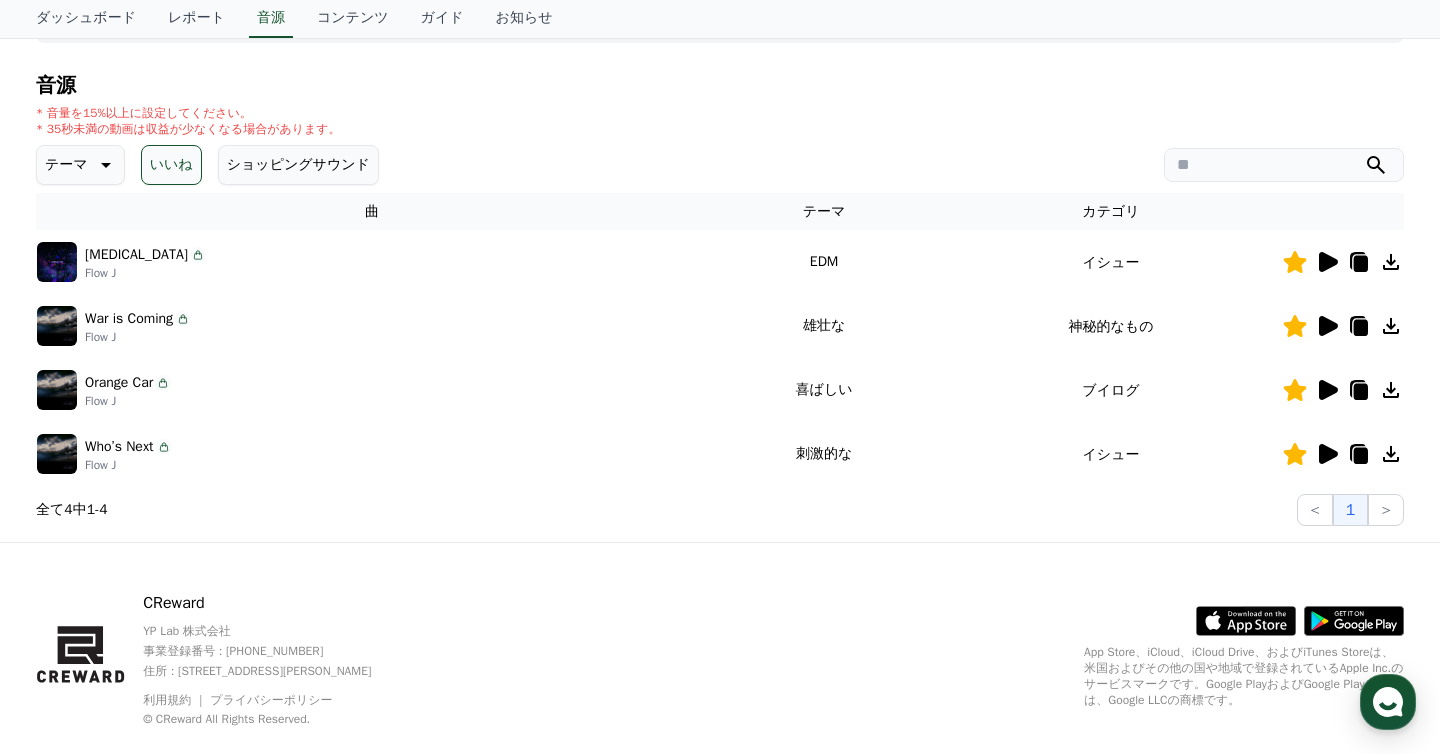 click 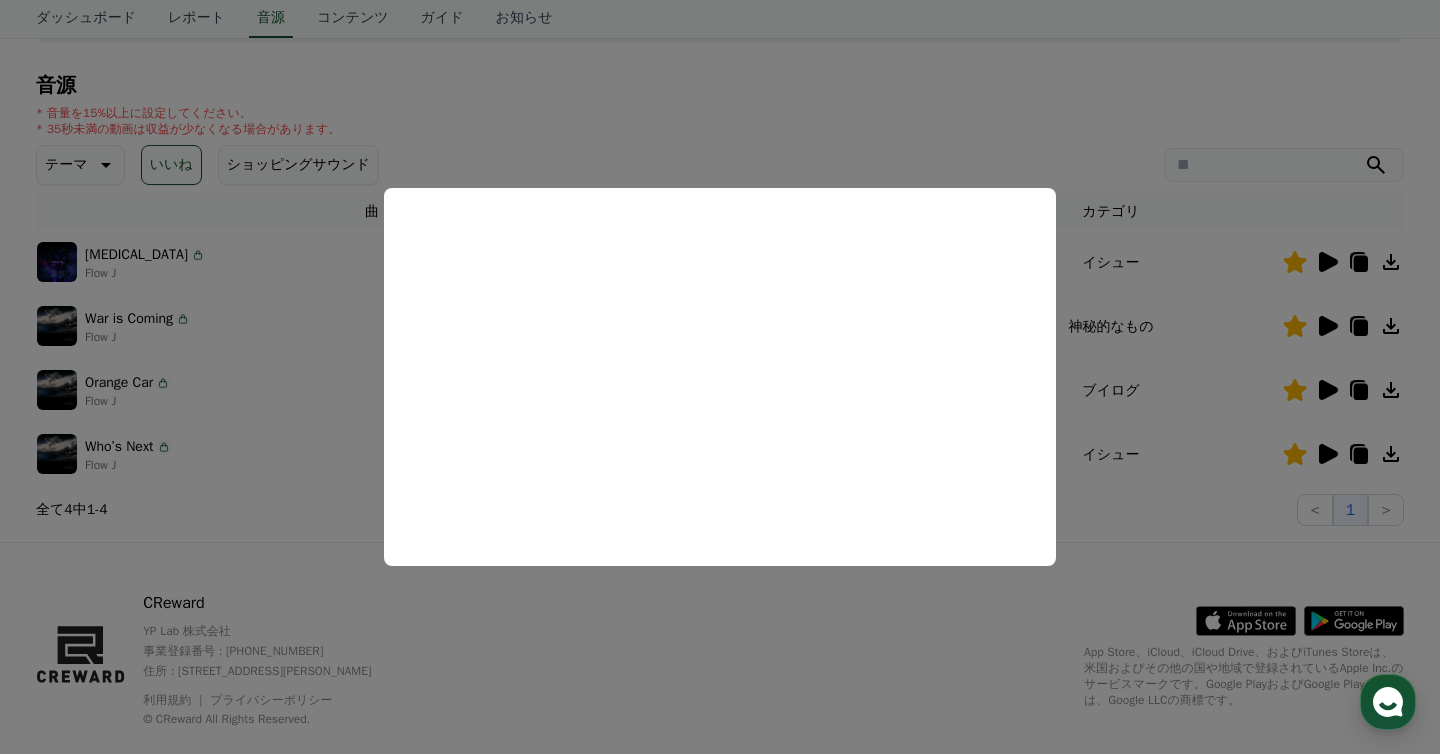 click at bounding box center (720, 377) 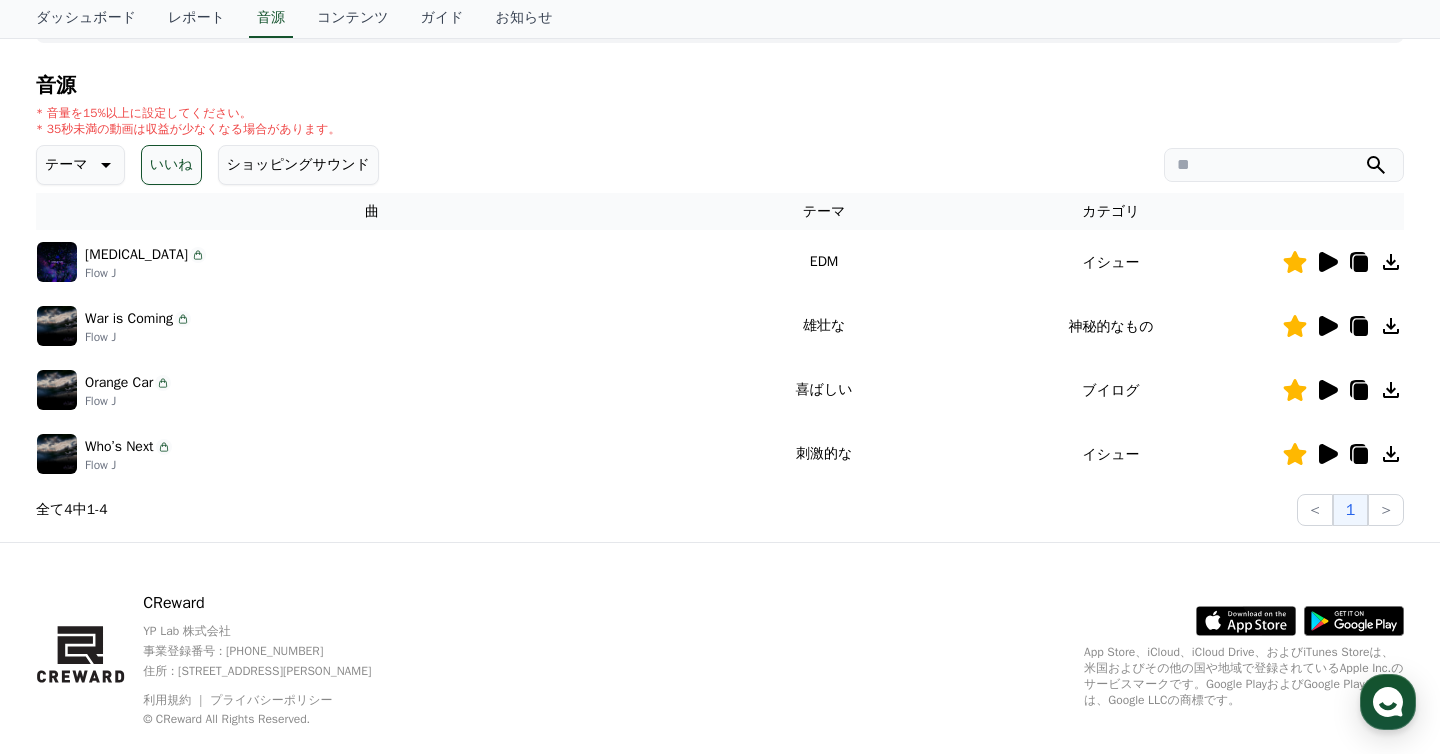 scroll, scrollTop: 0, scrollLeft: 0, axis: both 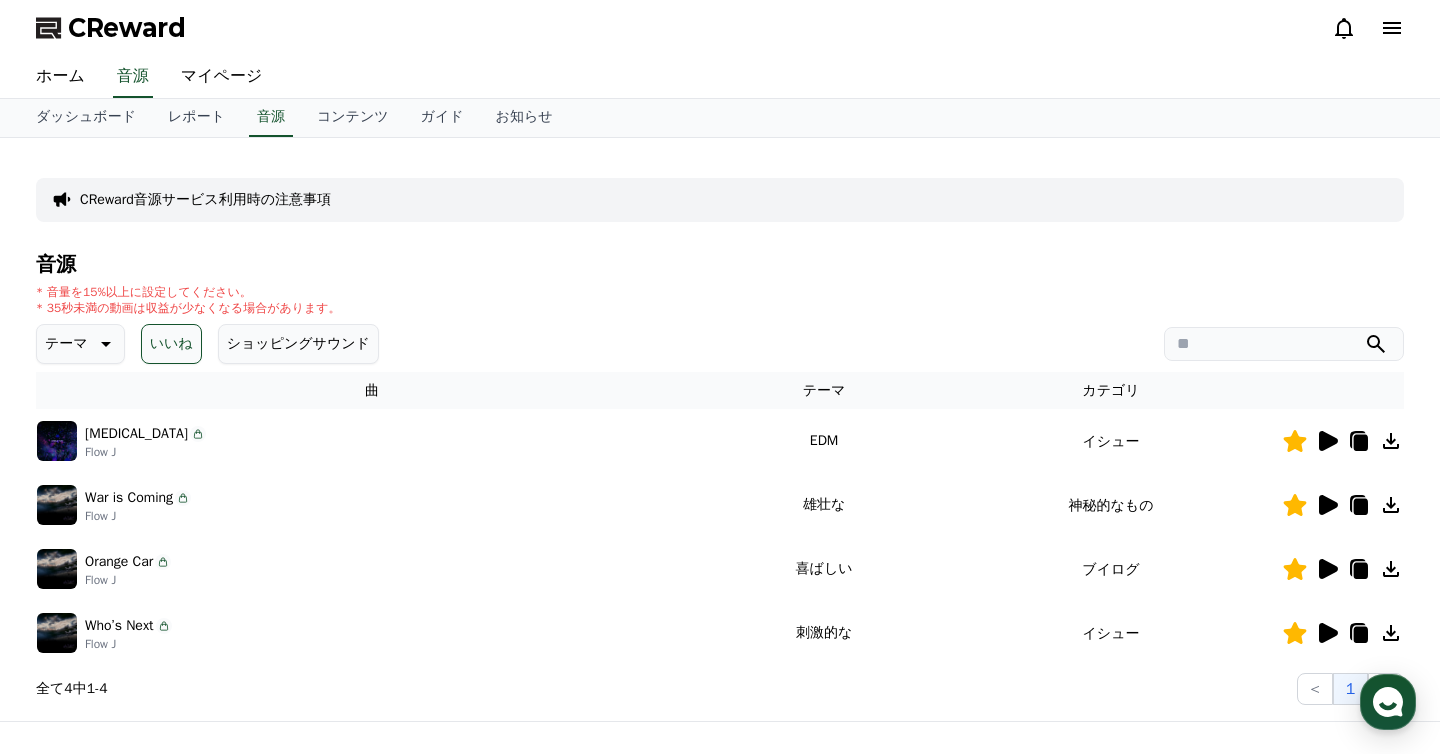 click on "ショッピングサウンド" at bounding box center (298, 344) 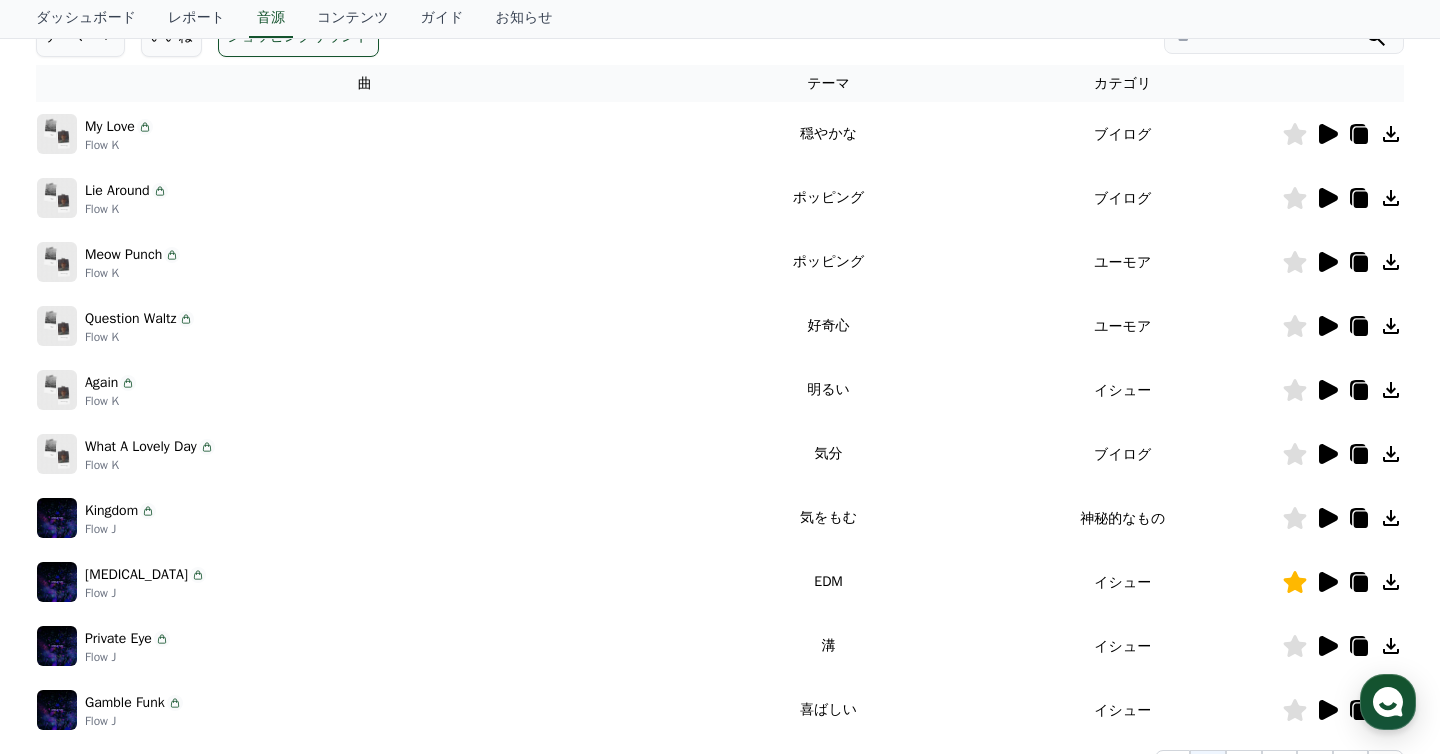 scroll, scrollTop: 388, scrollLeft: 0, axis: vertical 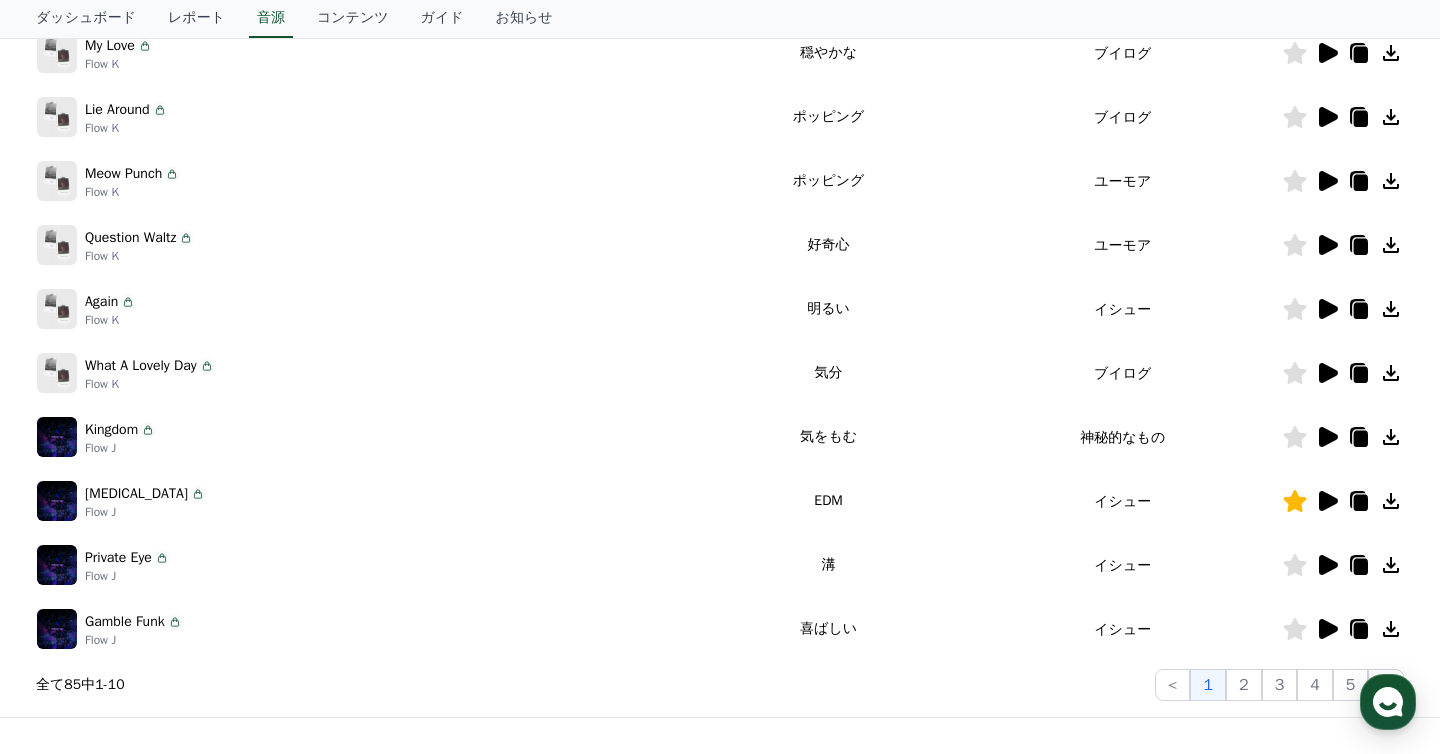 click 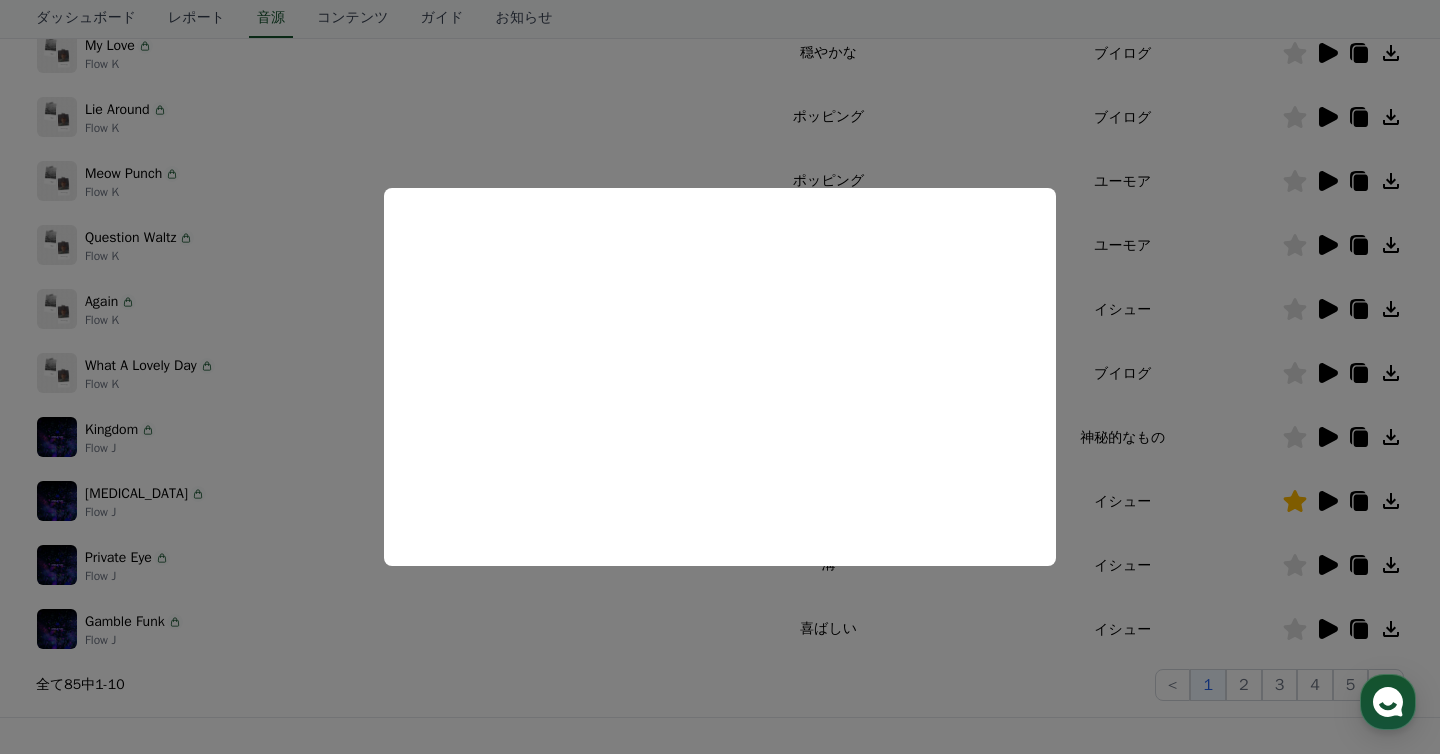 click at bounding box center (720, 377) 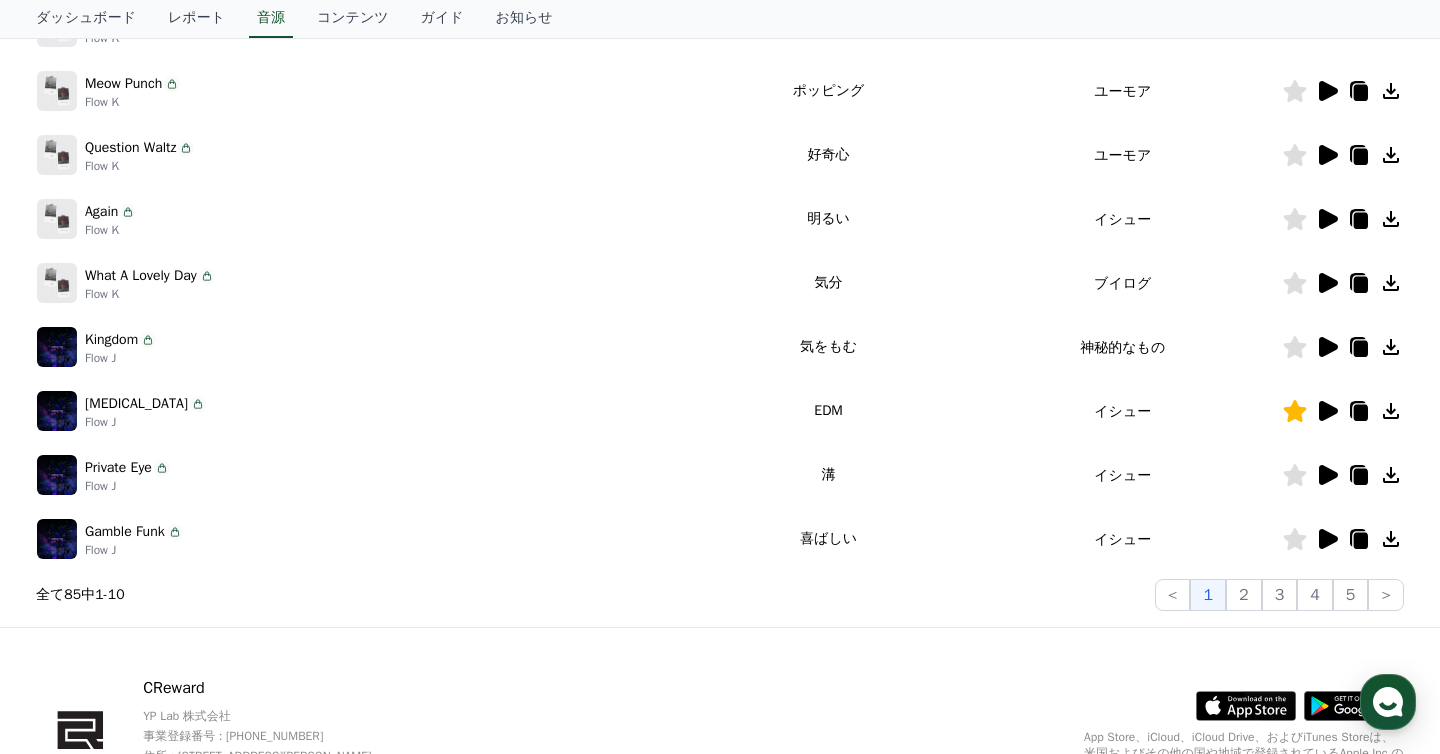 scroll, scrollTop: 600, scrollLeft: 0, axis: vertical 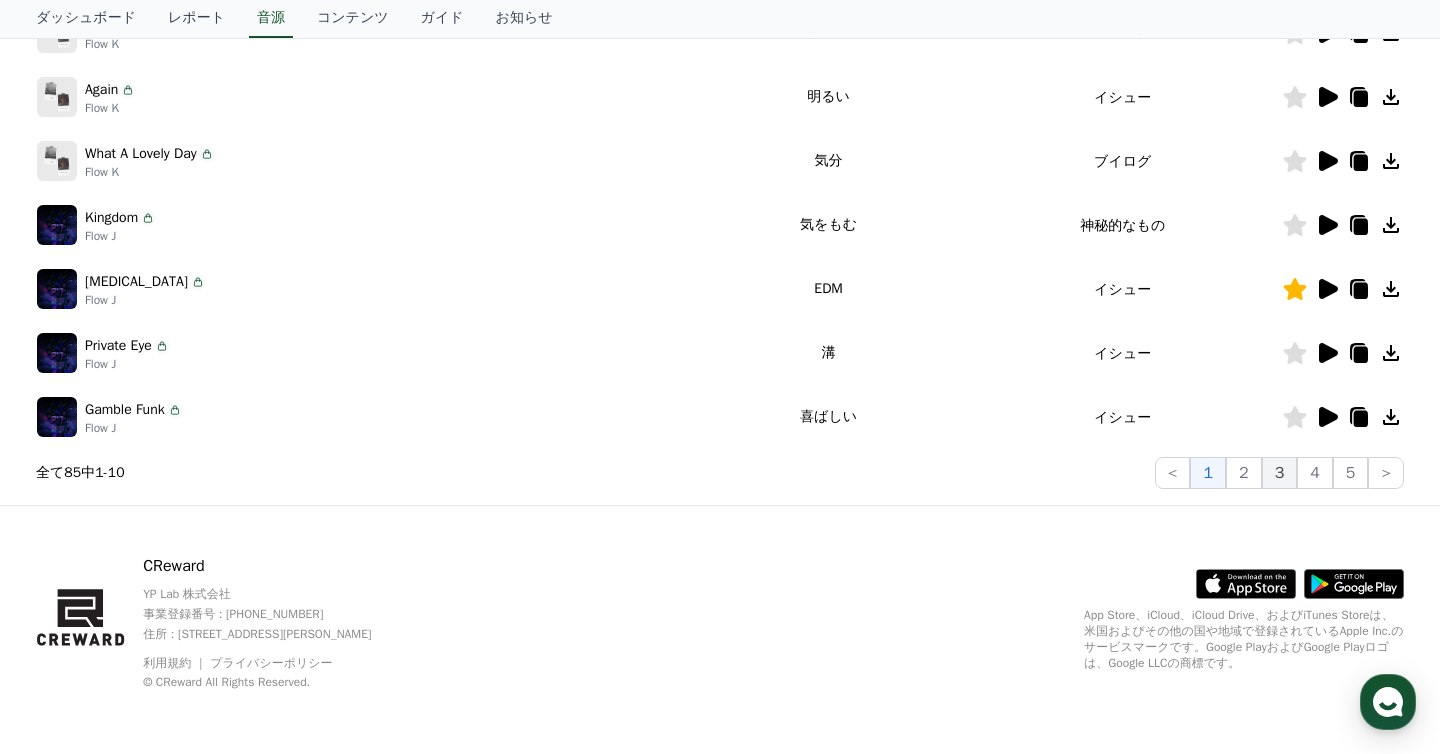 click on "3" 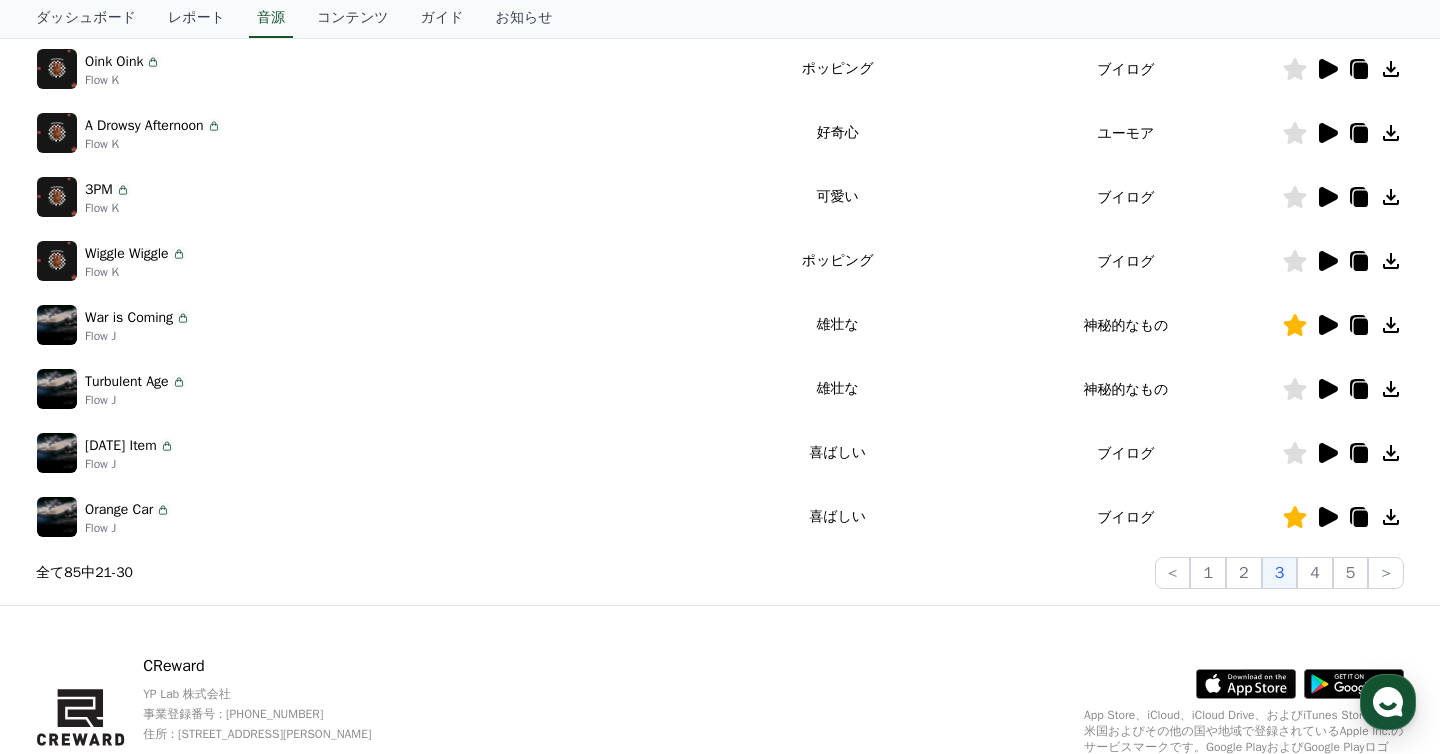 scroll, scrollTop: 378, scrollLeft: 0, axis: vertical 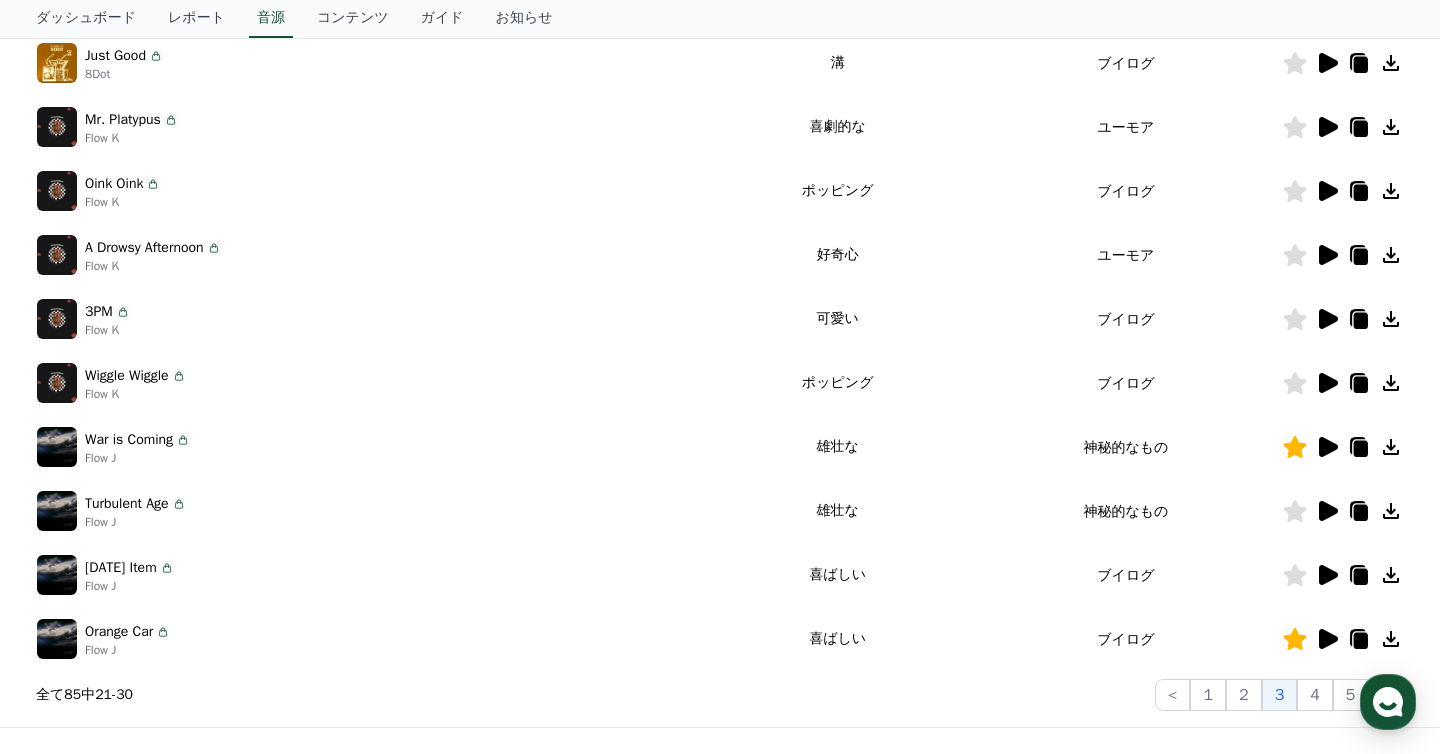 click 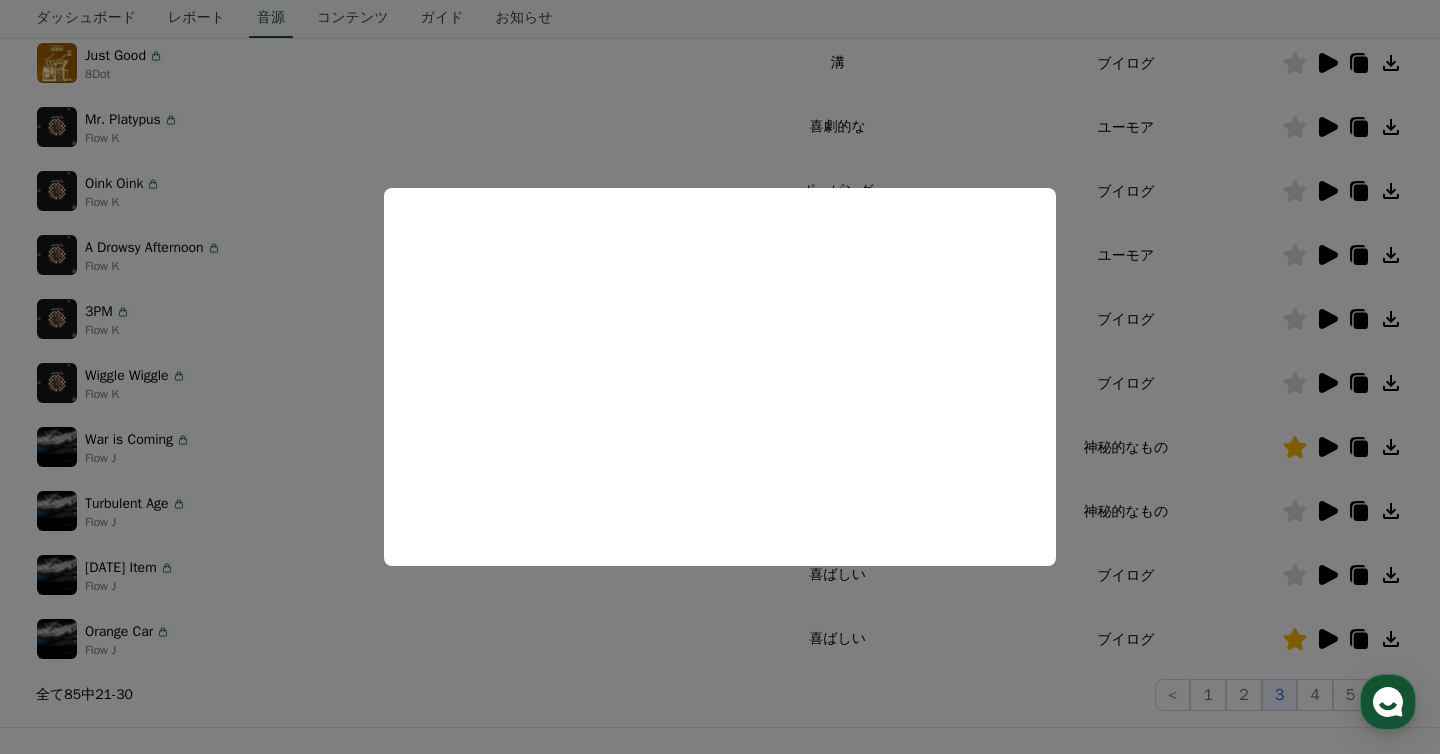 click at bounding box center [720, 377] 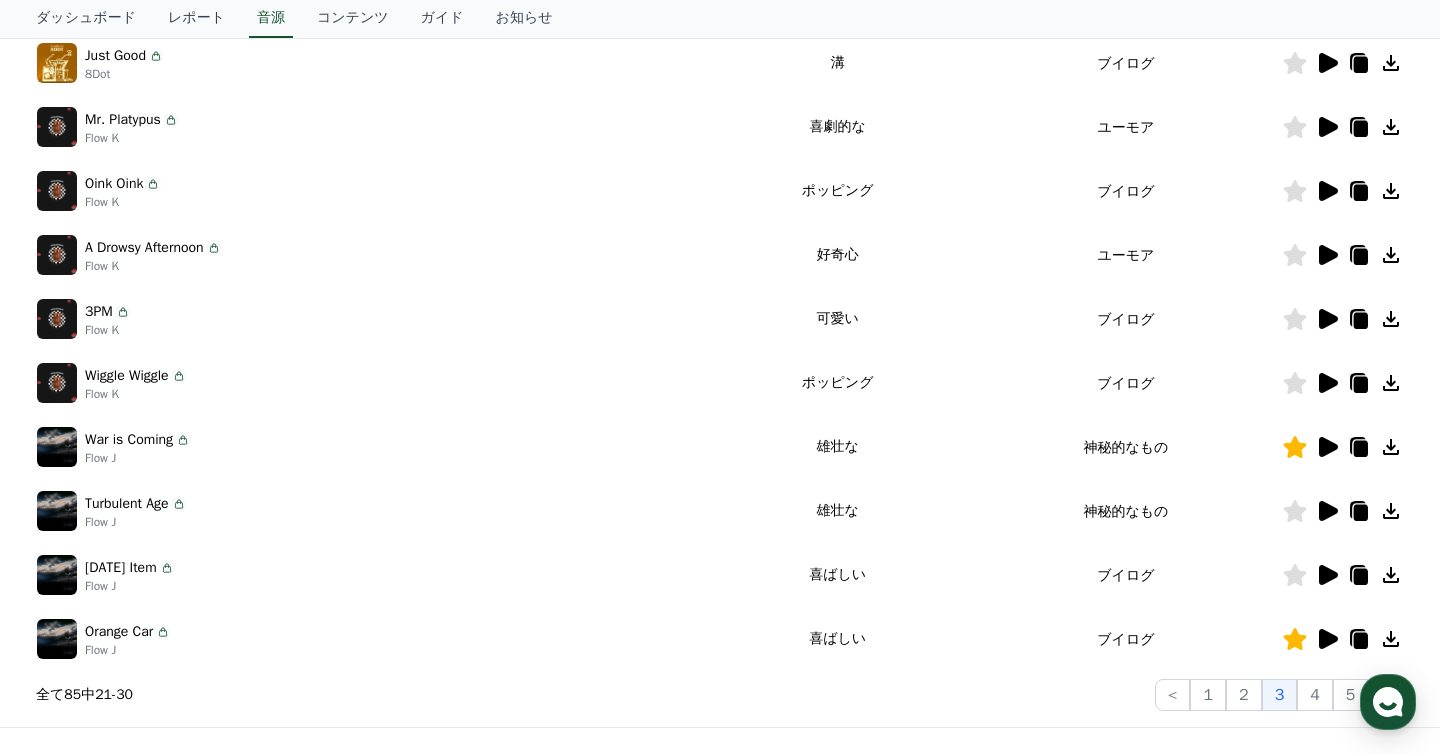 click 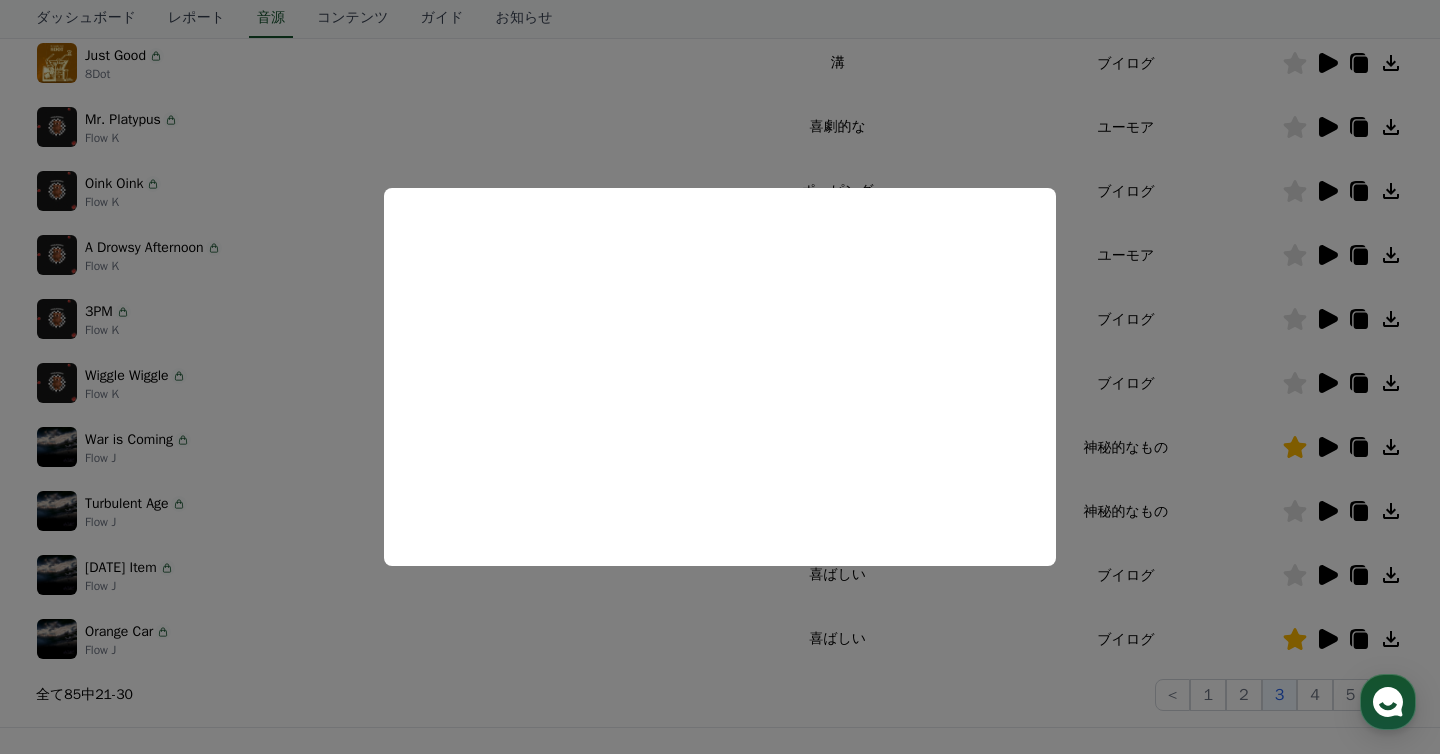 click at bounding box center [720, 377] 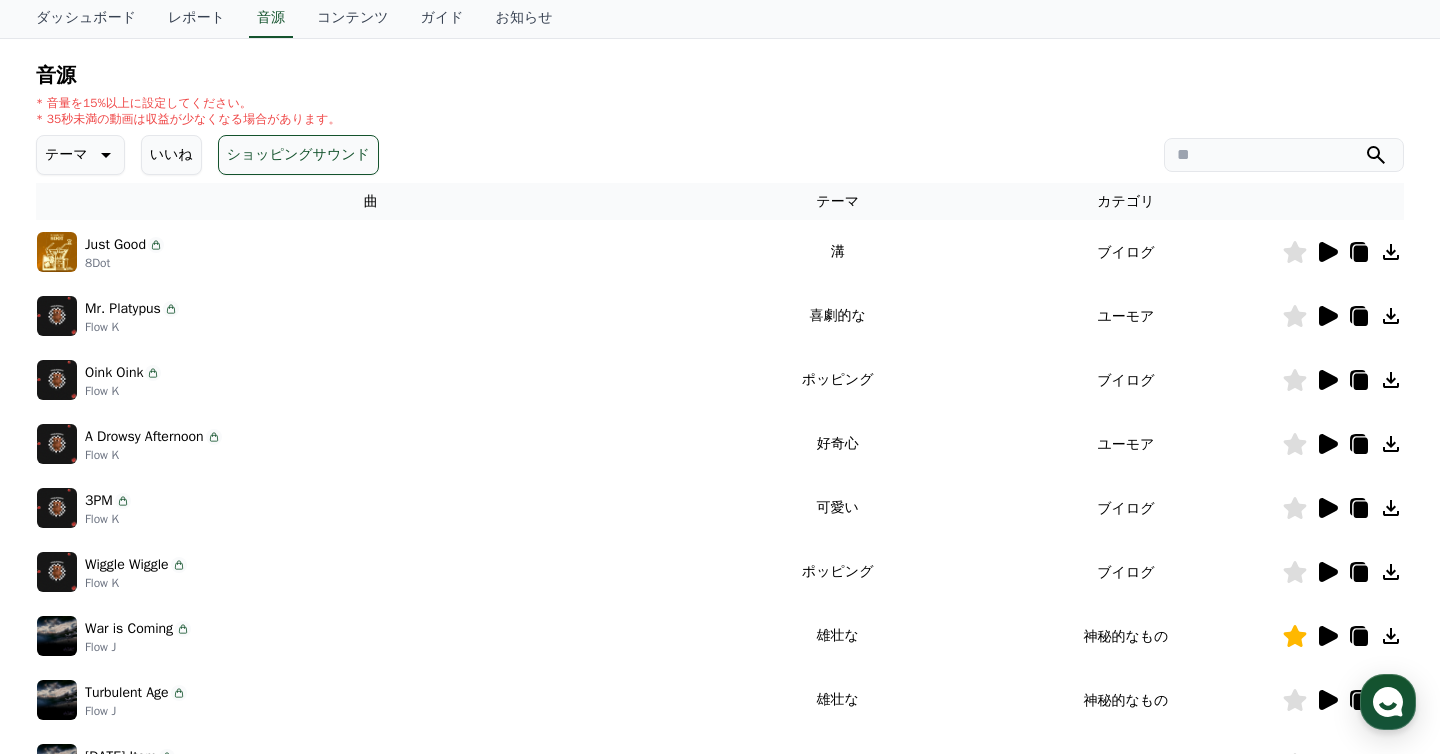 scroll, scrollTop: 455, scrollLeft: 0, axis: vertical 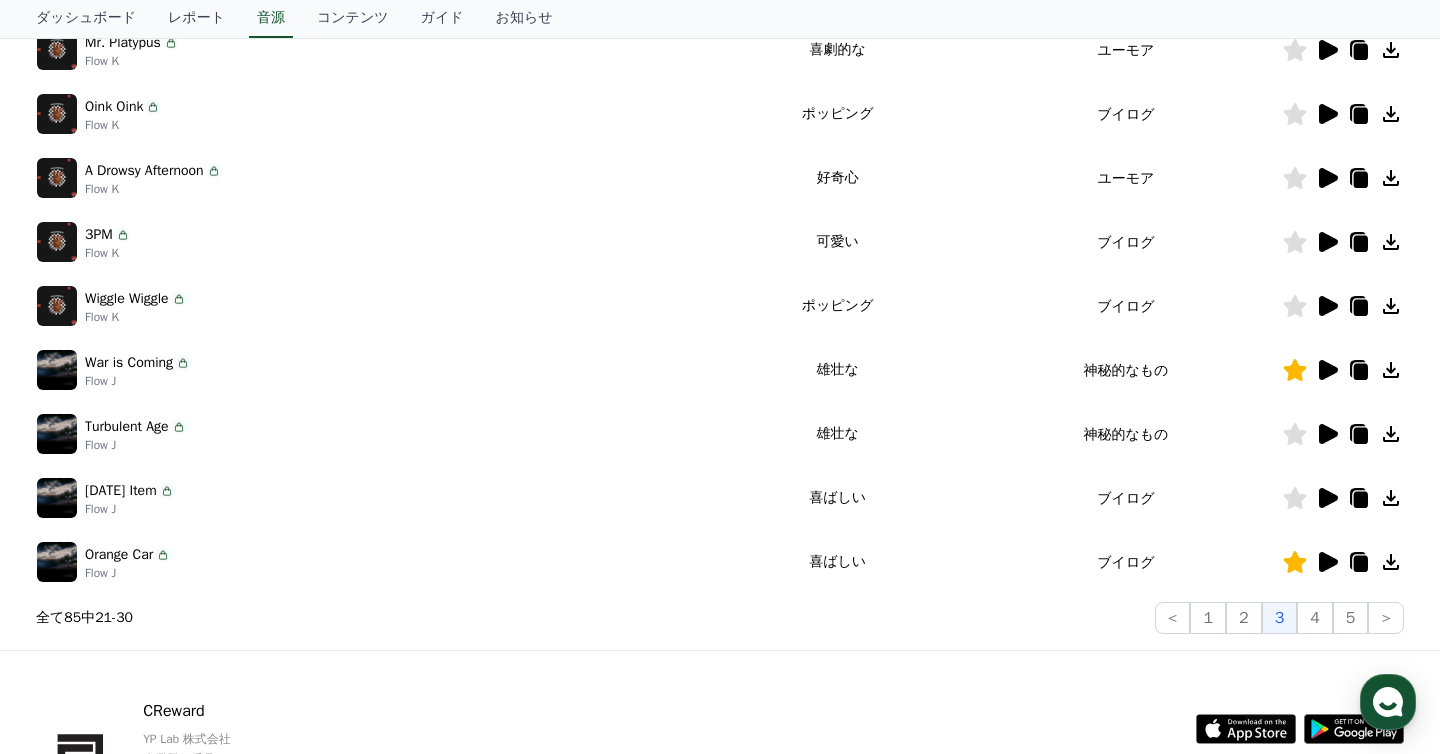 click on "雄壮な" at bounding box center [838, 370] 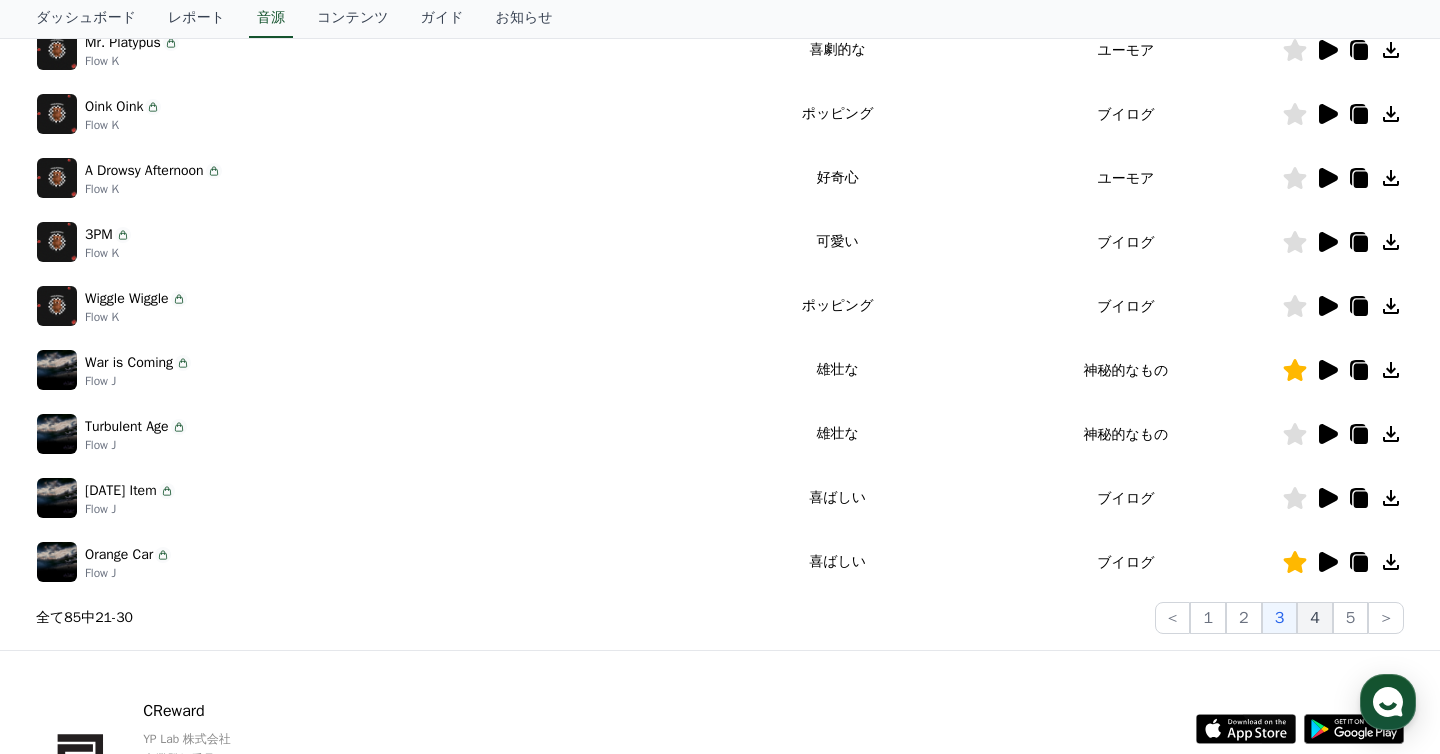 click on "4" 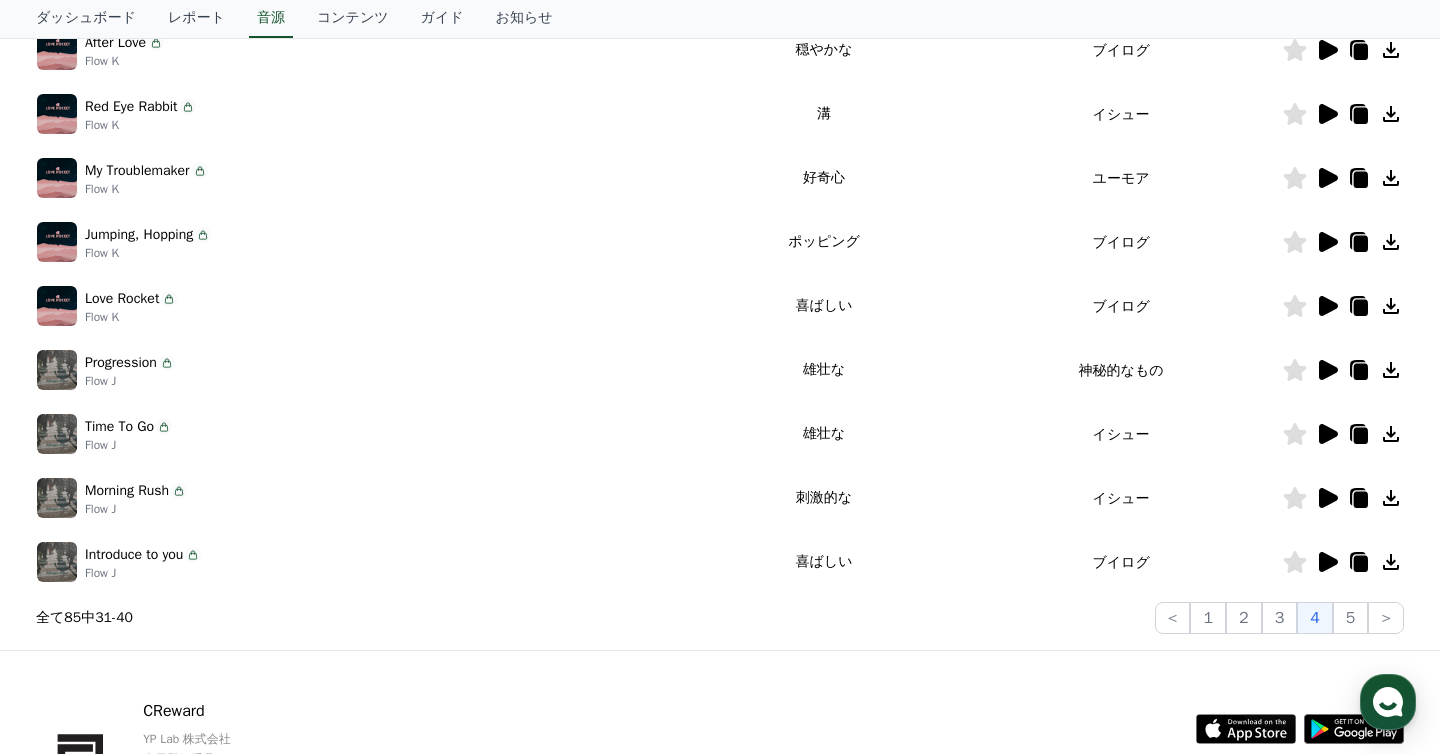 click 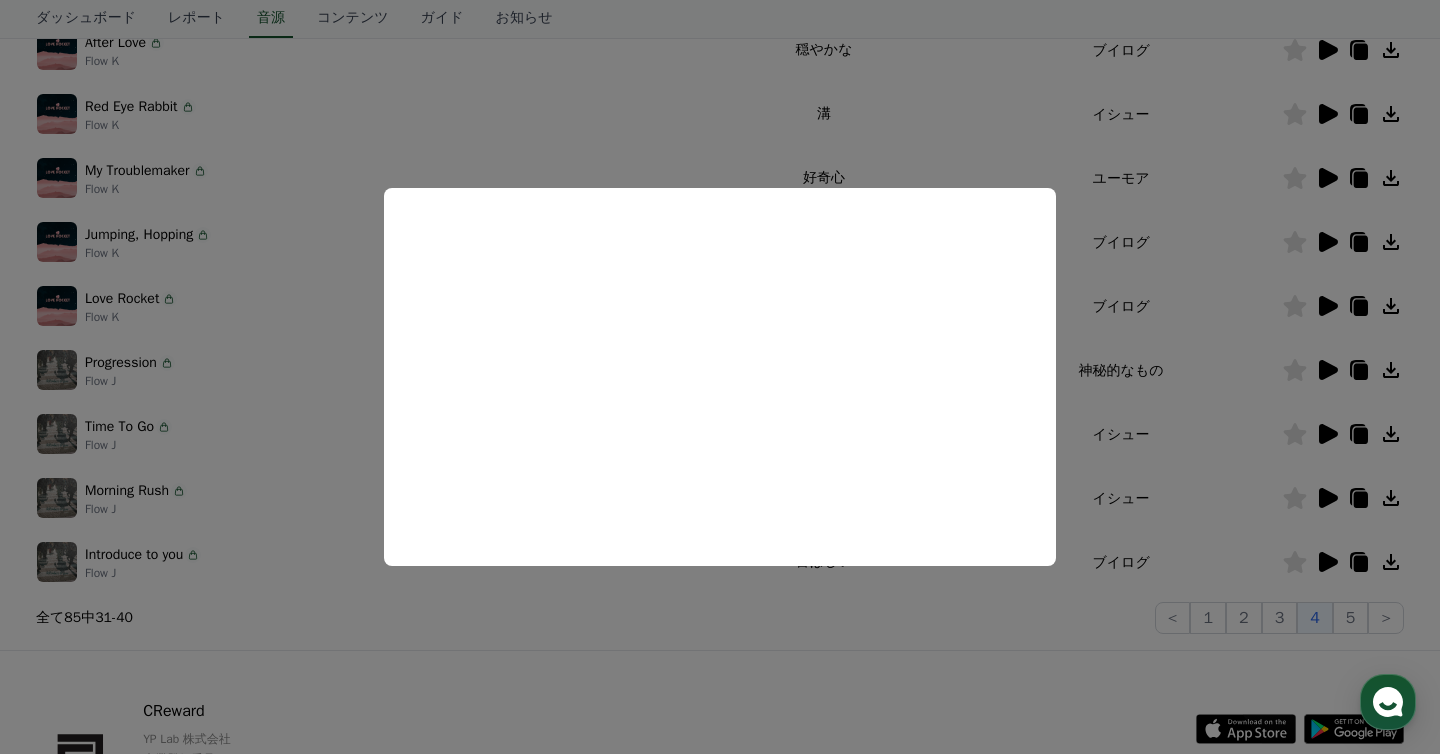 click at bounding box center (720, 377) 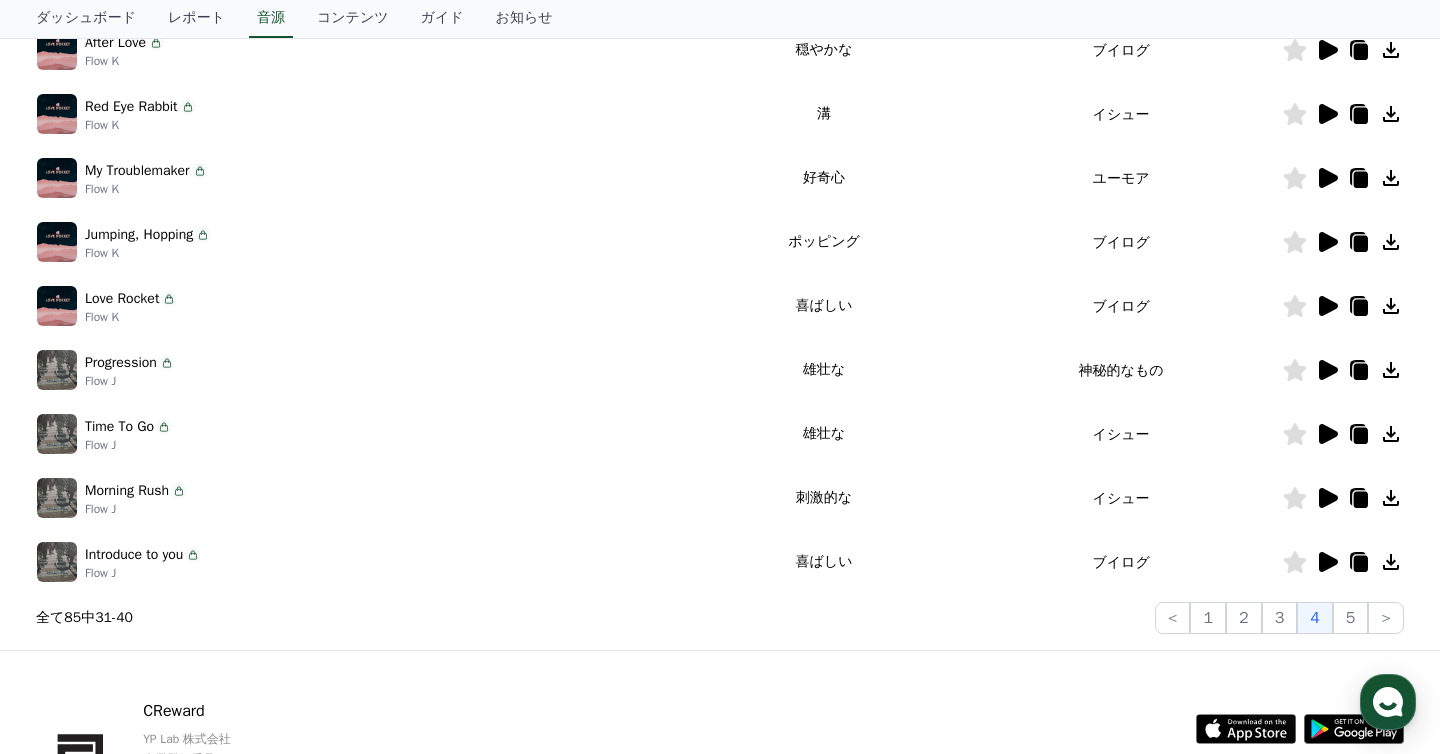click 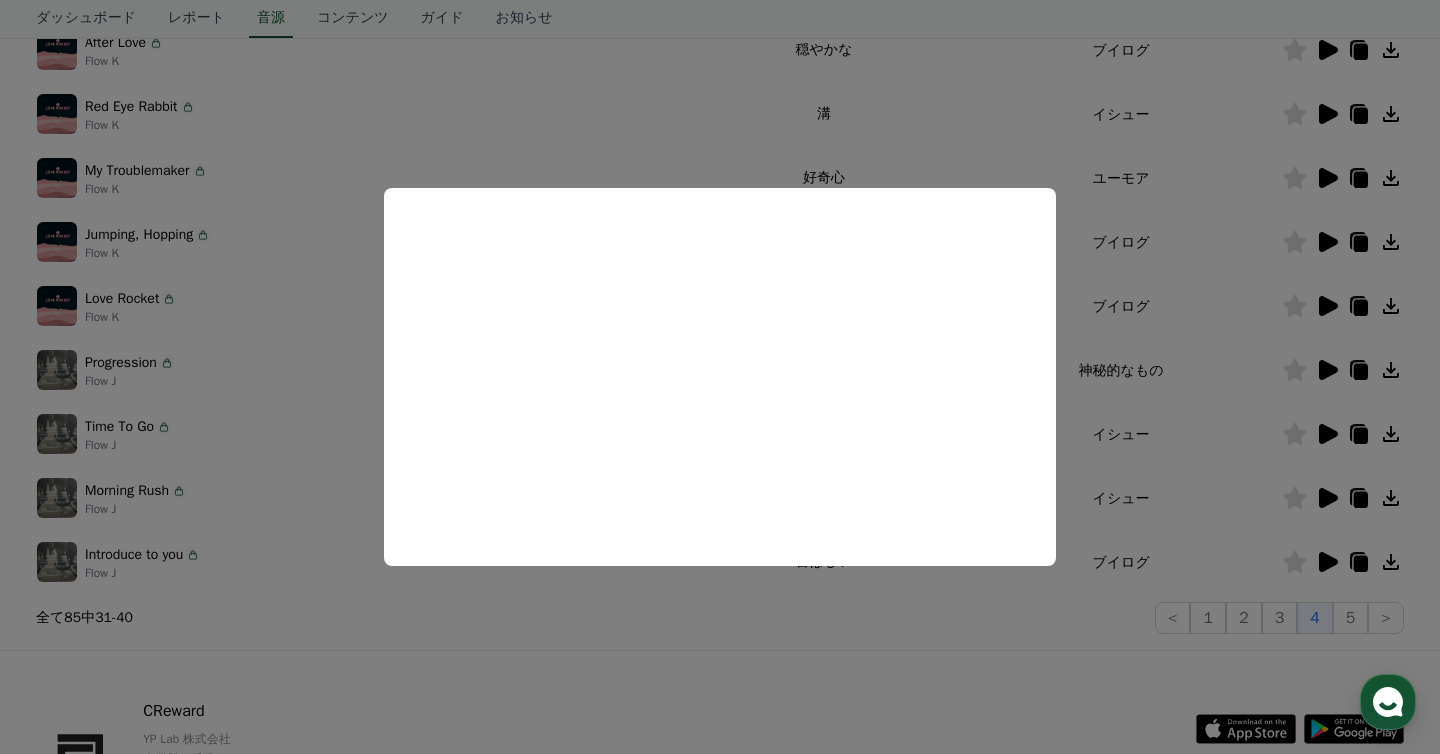 click at bounding box center (720, 377) 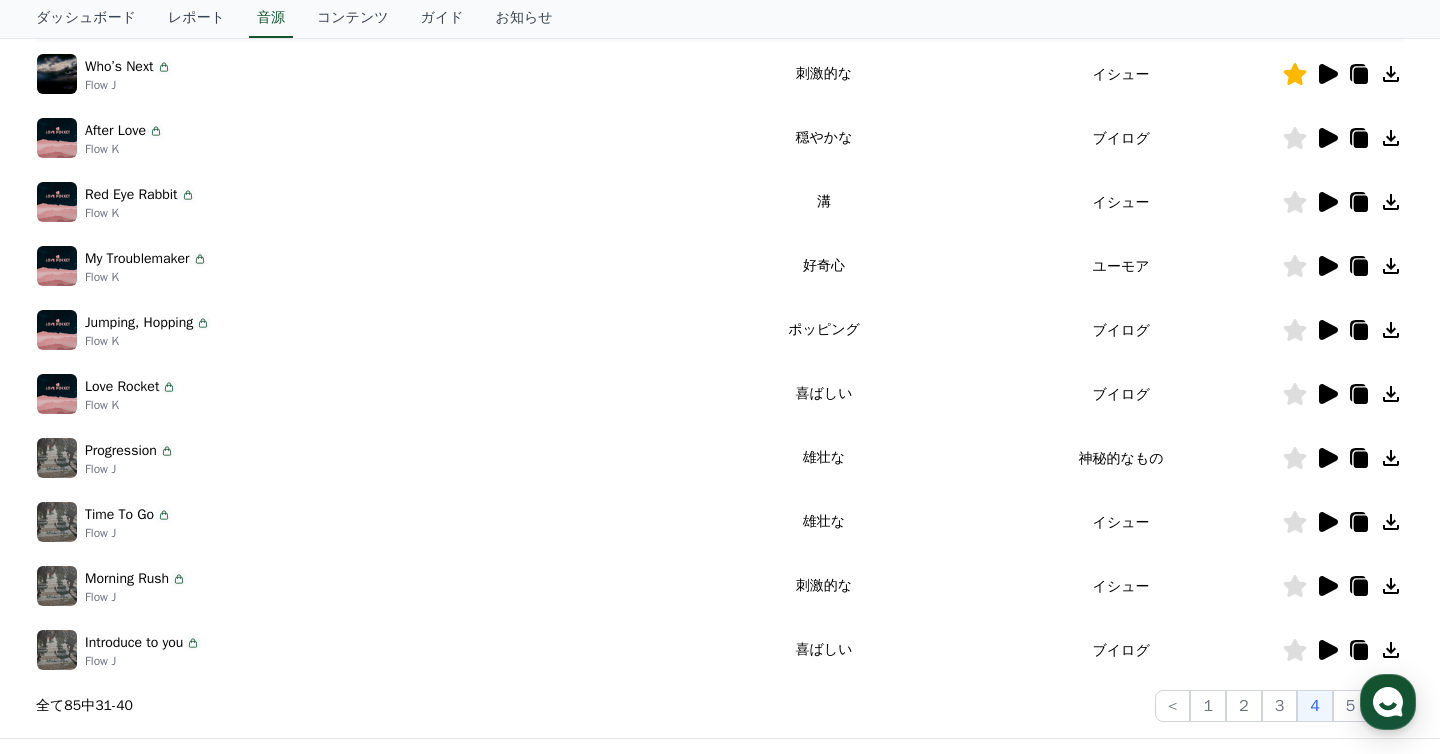 scroll, scrollTop: 226, scrollLeft: 0, axis: vertical 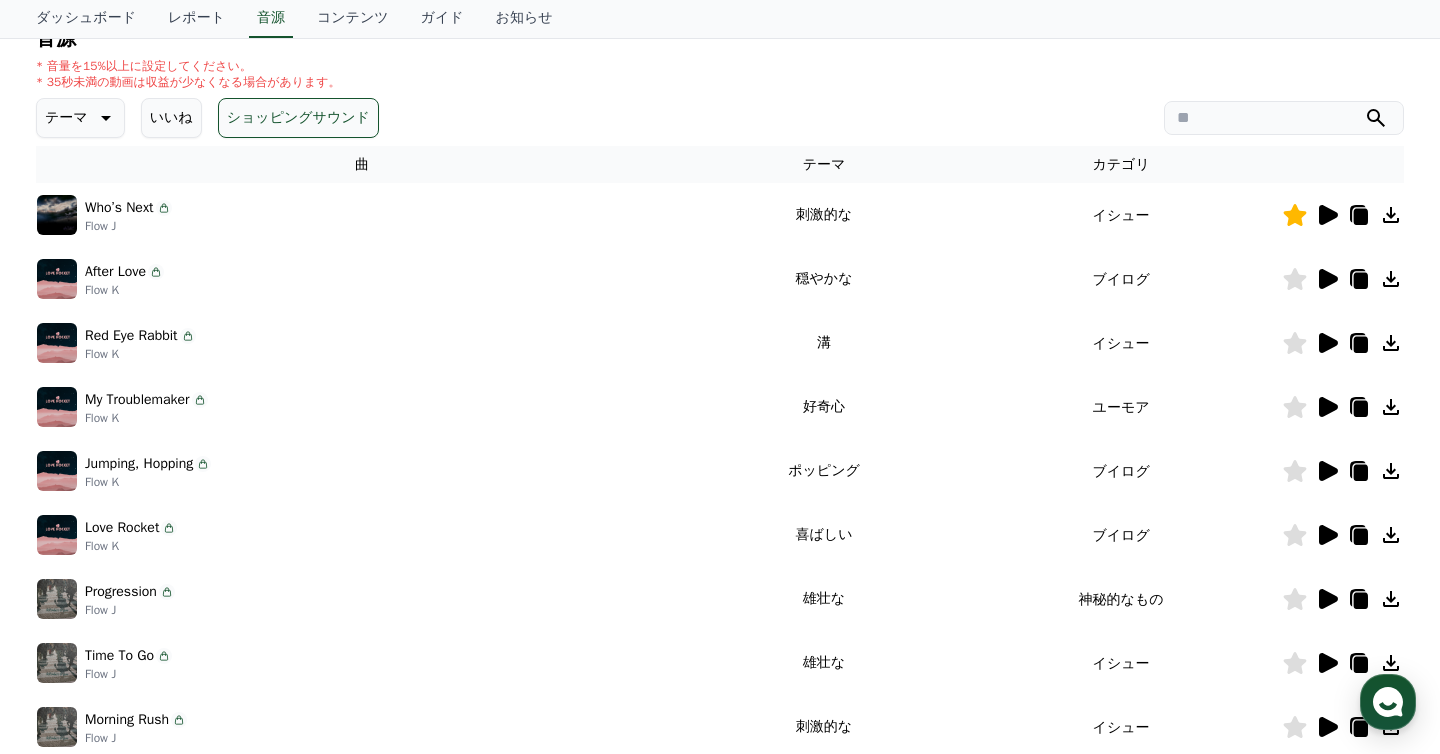 click 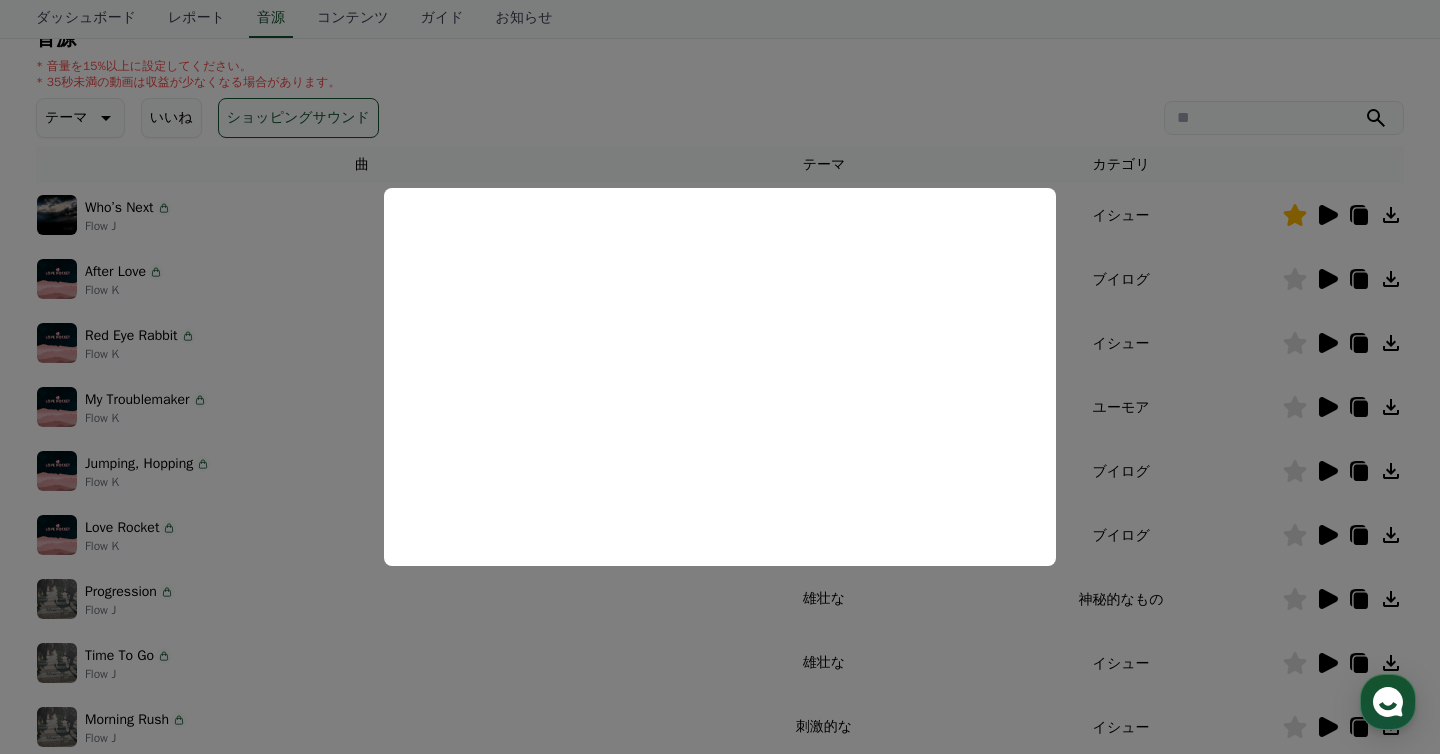 click at bounding box center [720, 377] 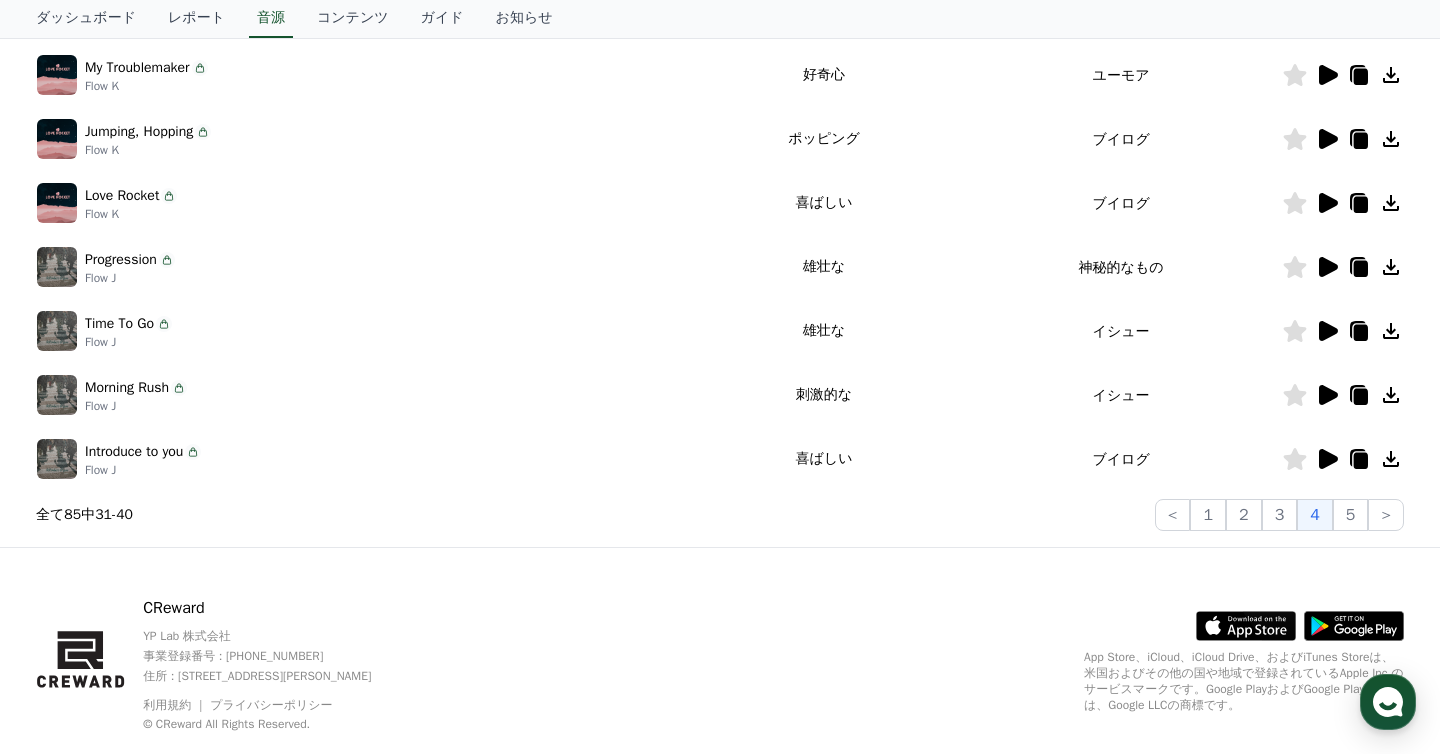 scroll, scrollTop: 600, scrollLeft: 0, axis: vertical 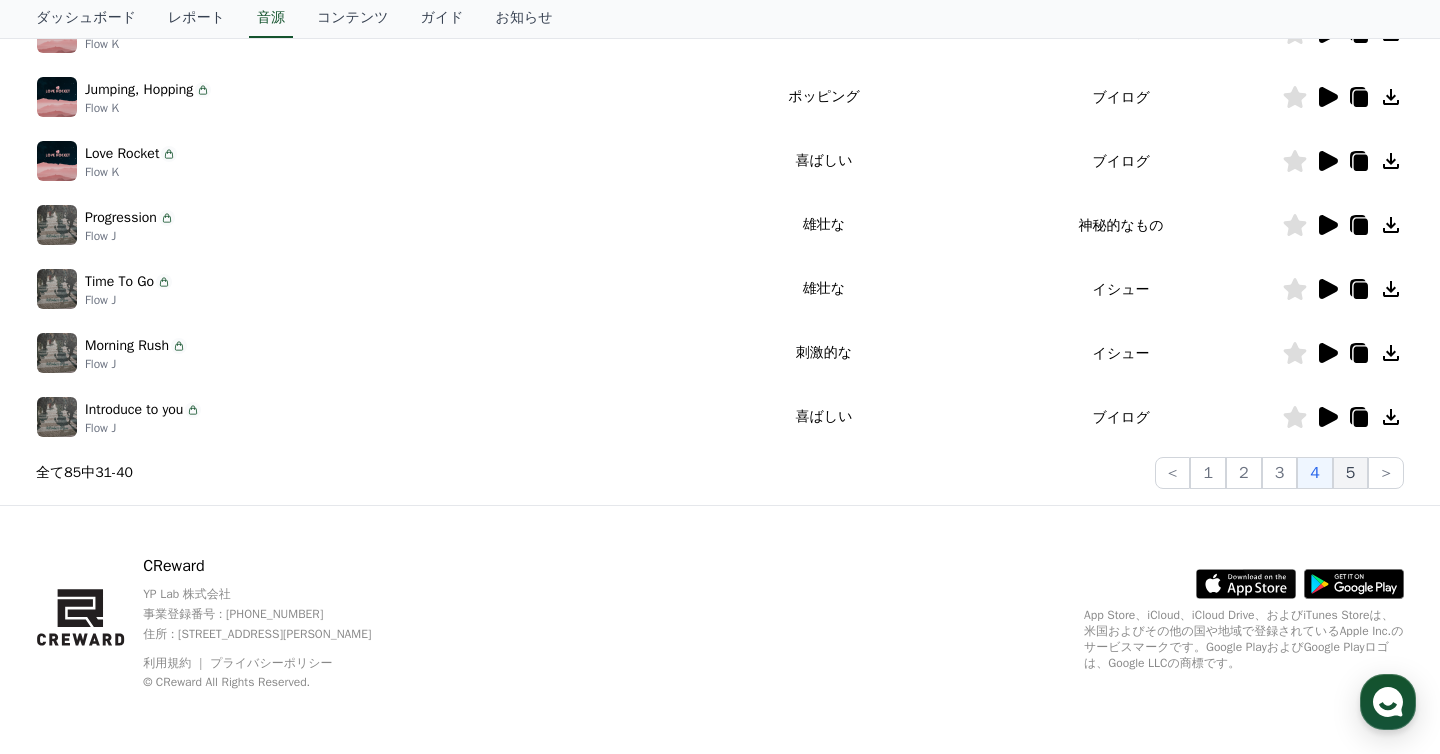 click on "5" 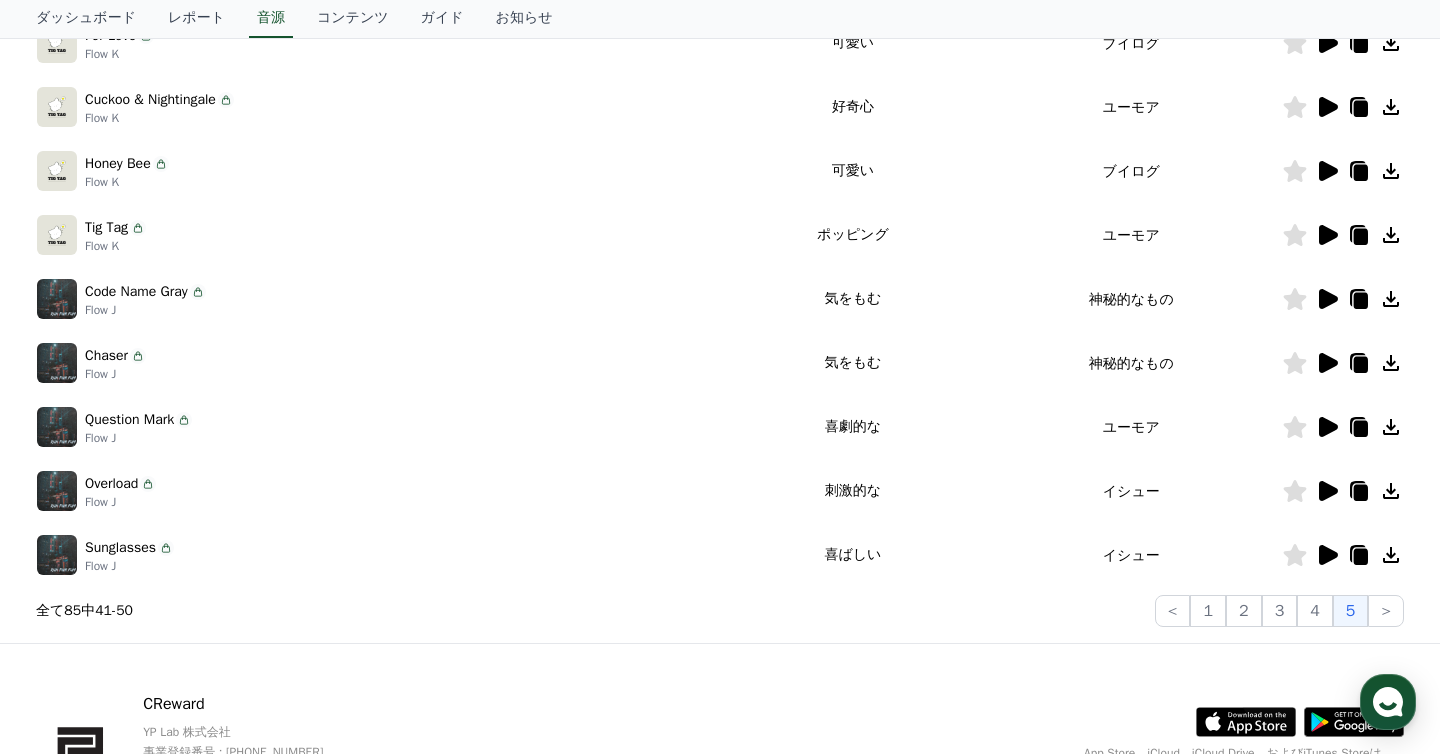 scroll, scrollTop: 556, scrollLeft: 0, axis: vertical 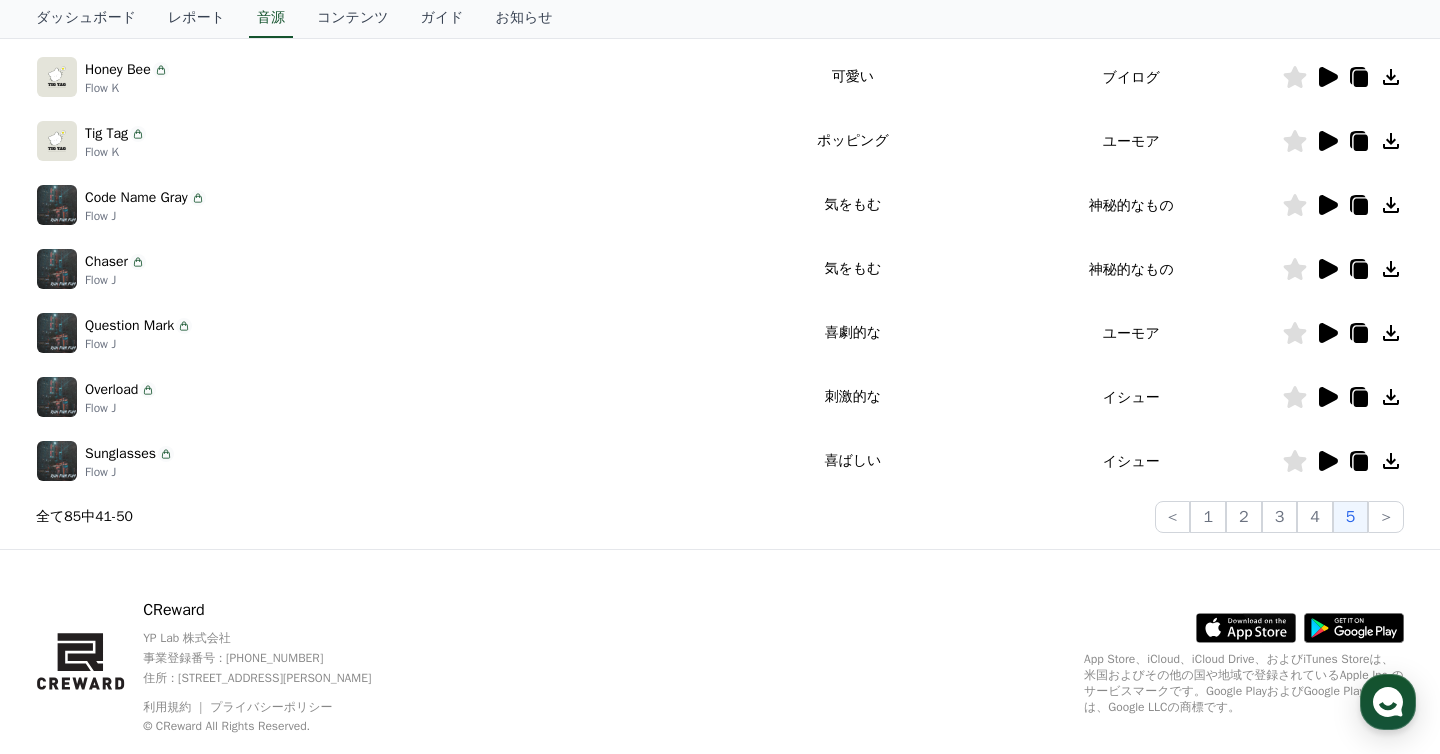 click 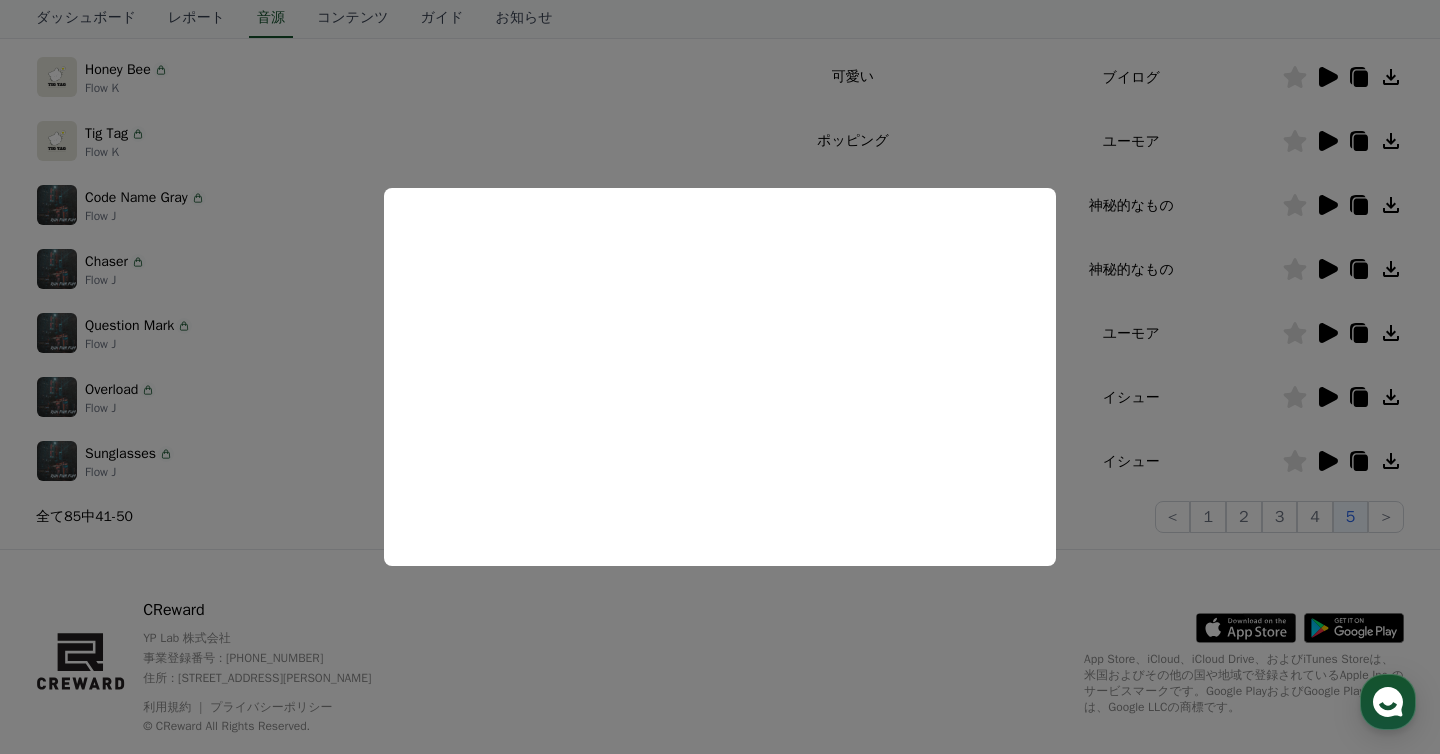 click at bounding box center (720, 377) 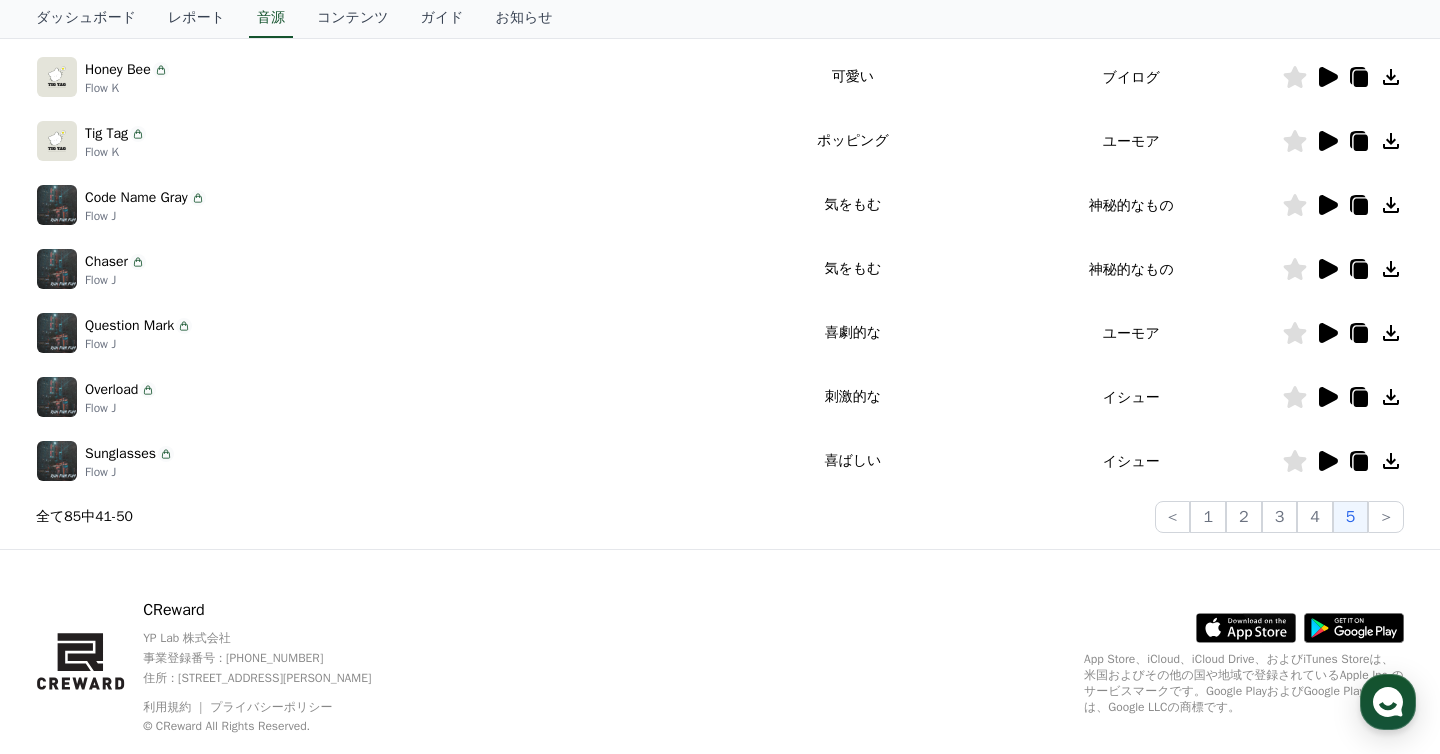 click 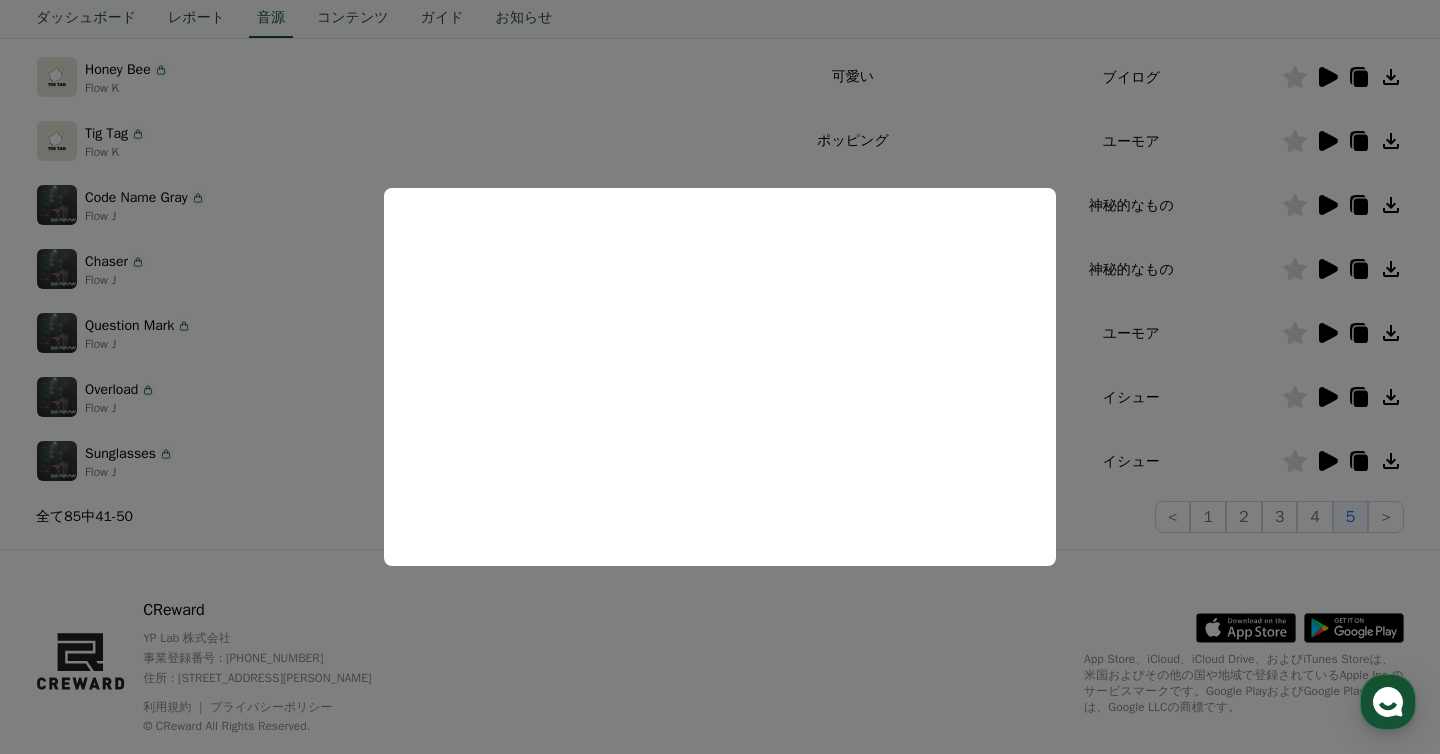 click at bounding box center [720, 377] 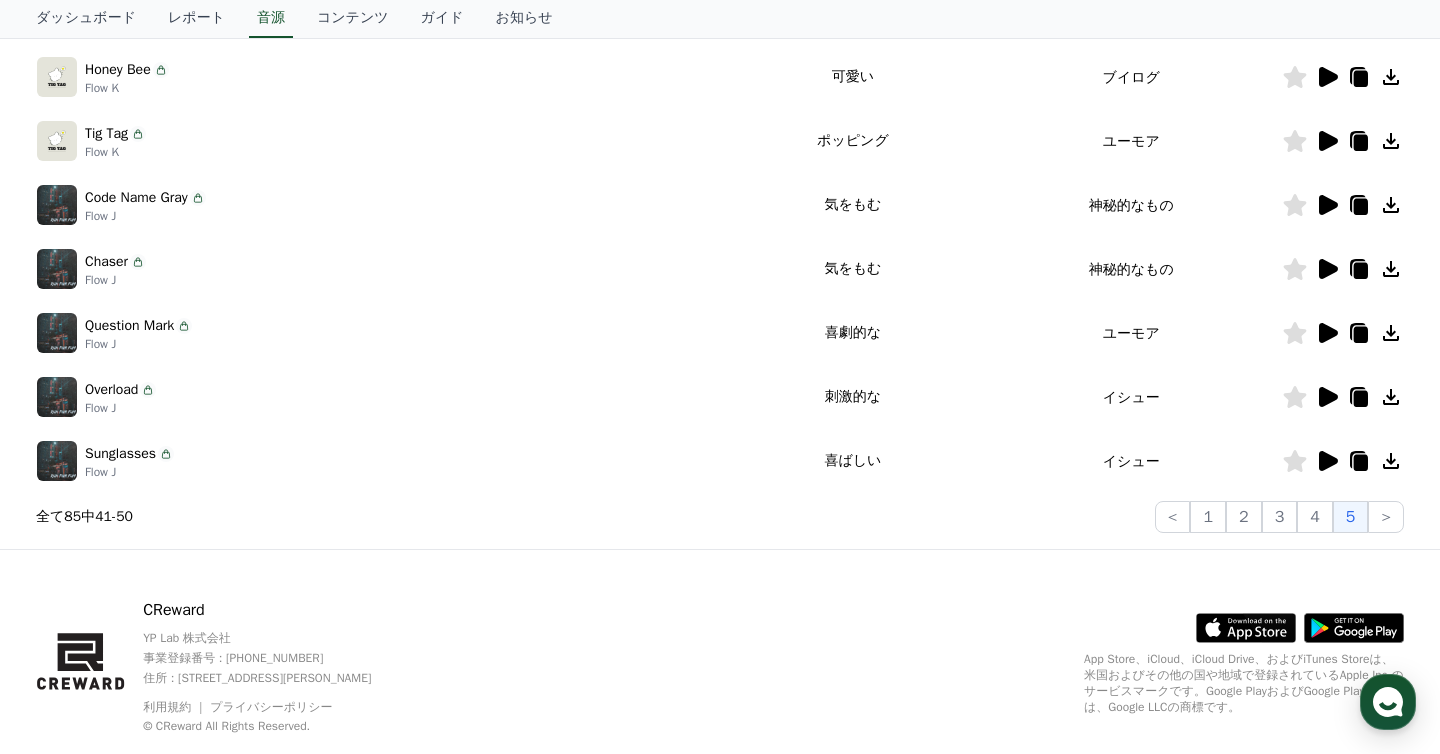 click 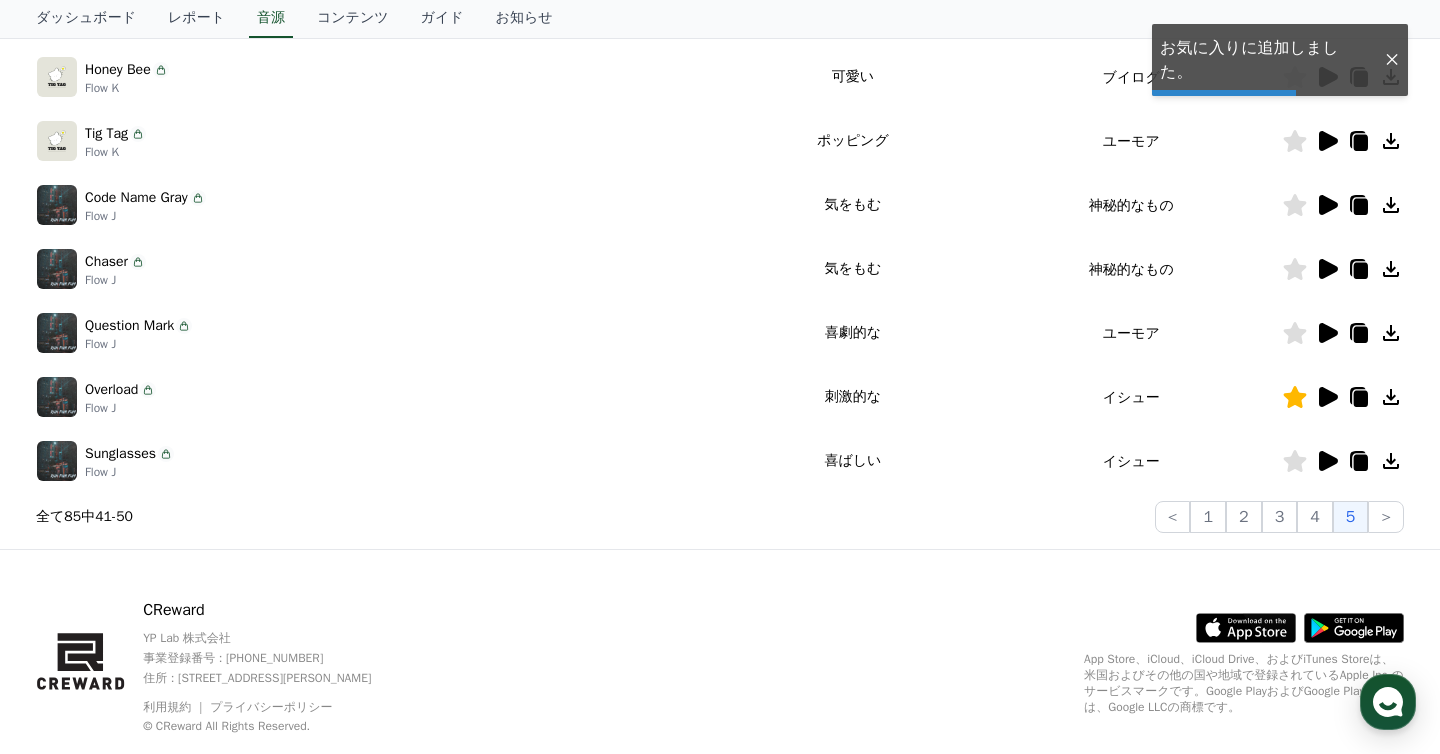 click 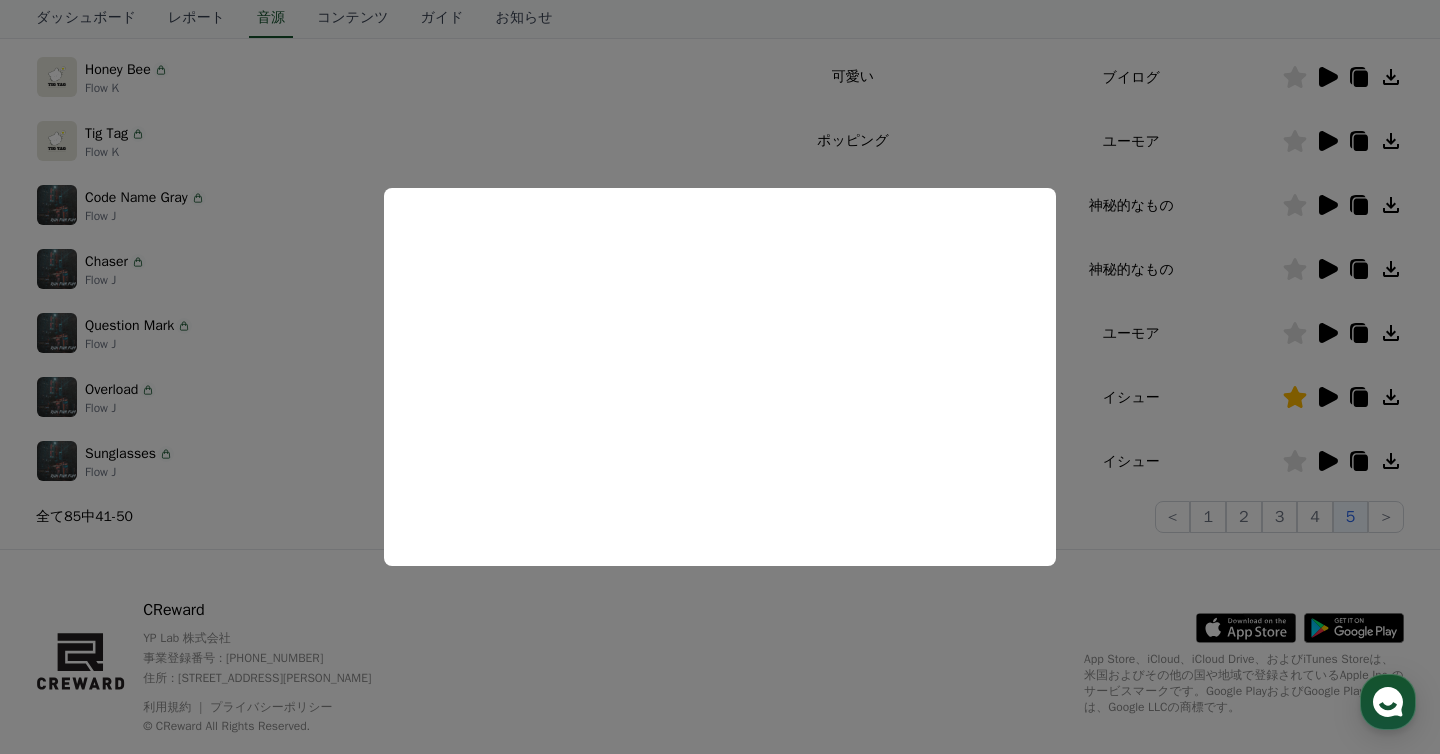 click at bounding box center [720, 377] 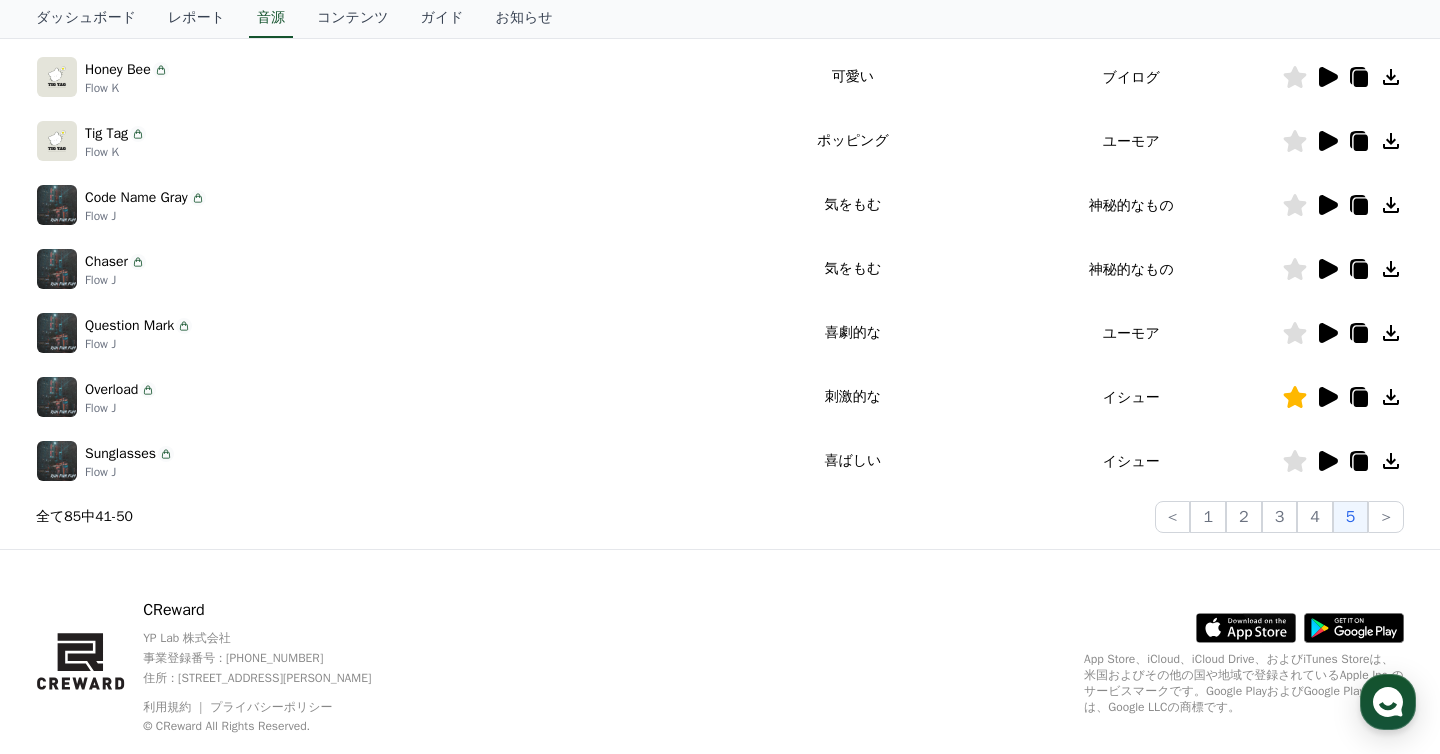 click 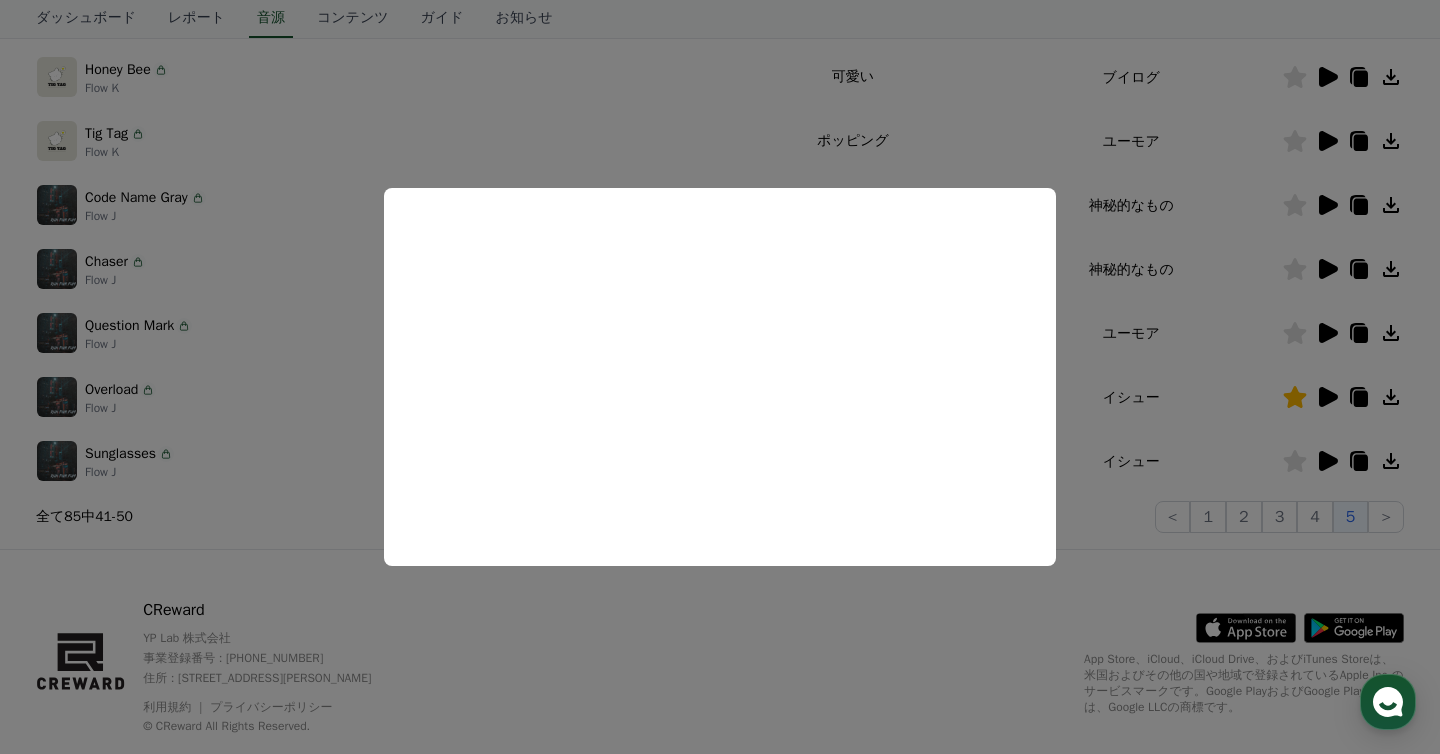 click at bounding box center [720, 377] 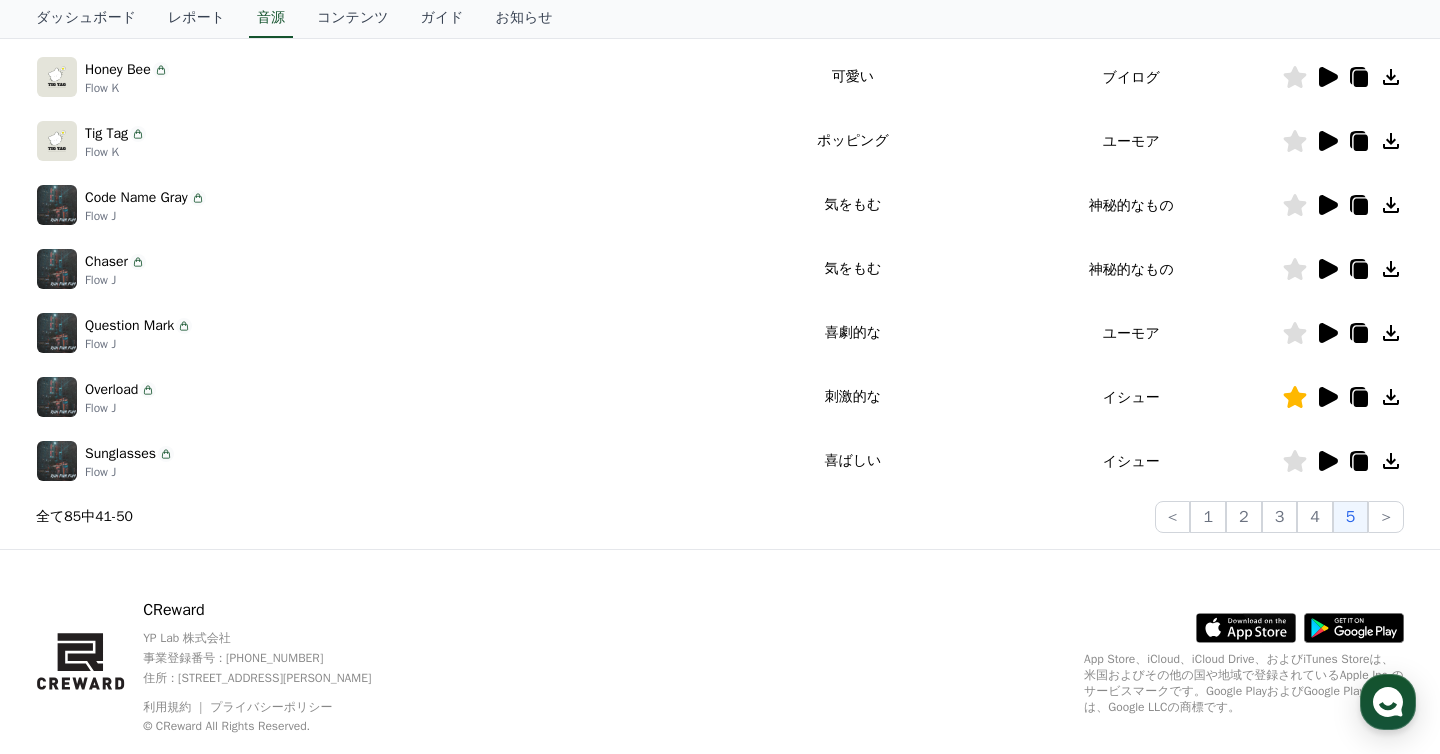 click 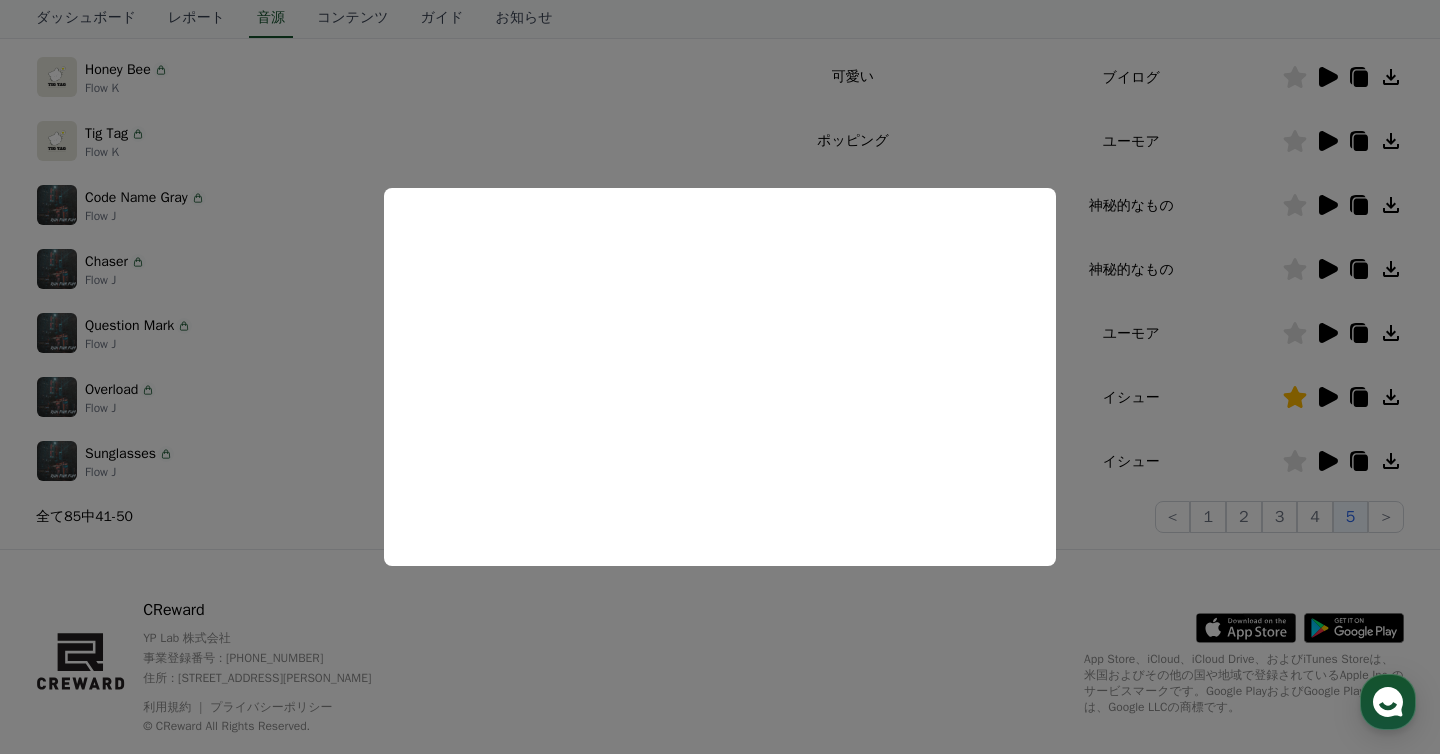 click at bounding box center (720, 377) 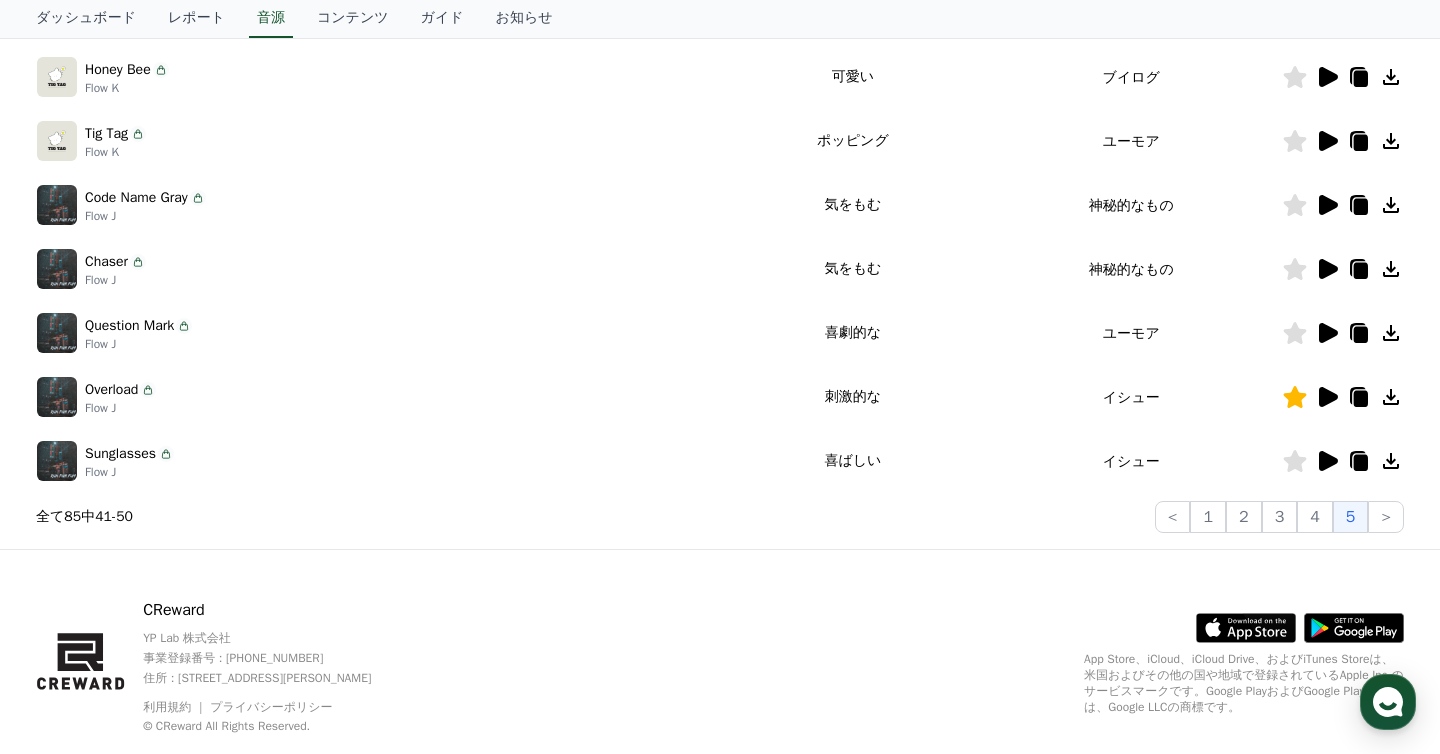 click 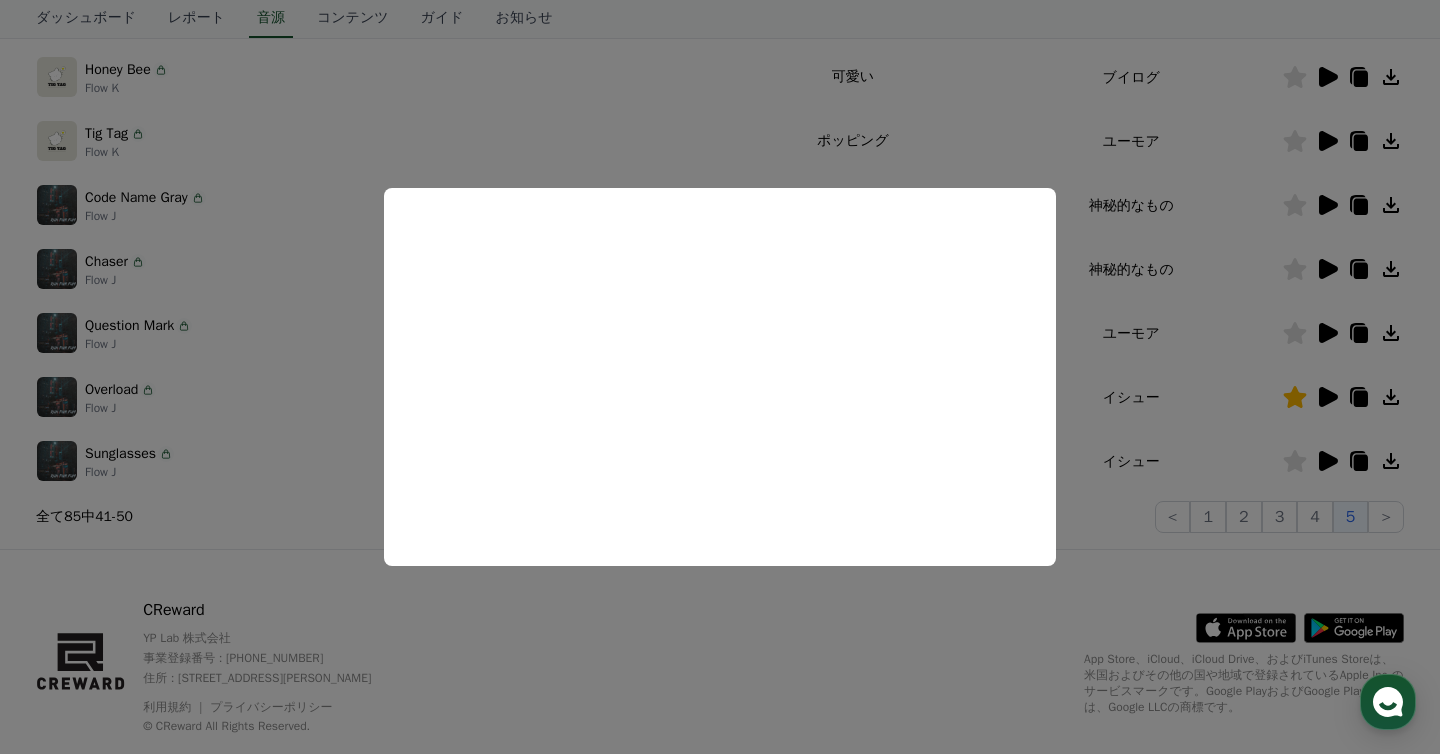 click at bounding box center (720, 377) 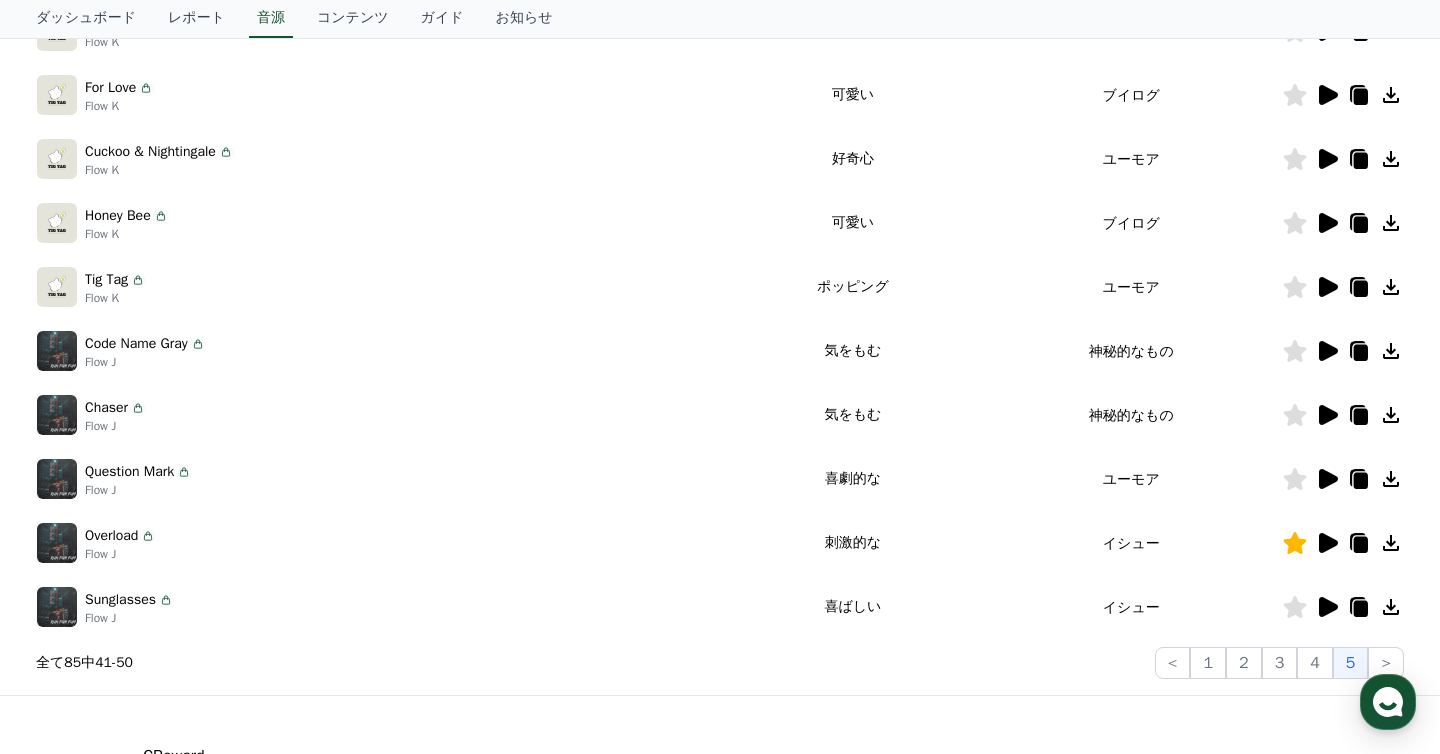 scroll, scrollTop: 600, scrollLeft: 0, axis: vertical 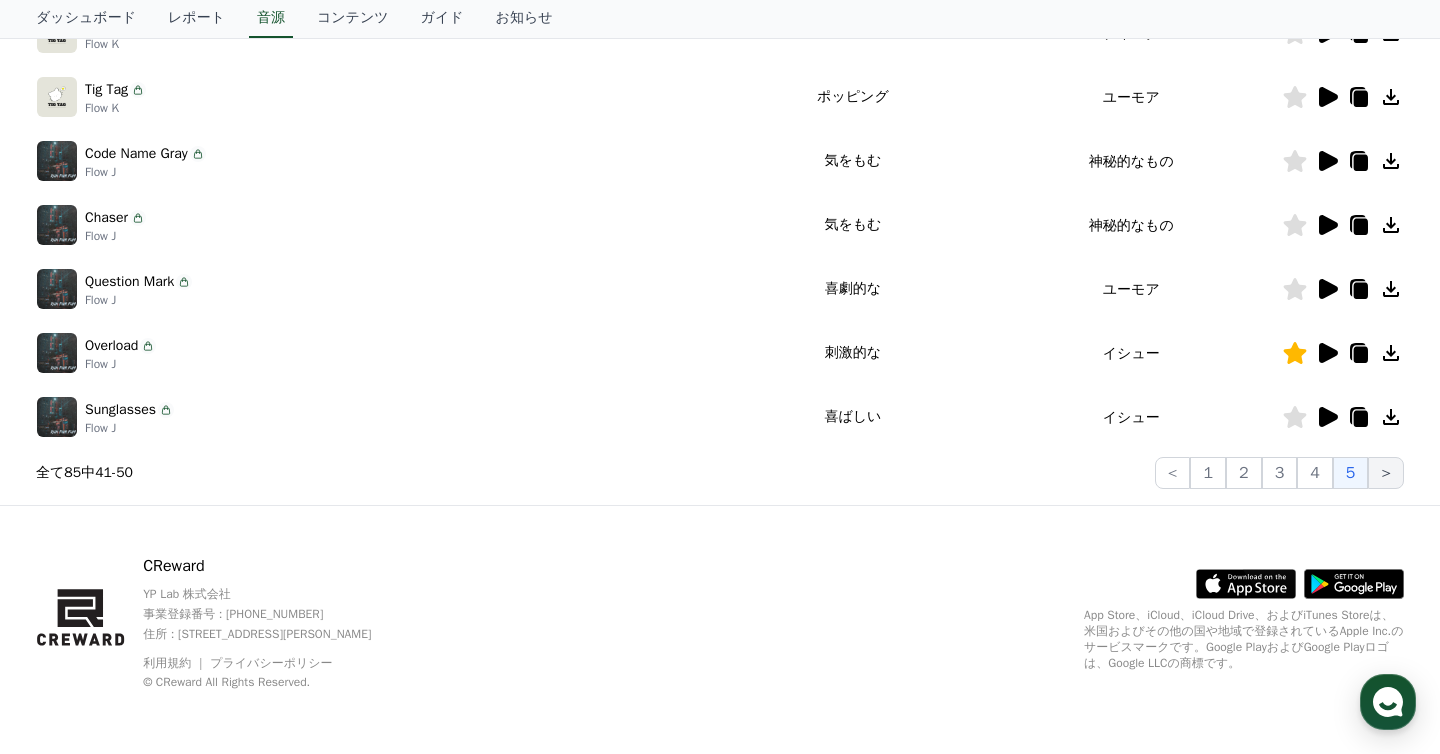 click on ">" 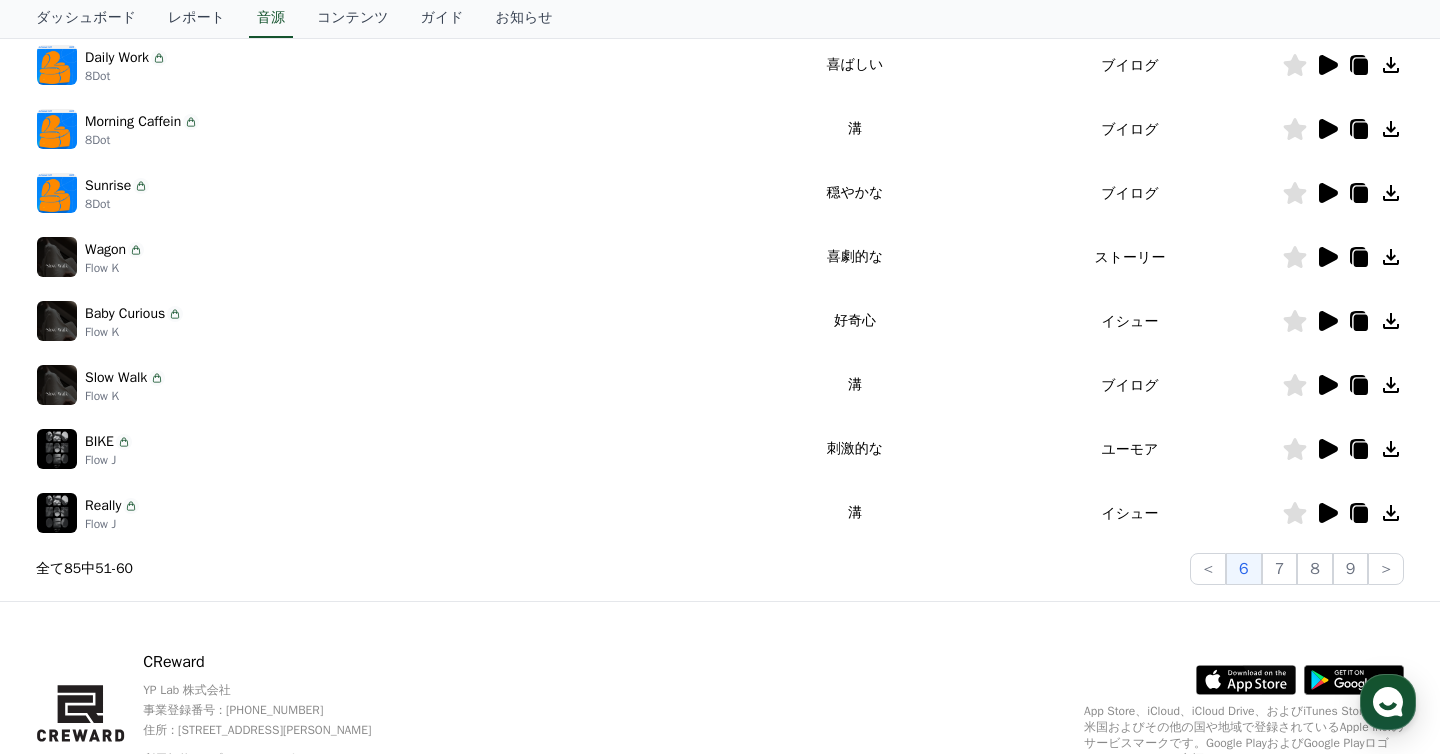 scroll, scrollTop: 505, scrollLeft: 0, axis: vertical 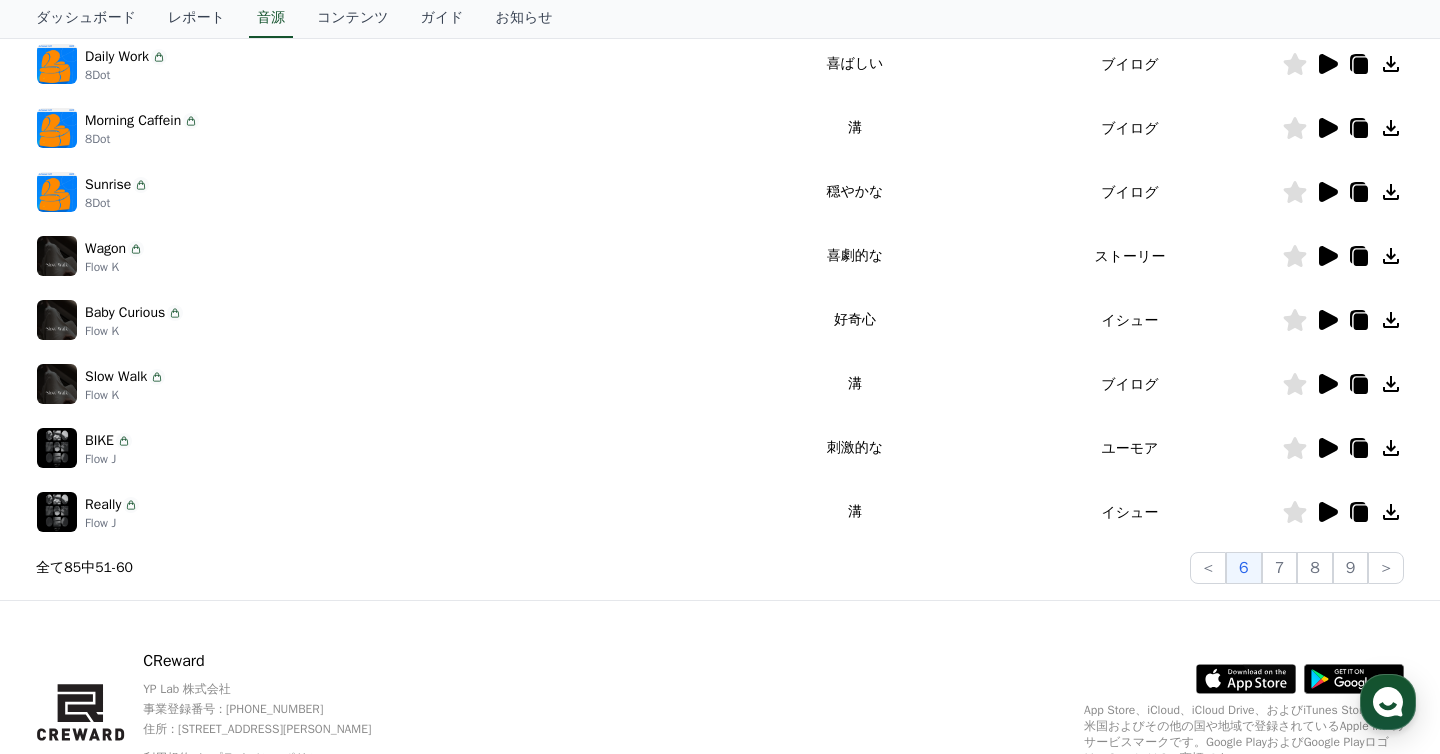 click at bounding box center (1343, 448) 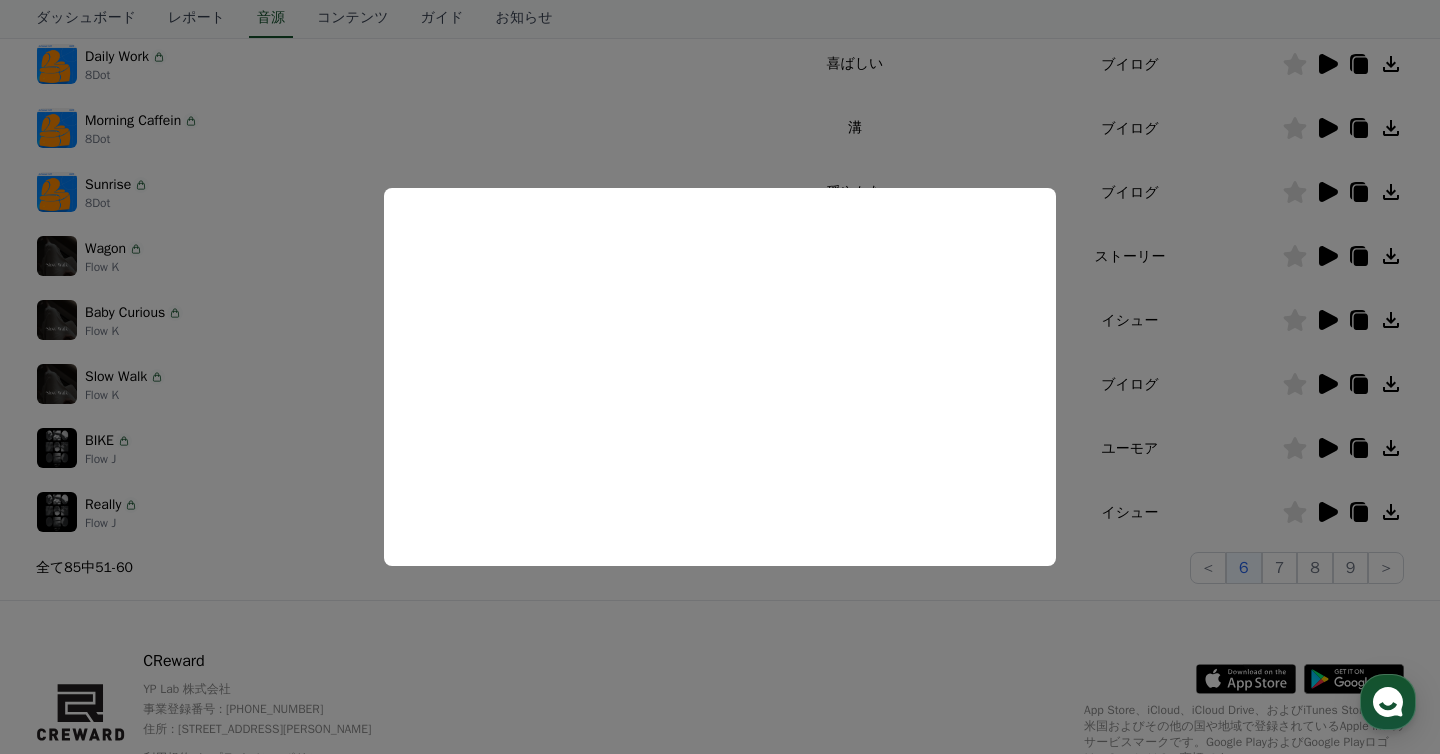 click at bounding box center [720, 377] 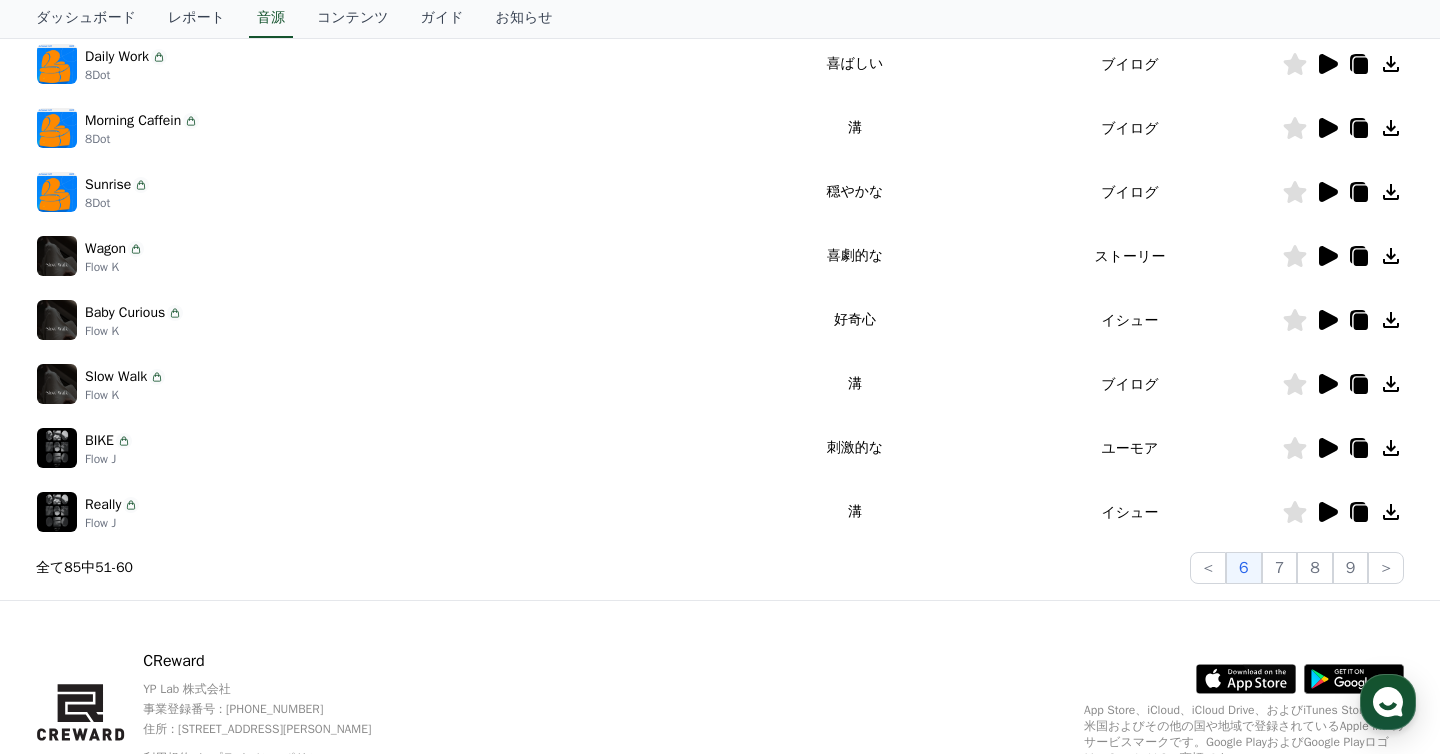 click 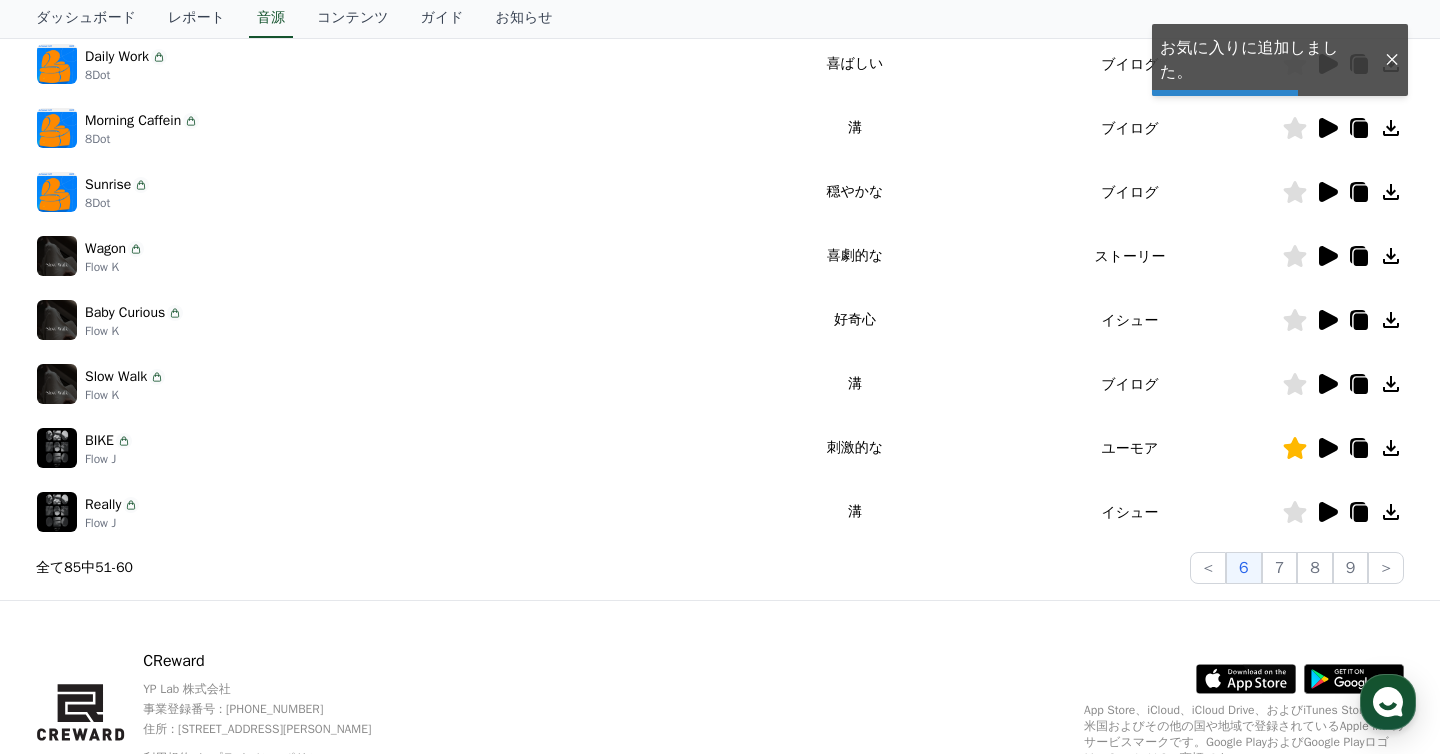 click 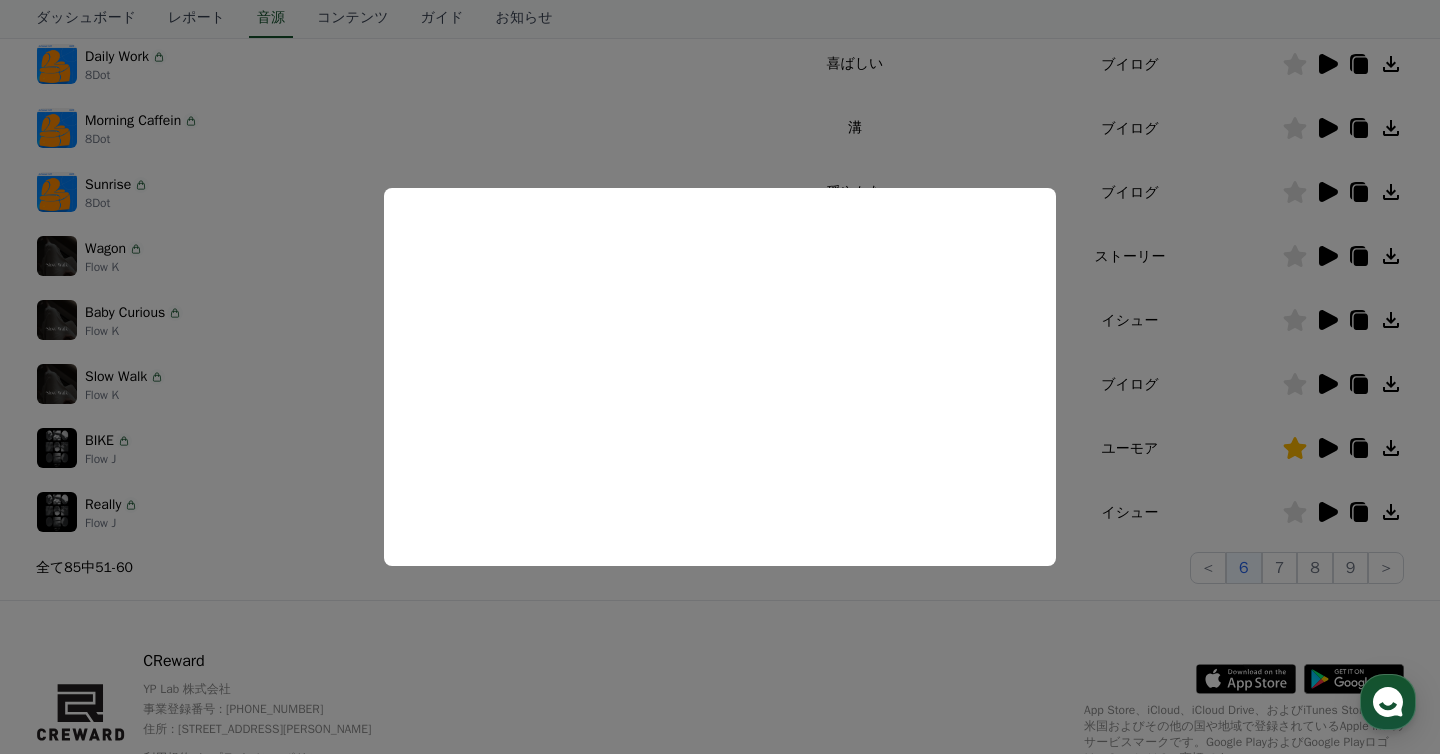 click at bounding box center (720, 377) 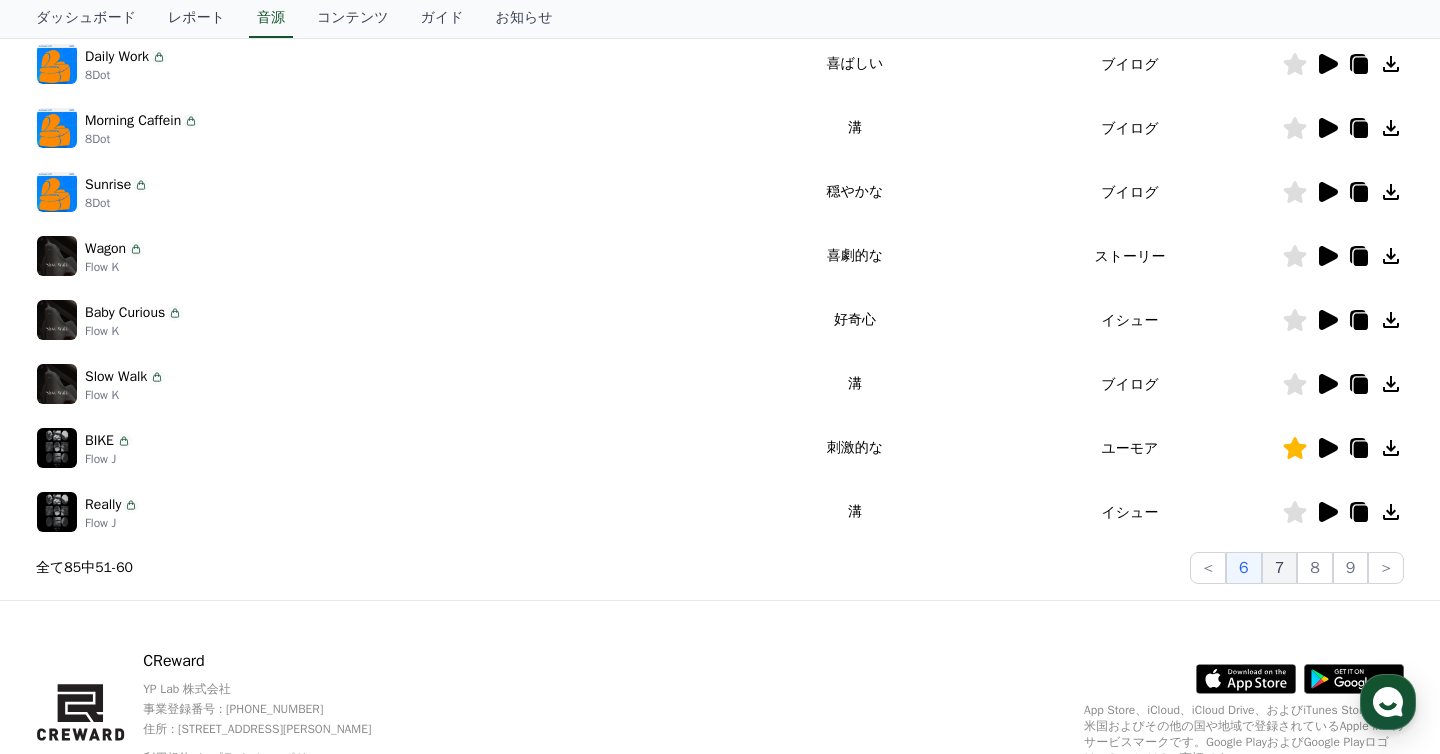 click on "7" 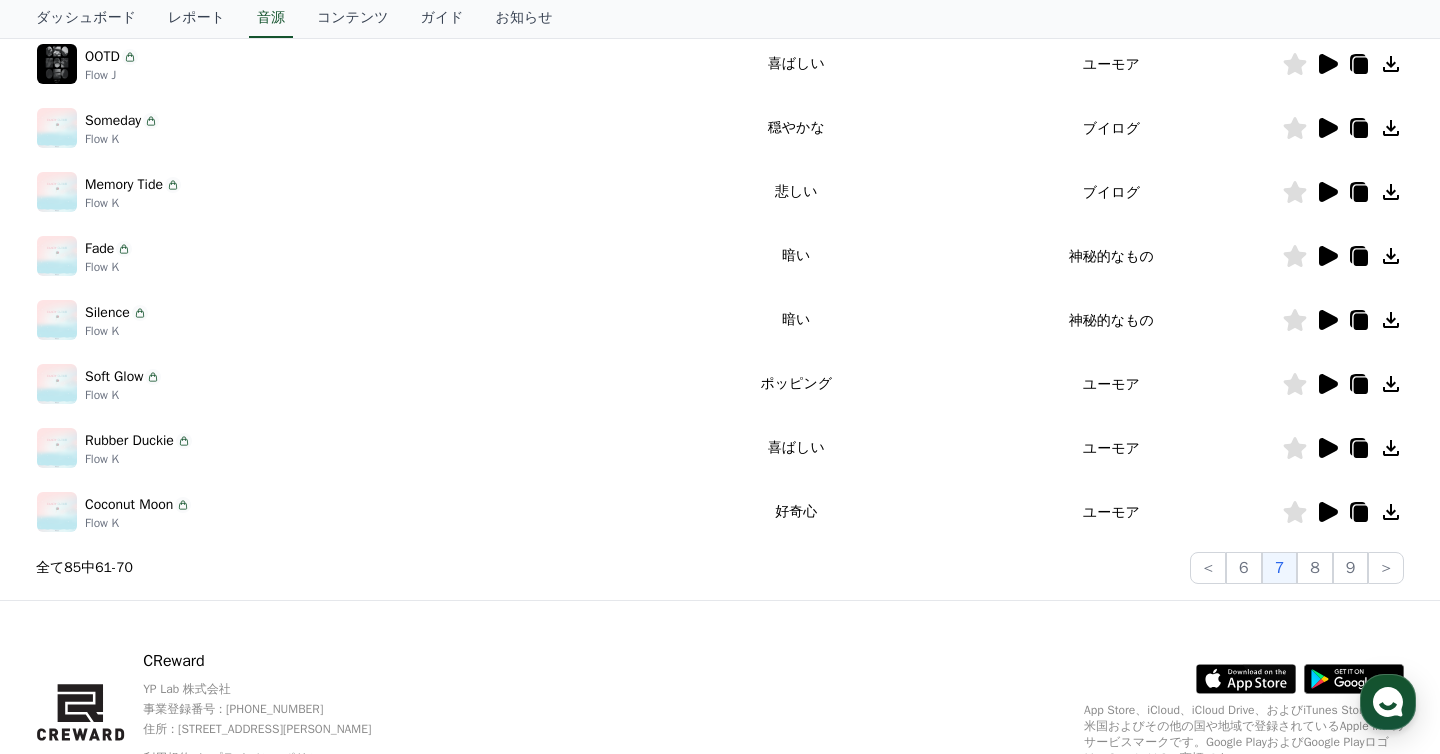 click 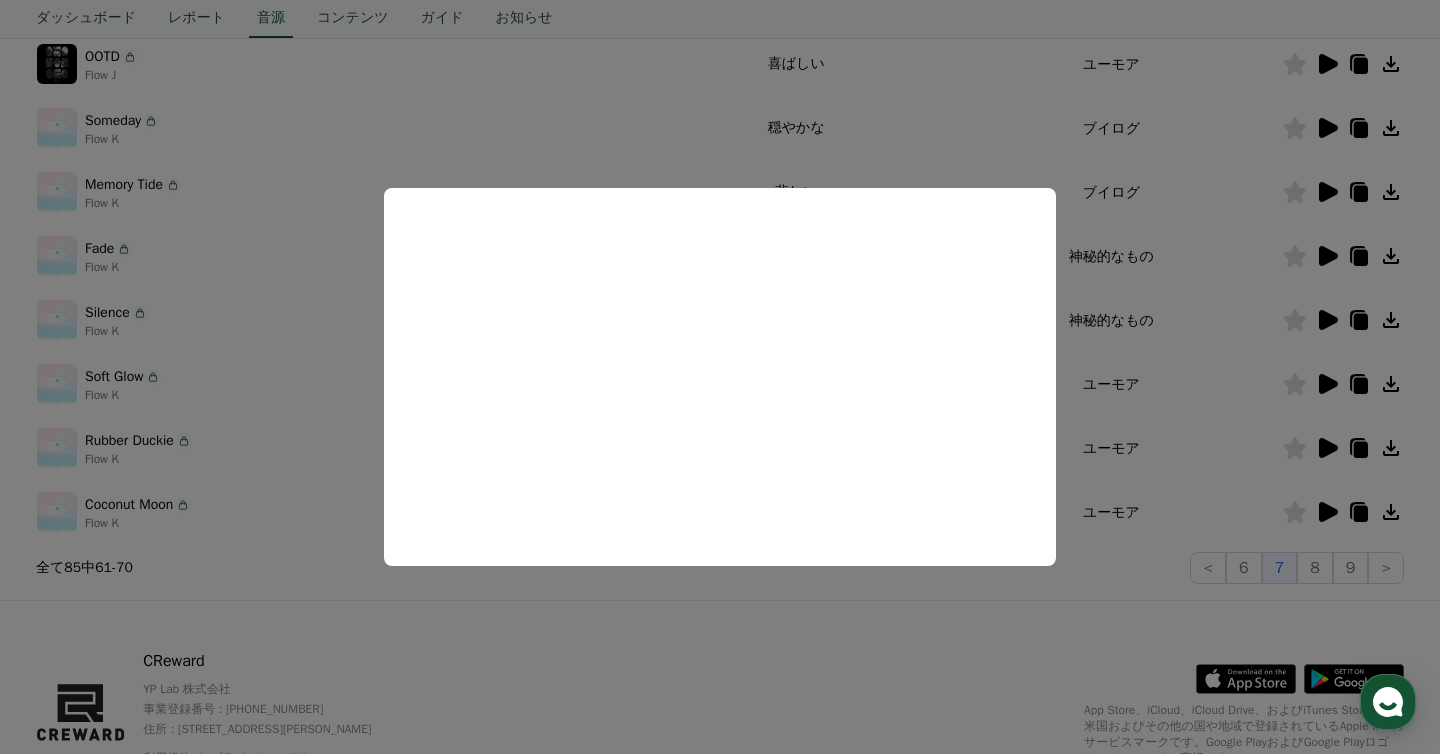 click at bounding box center (720, 377) 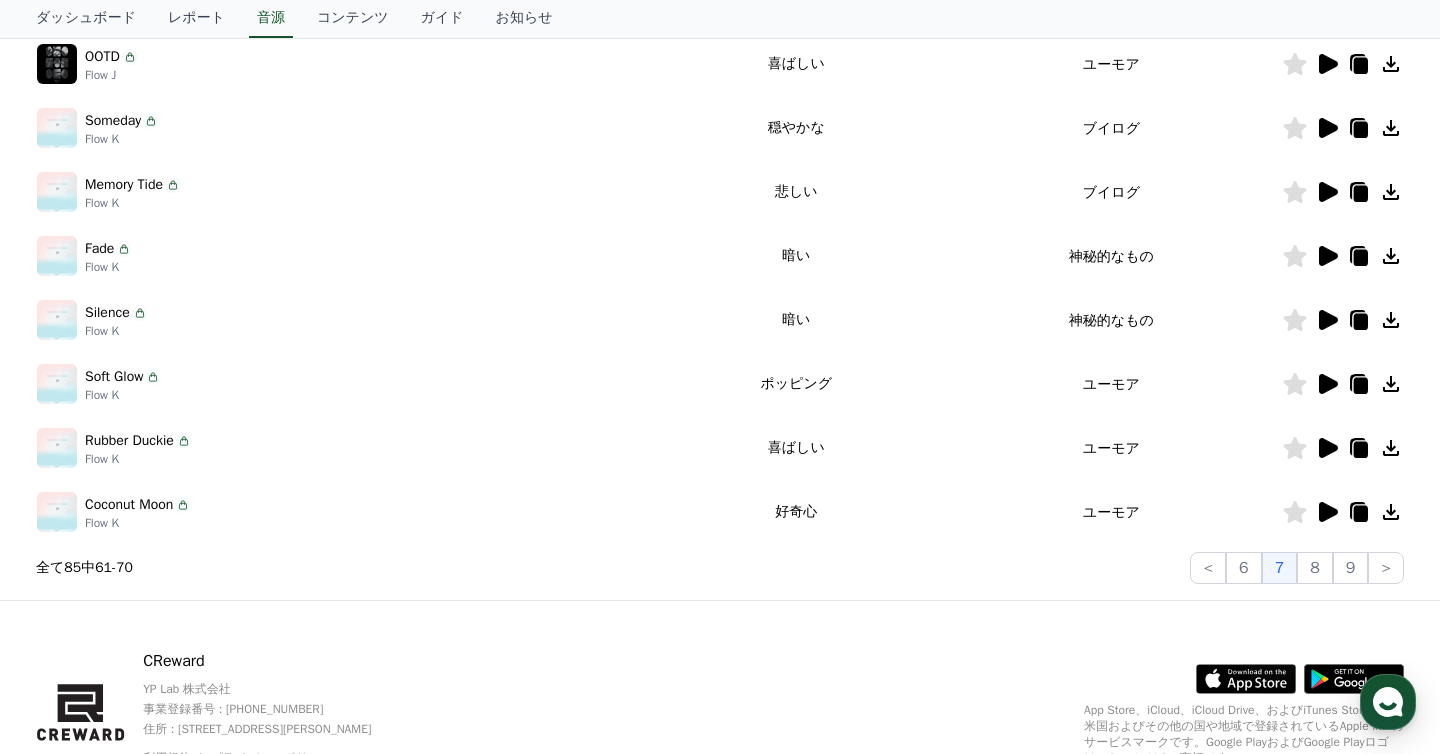 click 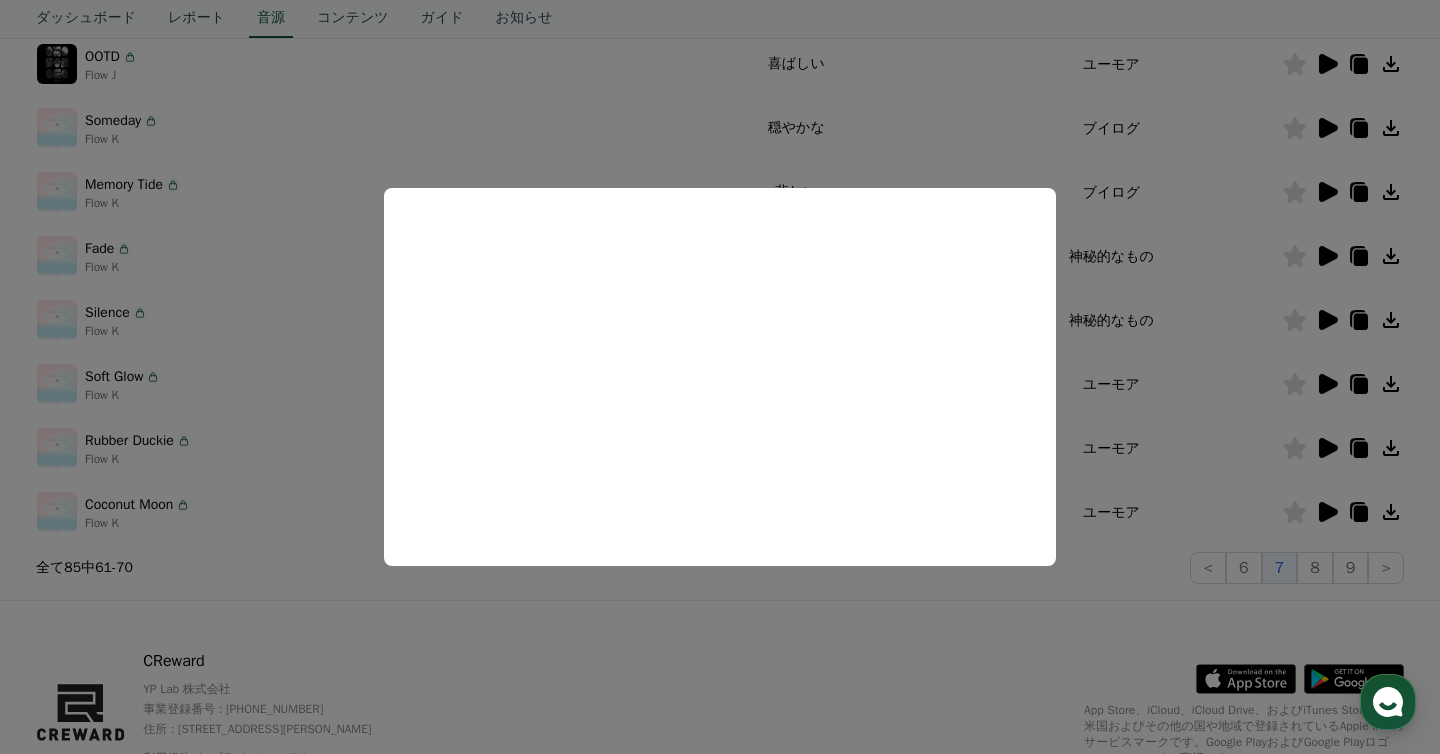 click at bounding box center (720, 377) 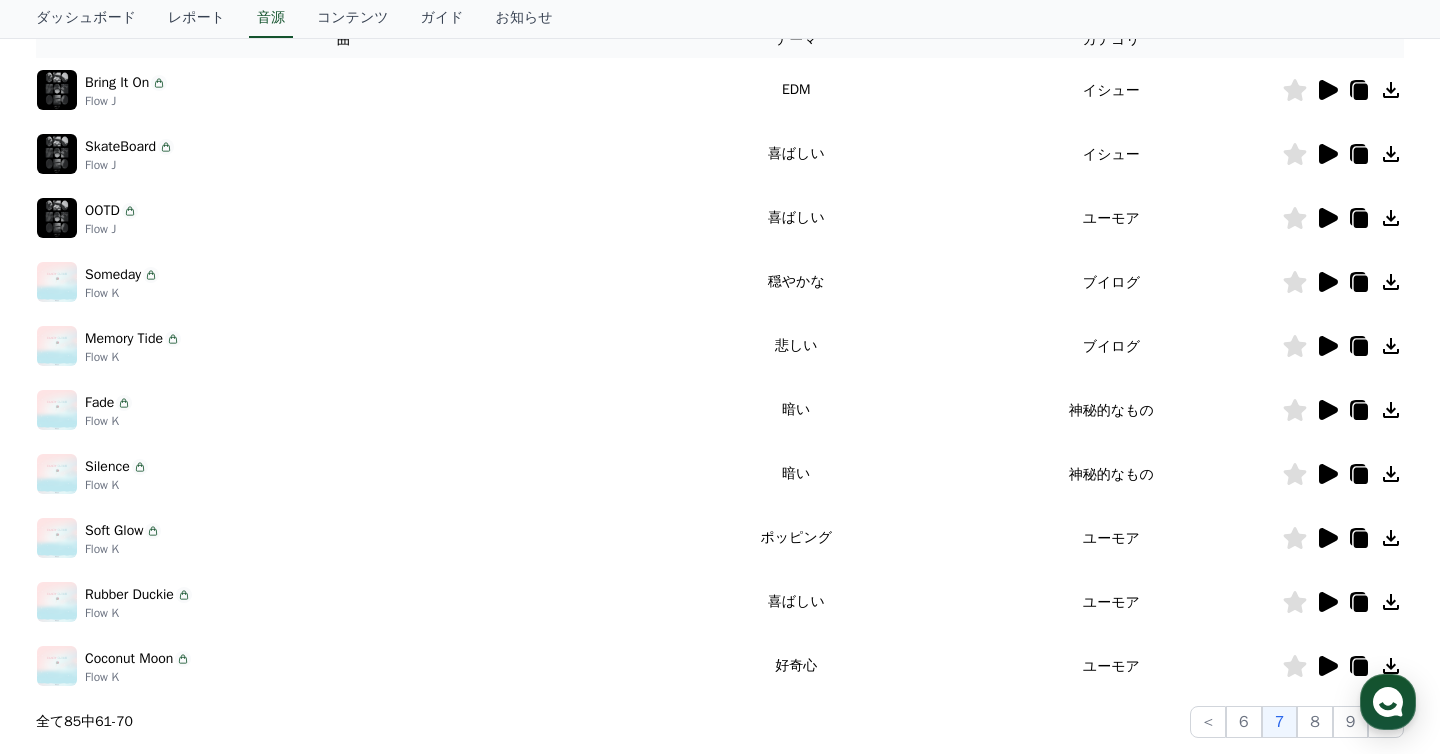 scroll, scrollTop: 275, scrollLeft: 0, axis: vertical 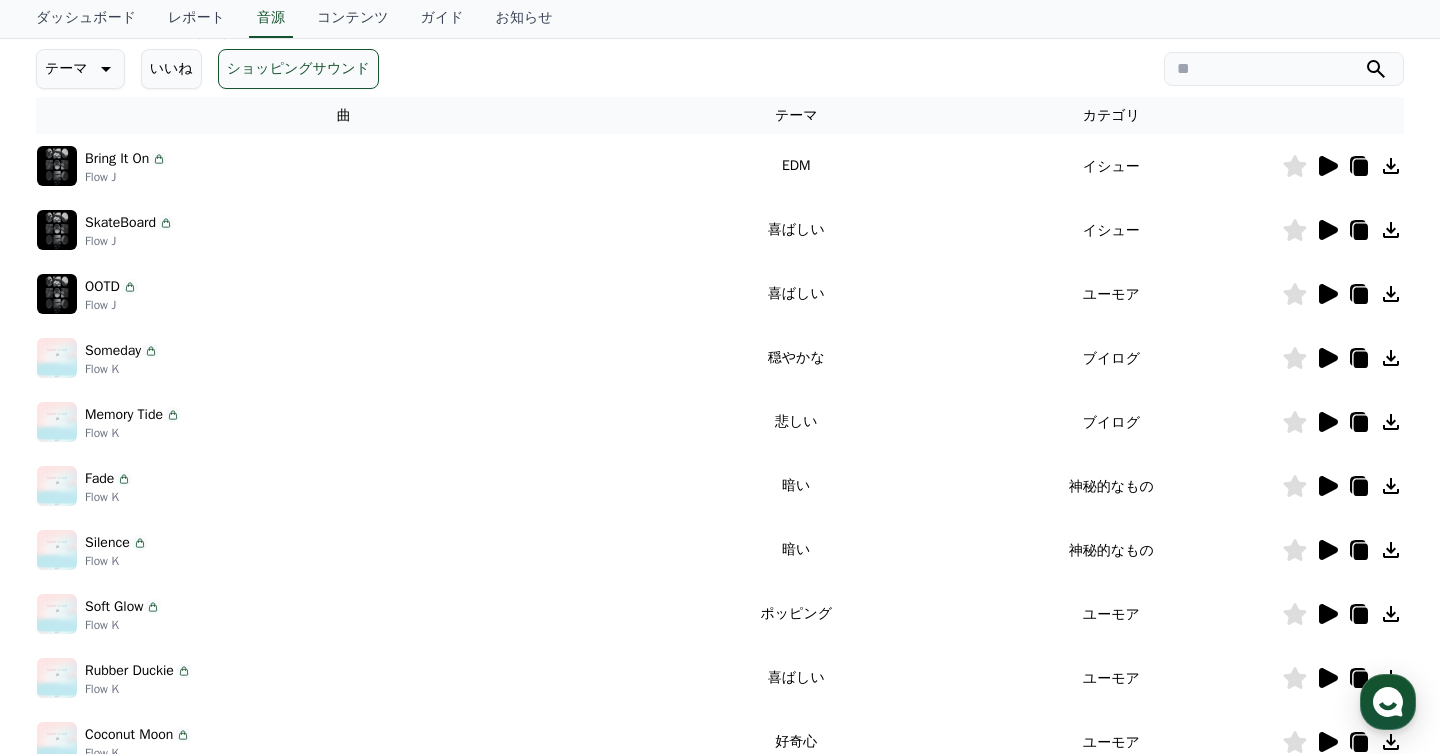 click 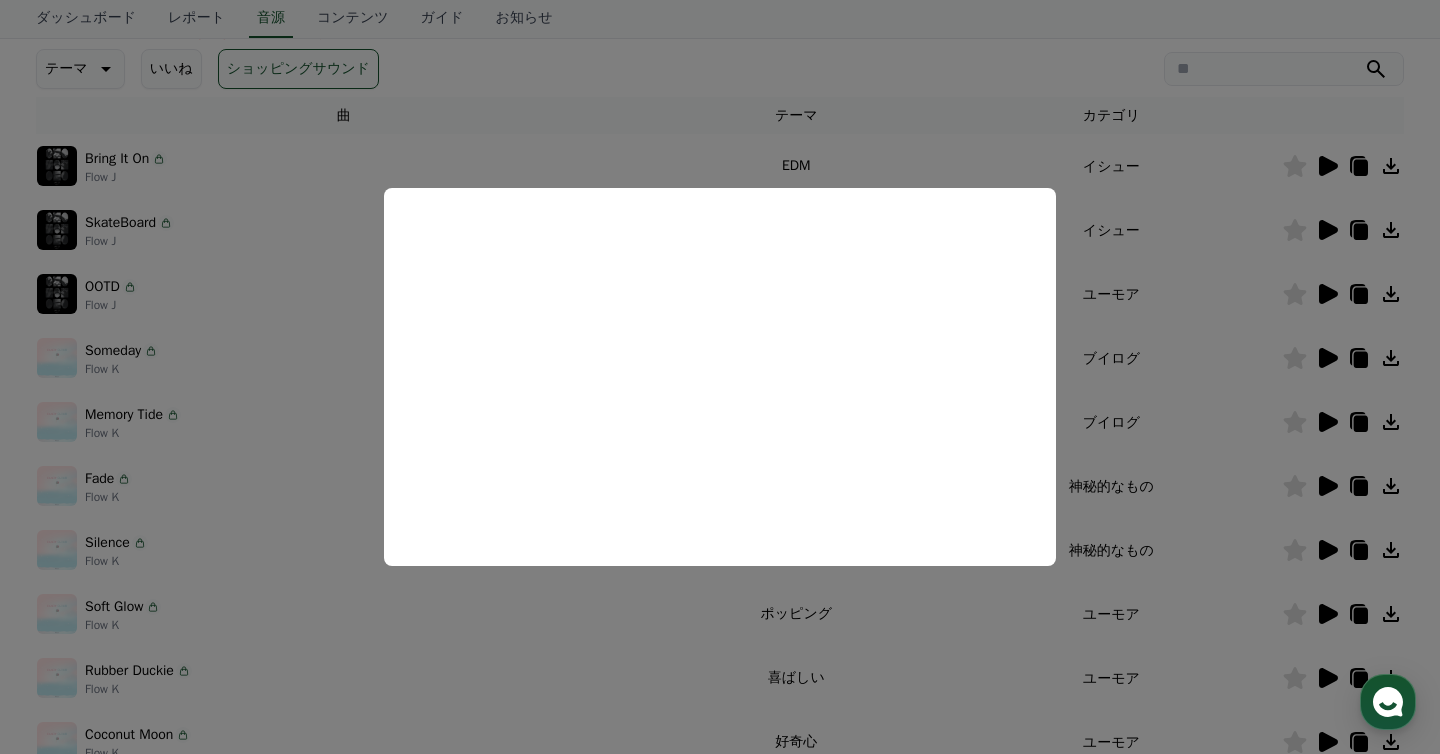 click at bounding box center (720, 377) 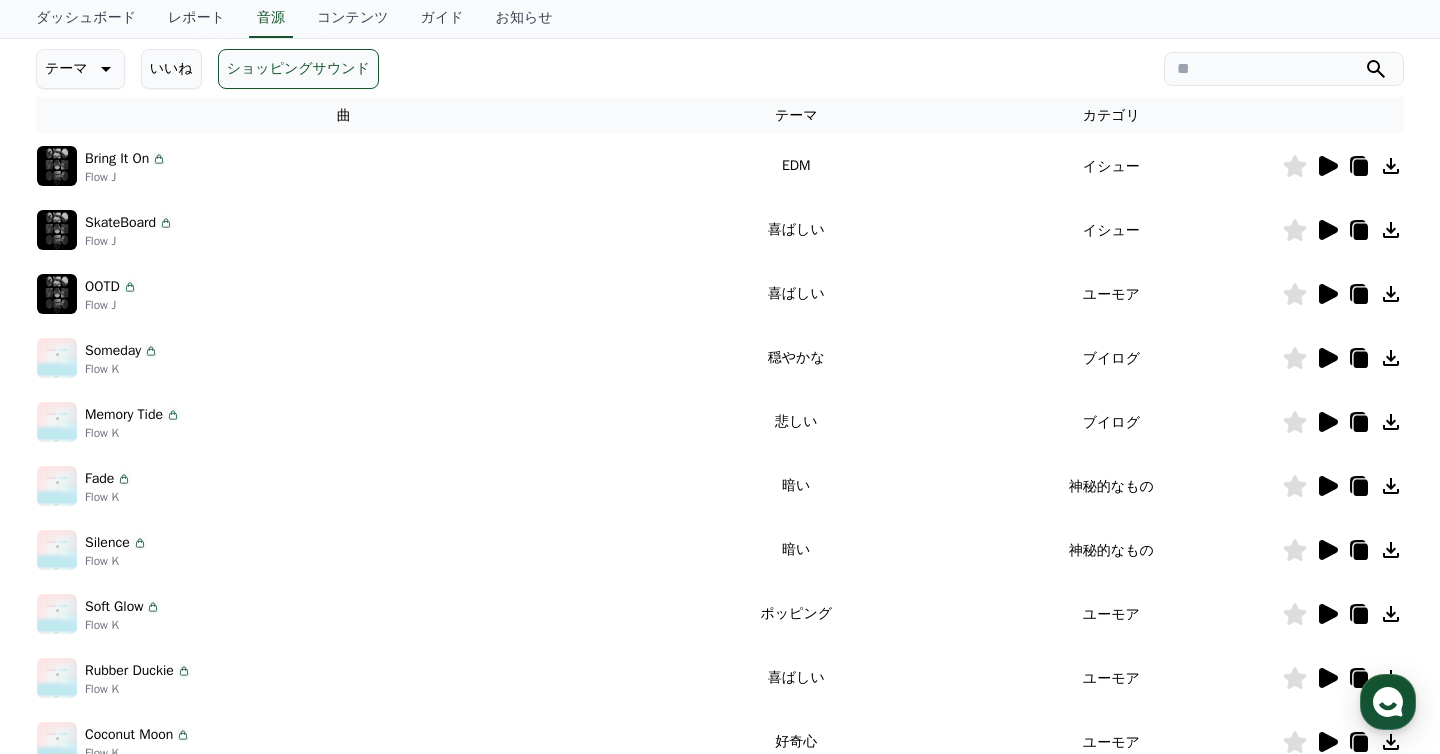 click 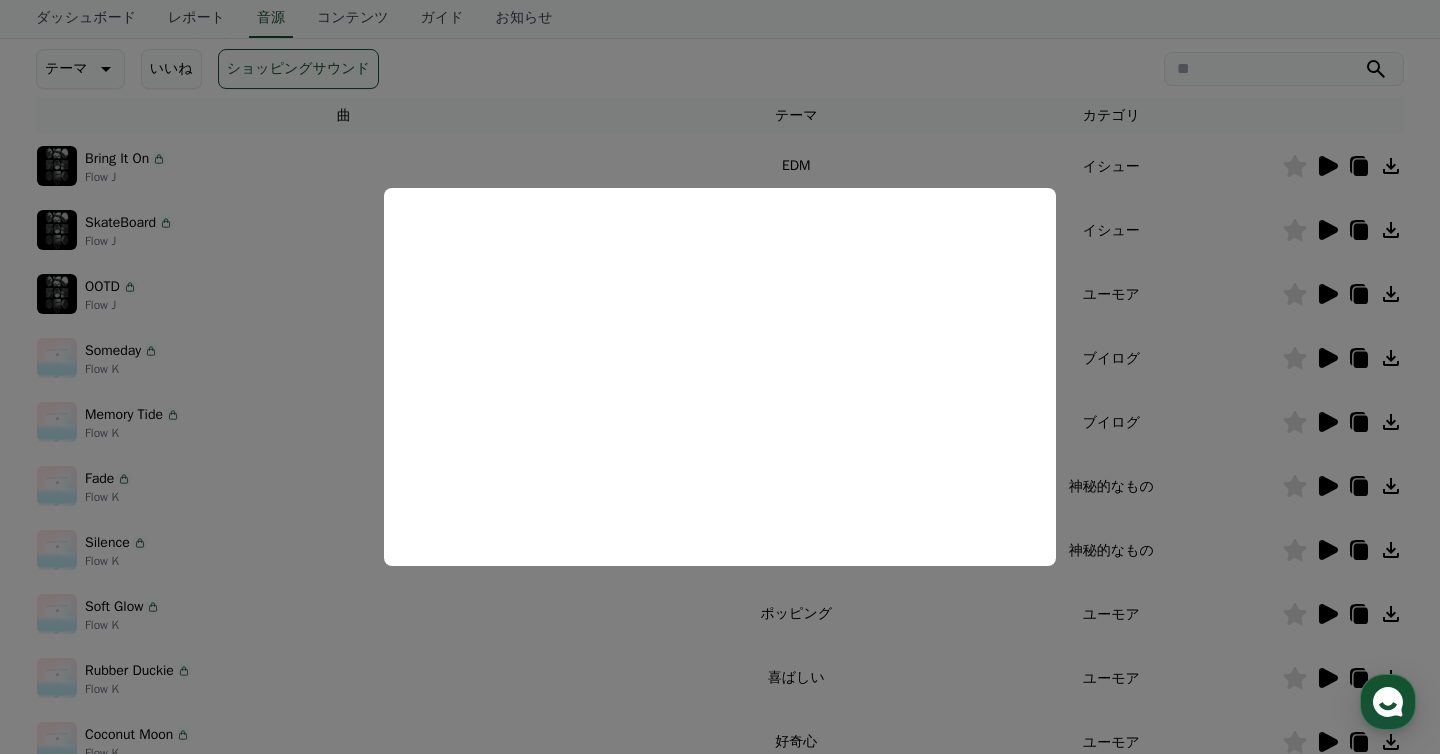 click at bounding box center [720, 377] 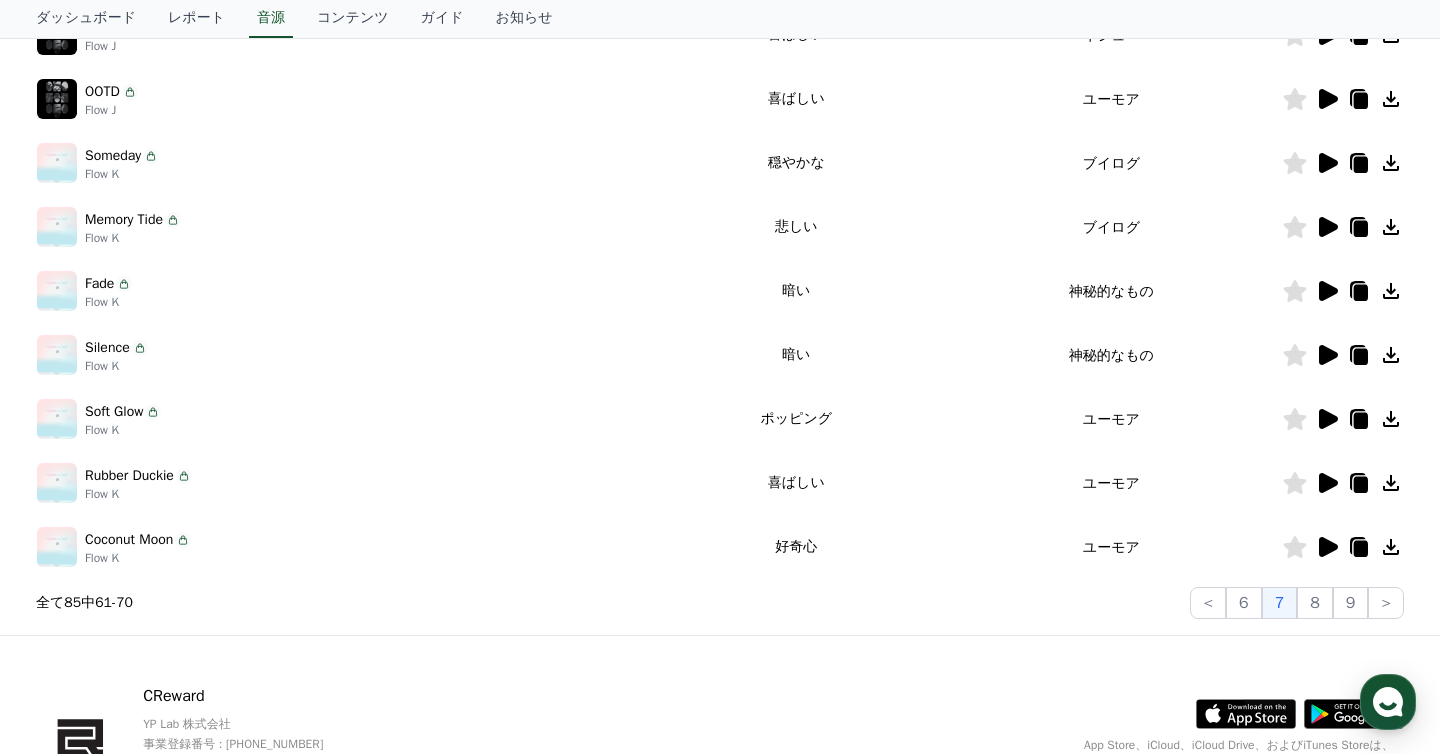 scroll, scrollTop: 600, scrollLeft: 0, axis: vertical 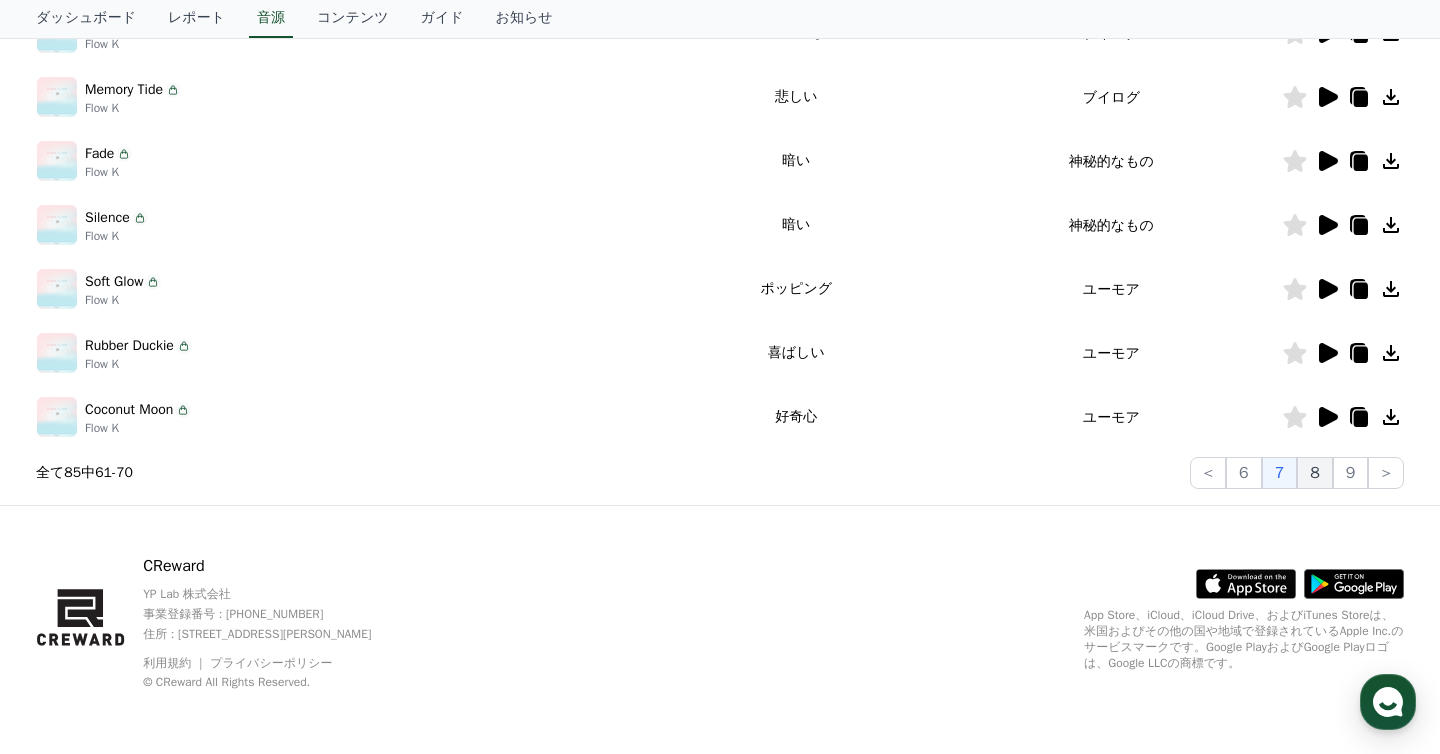 click on "8" 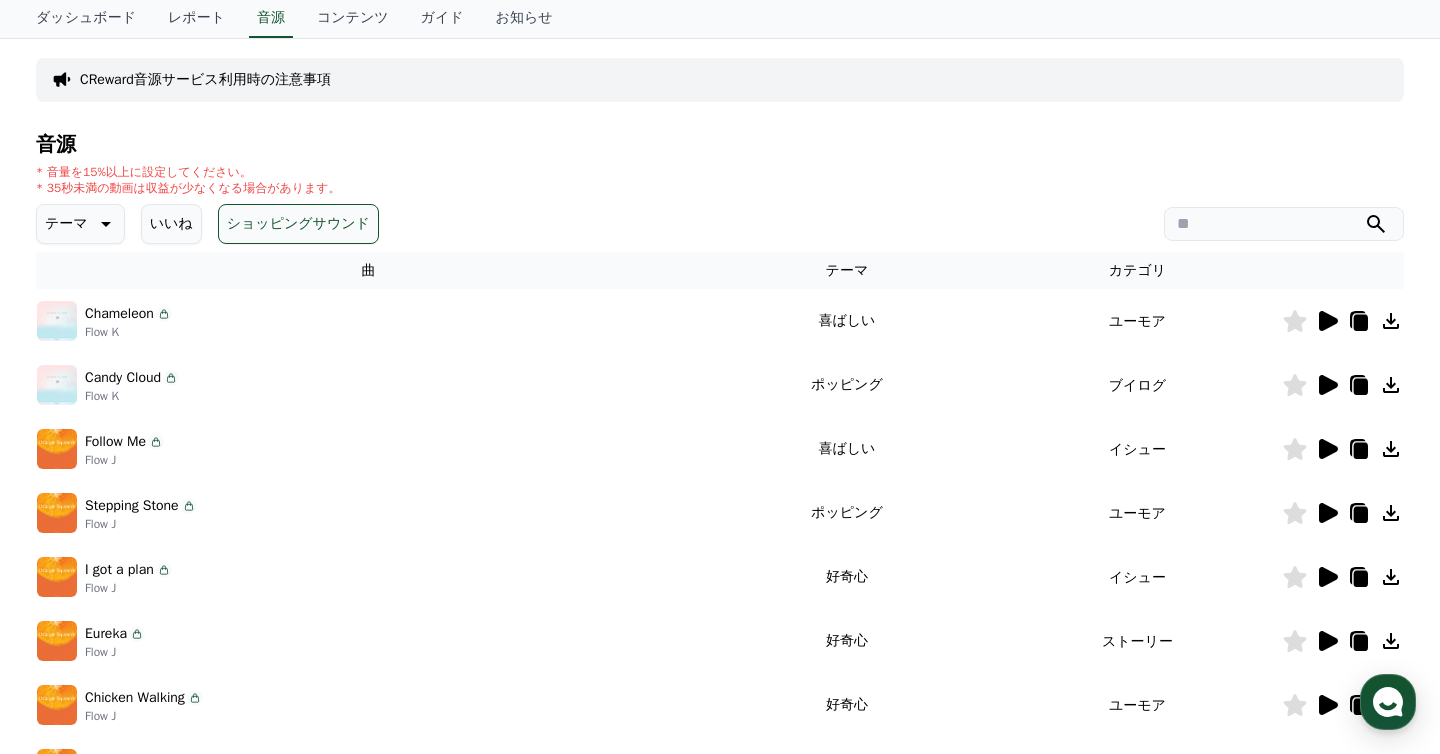 scroll, scrollTop: 600, scrollLeft: 0, axis: vertical 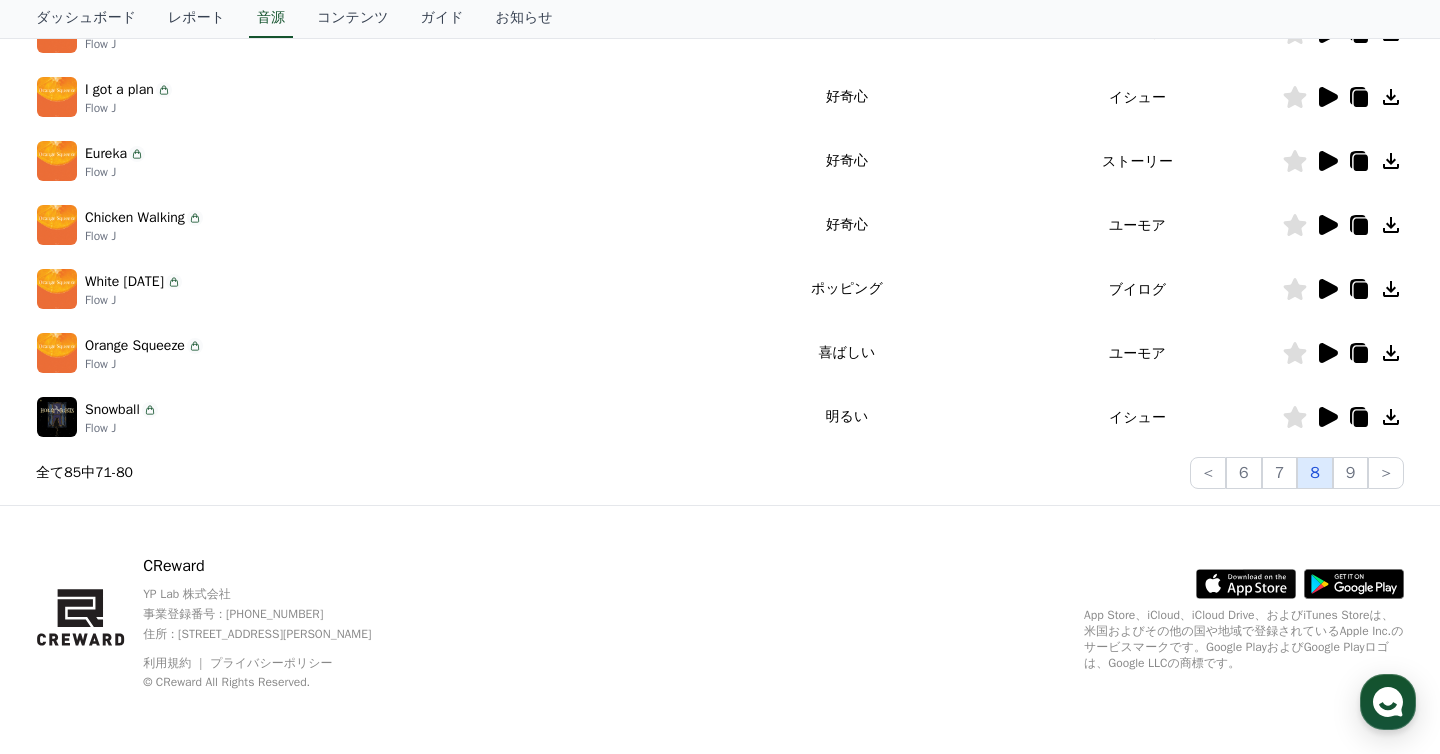 click on "8" 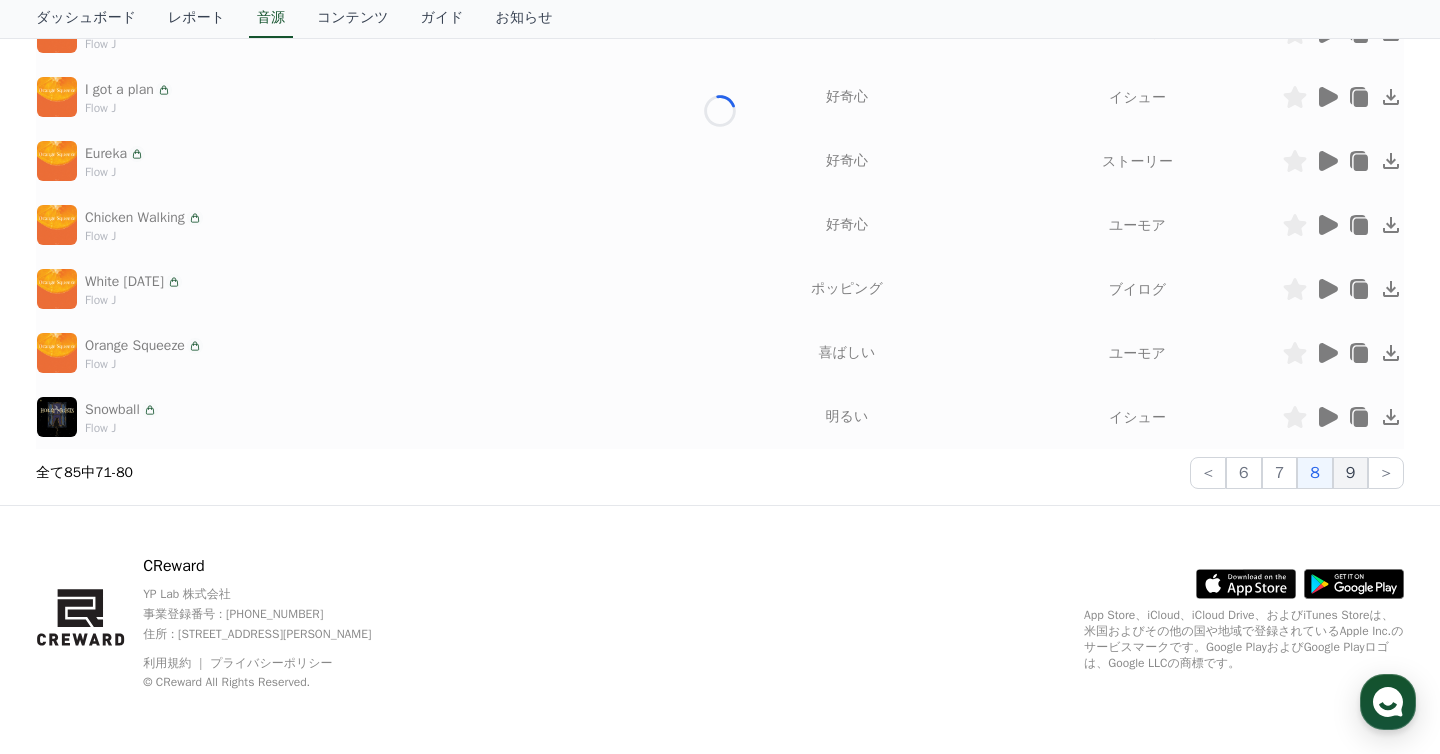 click on "9" 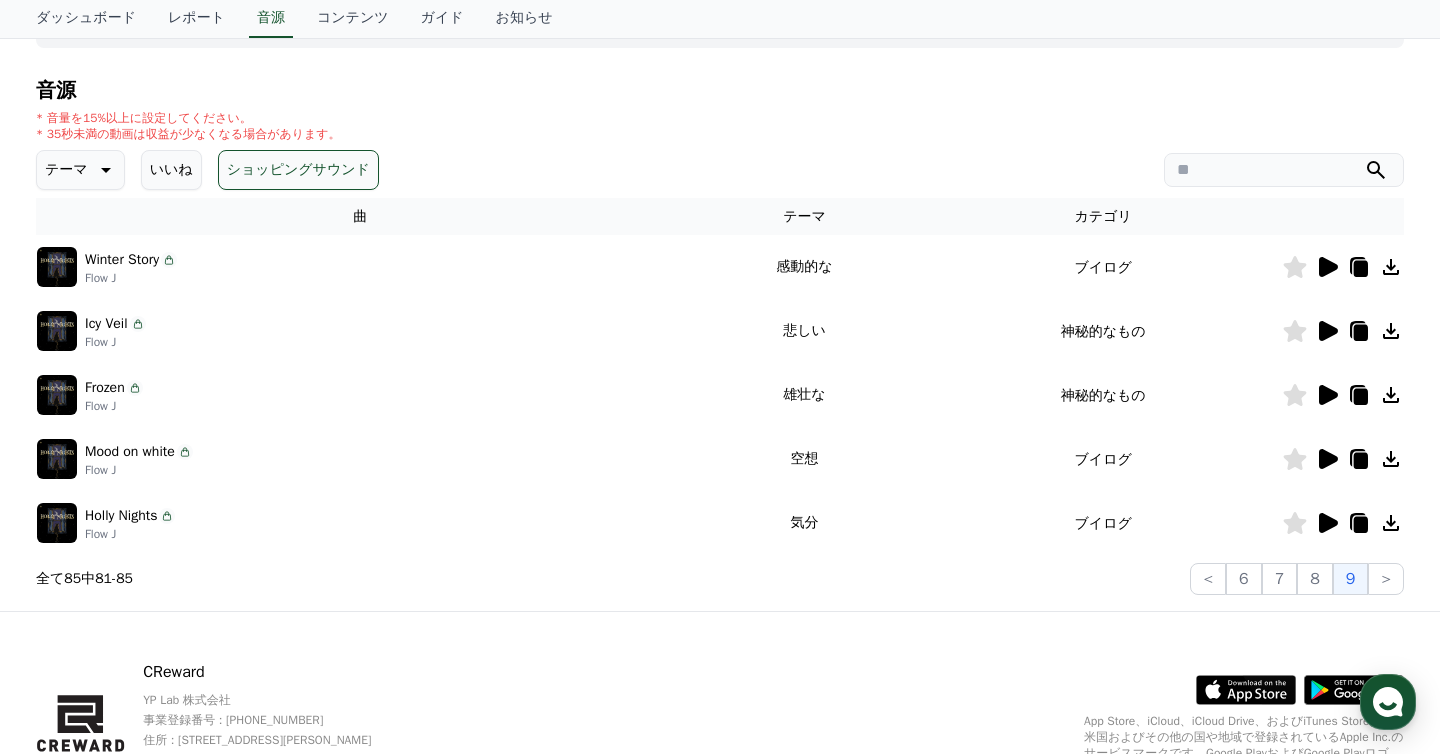 scroll, scrollTop: 167, scrollLeft: 0, axis: vertical 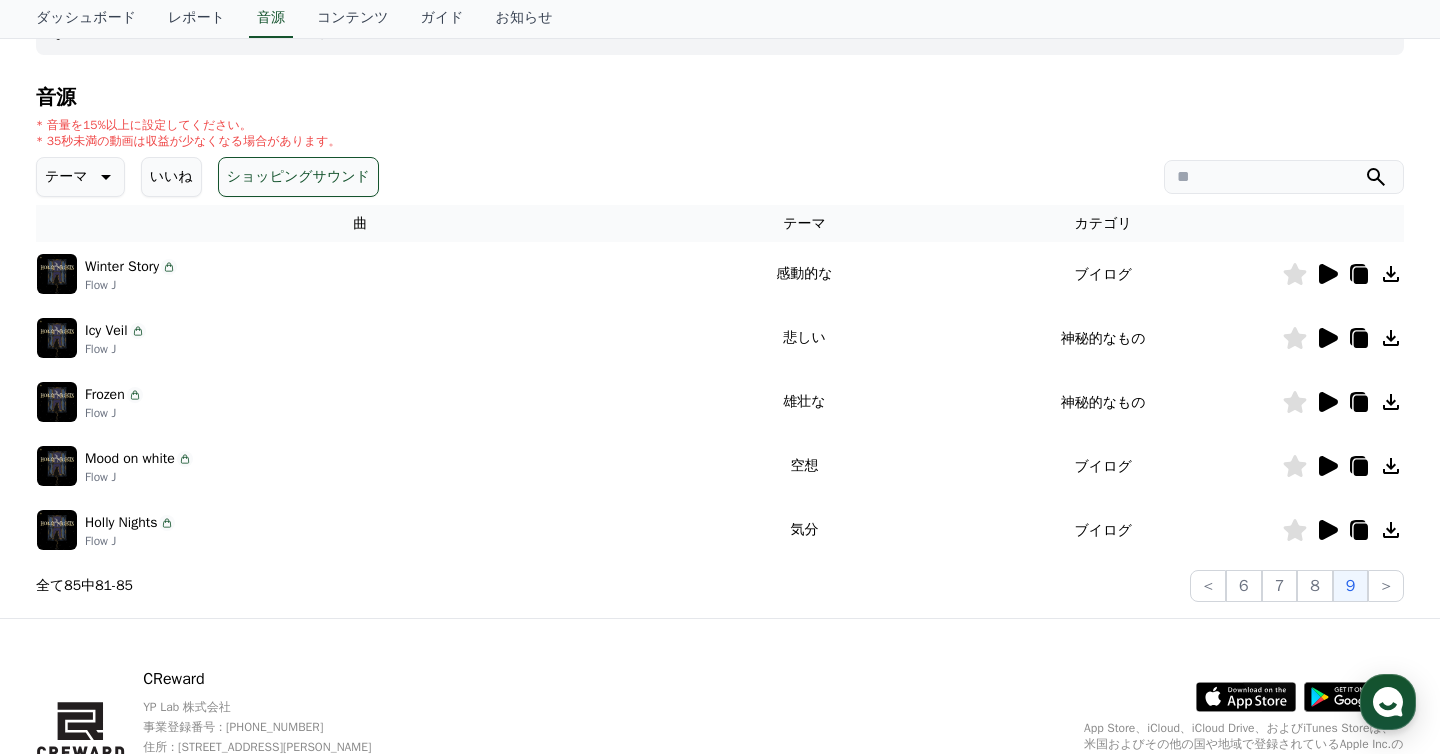 click 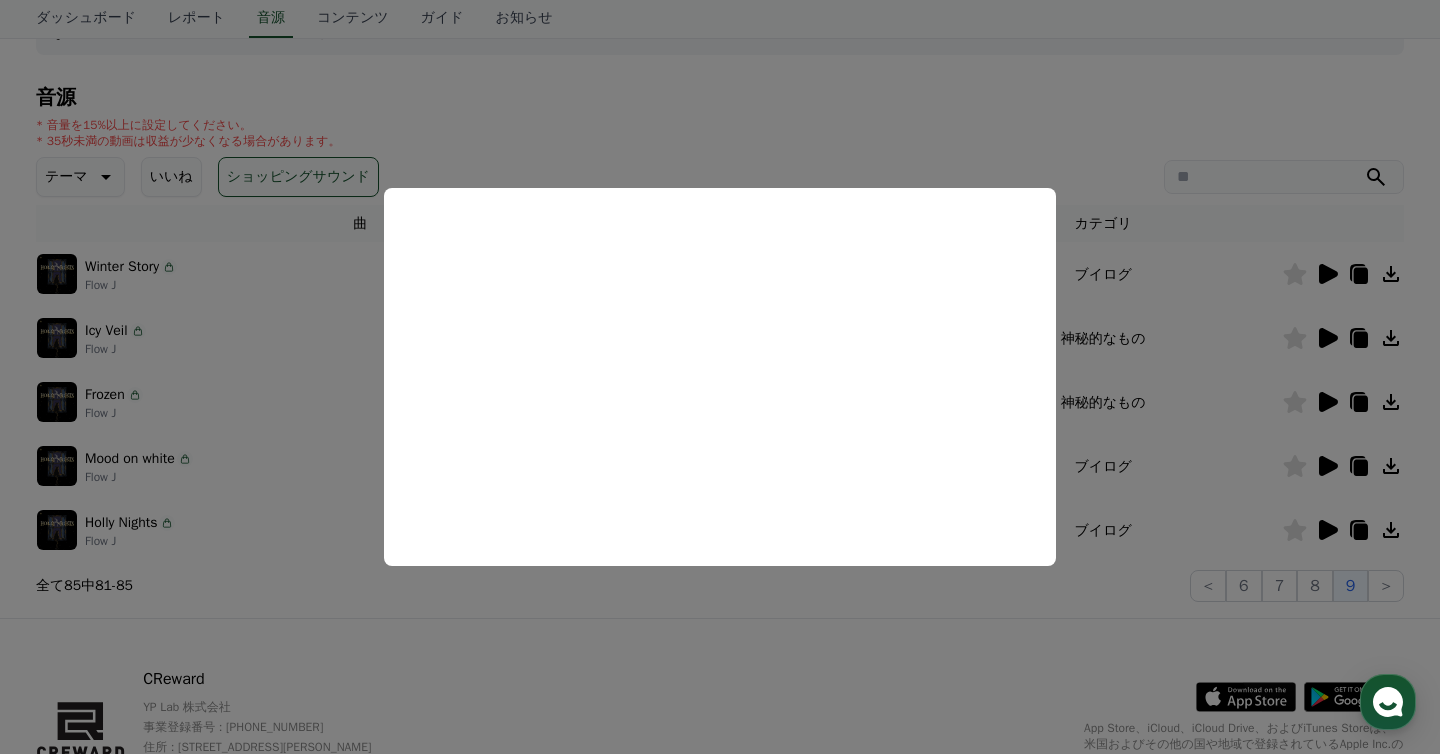click at bounding box center [720, 377] 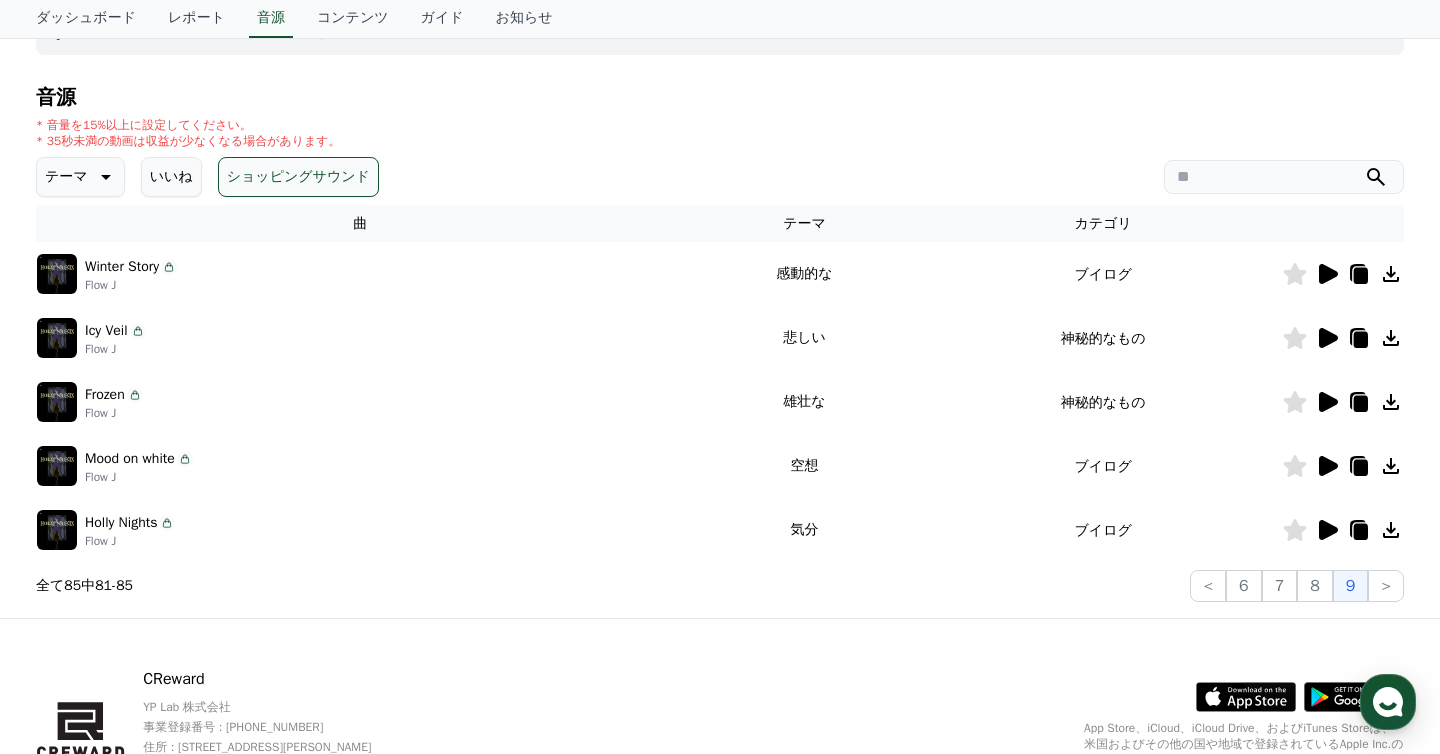 click 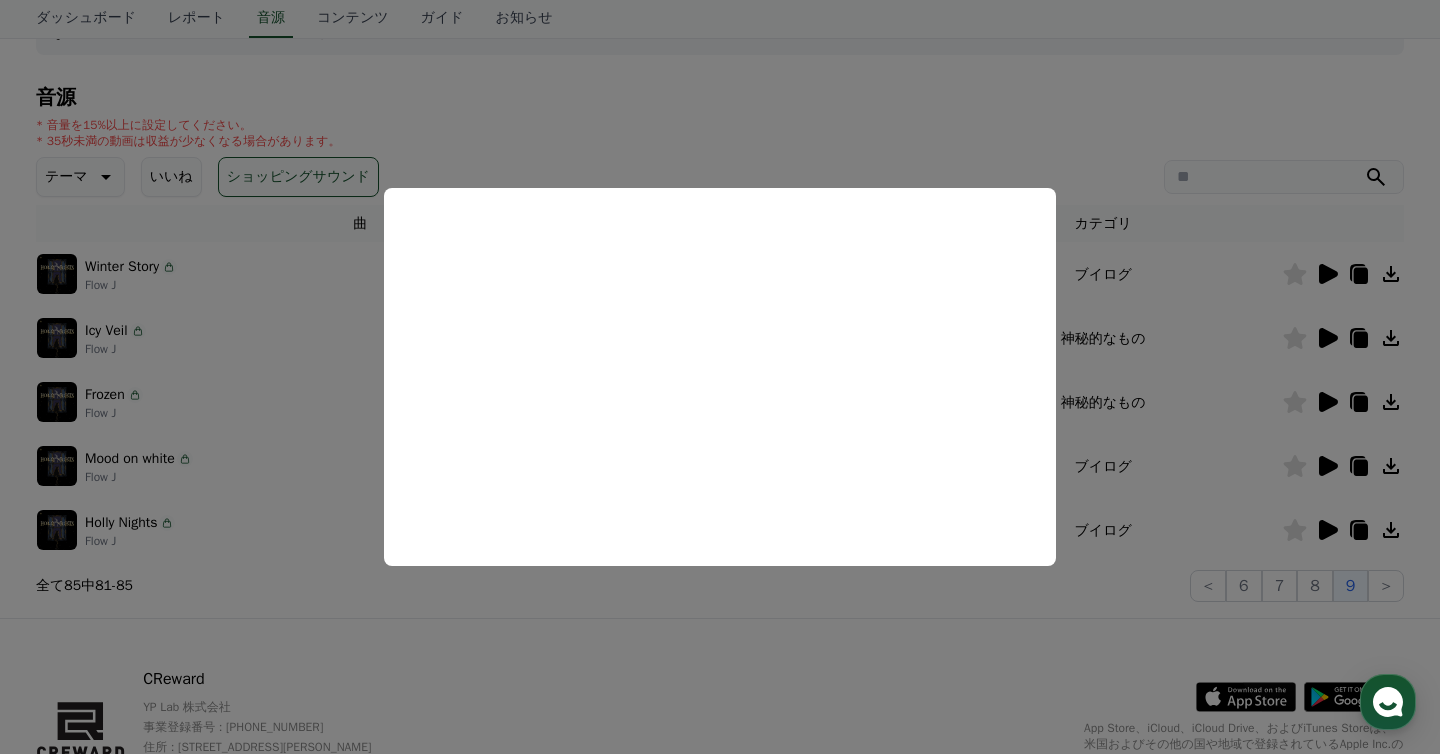click at bounding box center [720, 377] 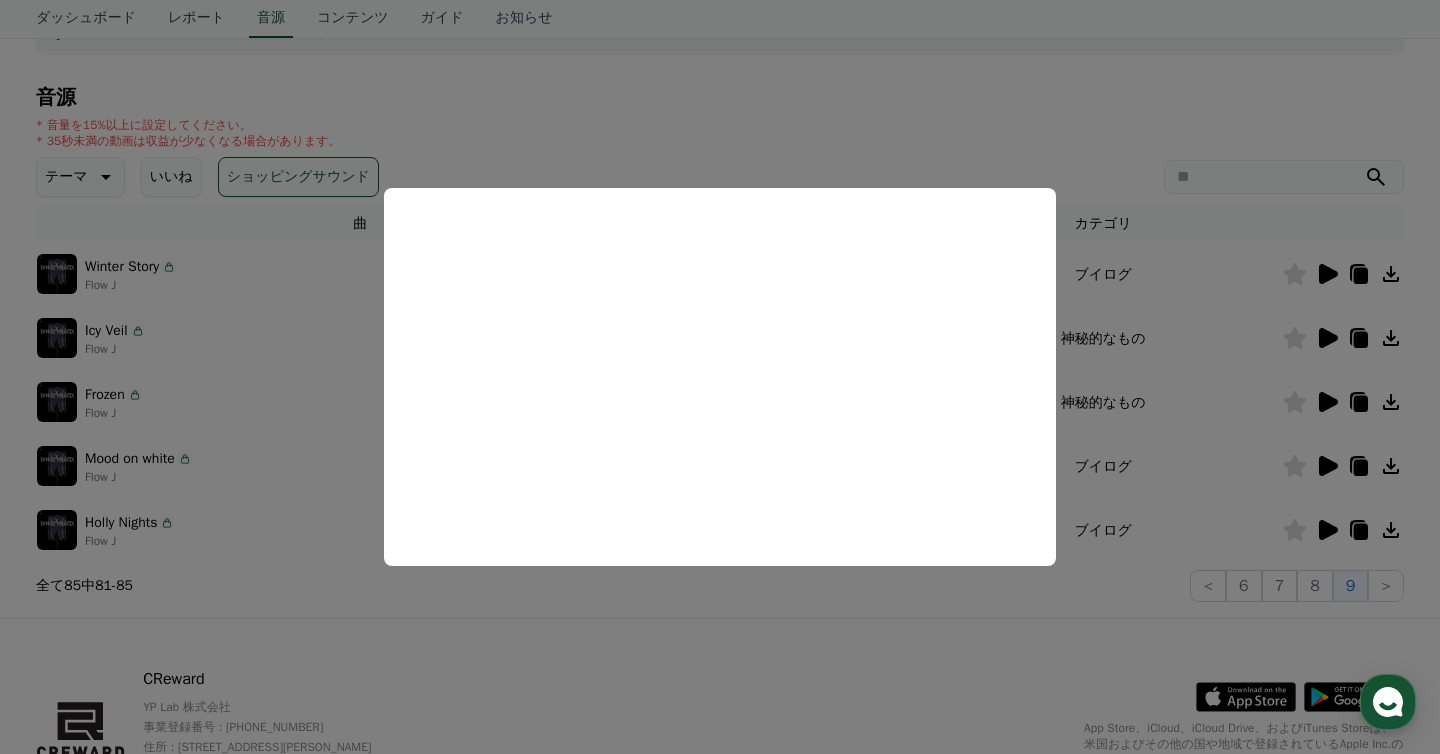 click at bounding box center (720, 377) 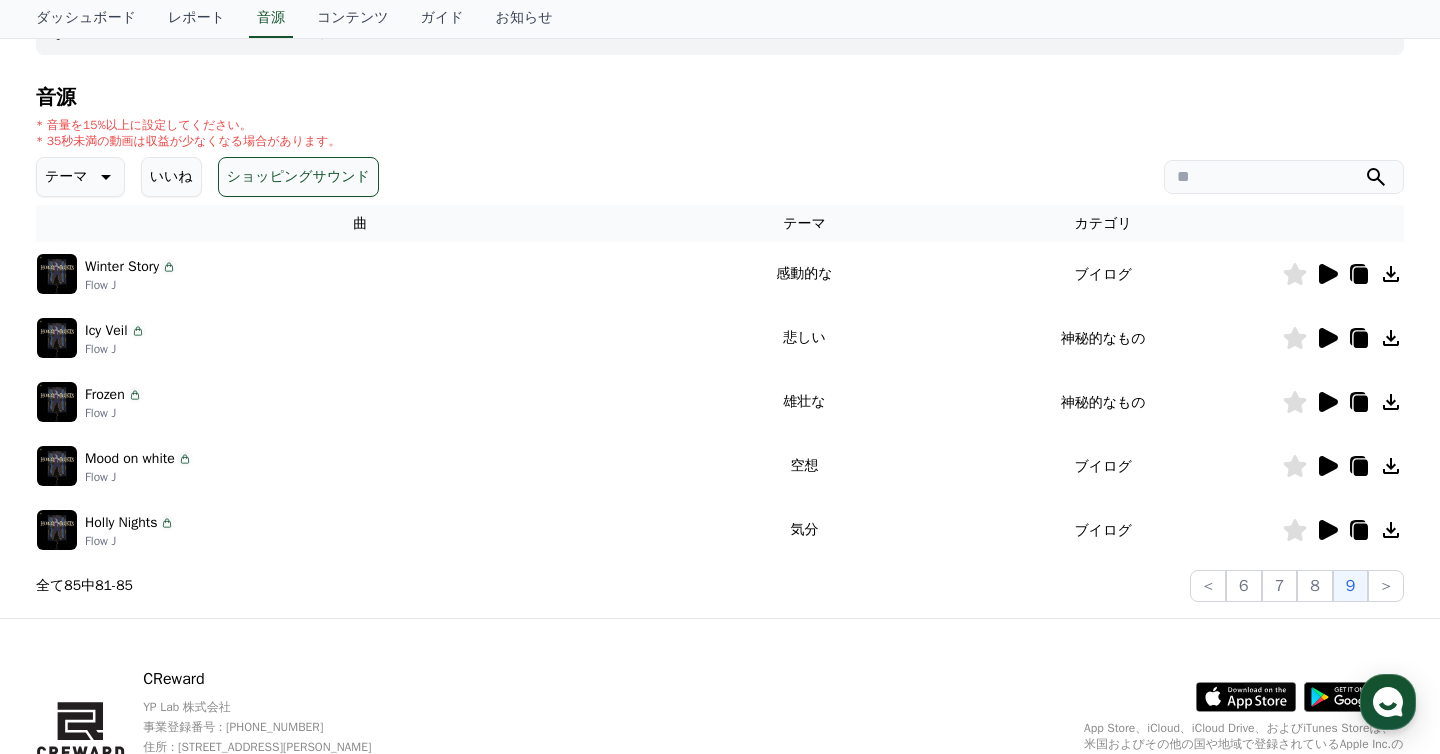 click 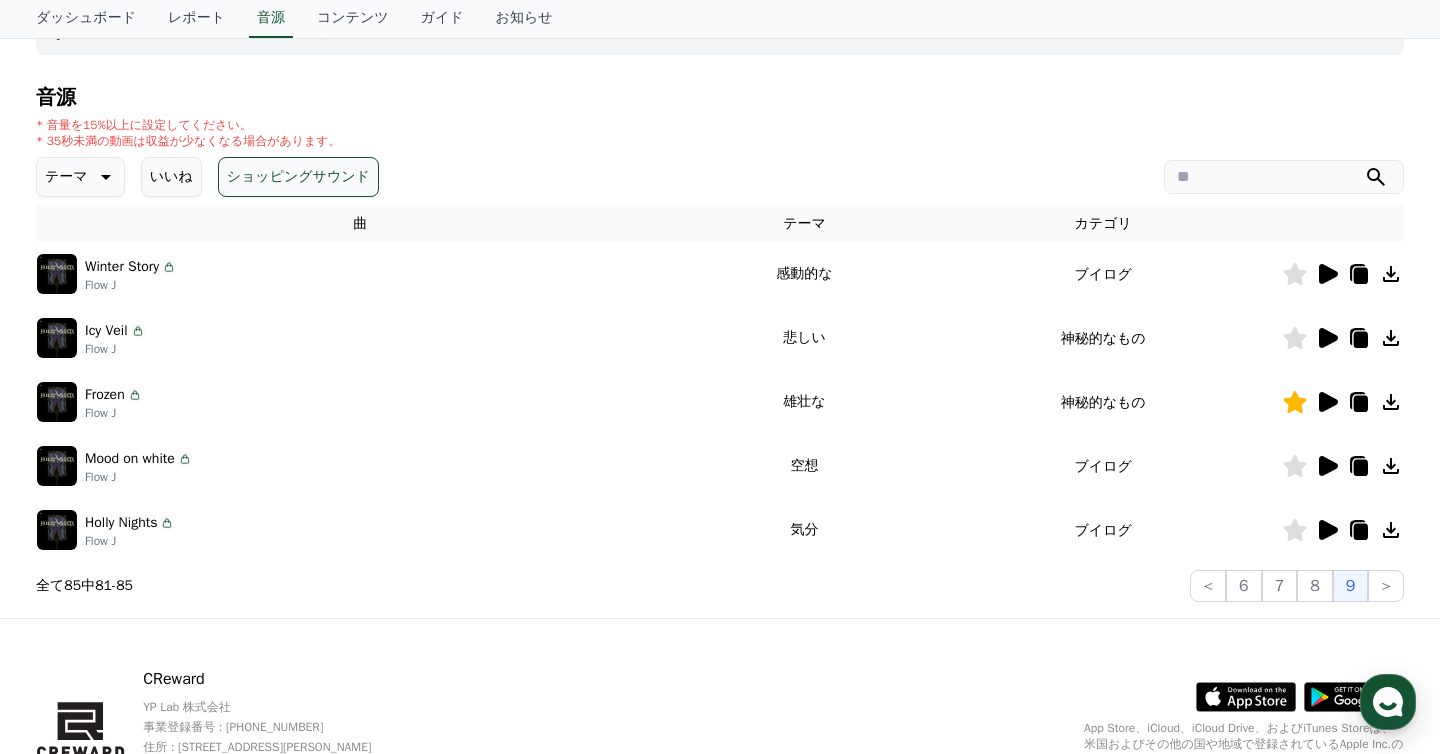 click 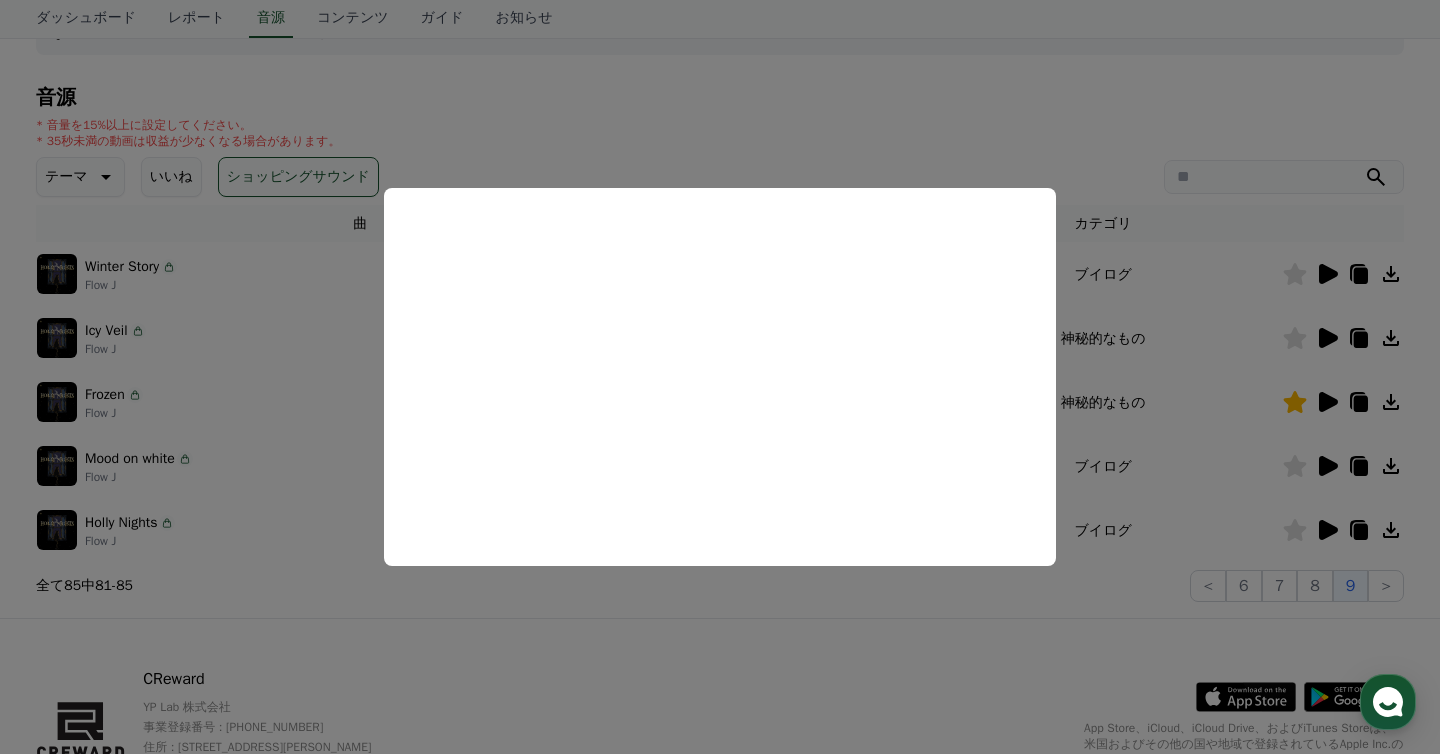 click at bounding box center (720, 377) 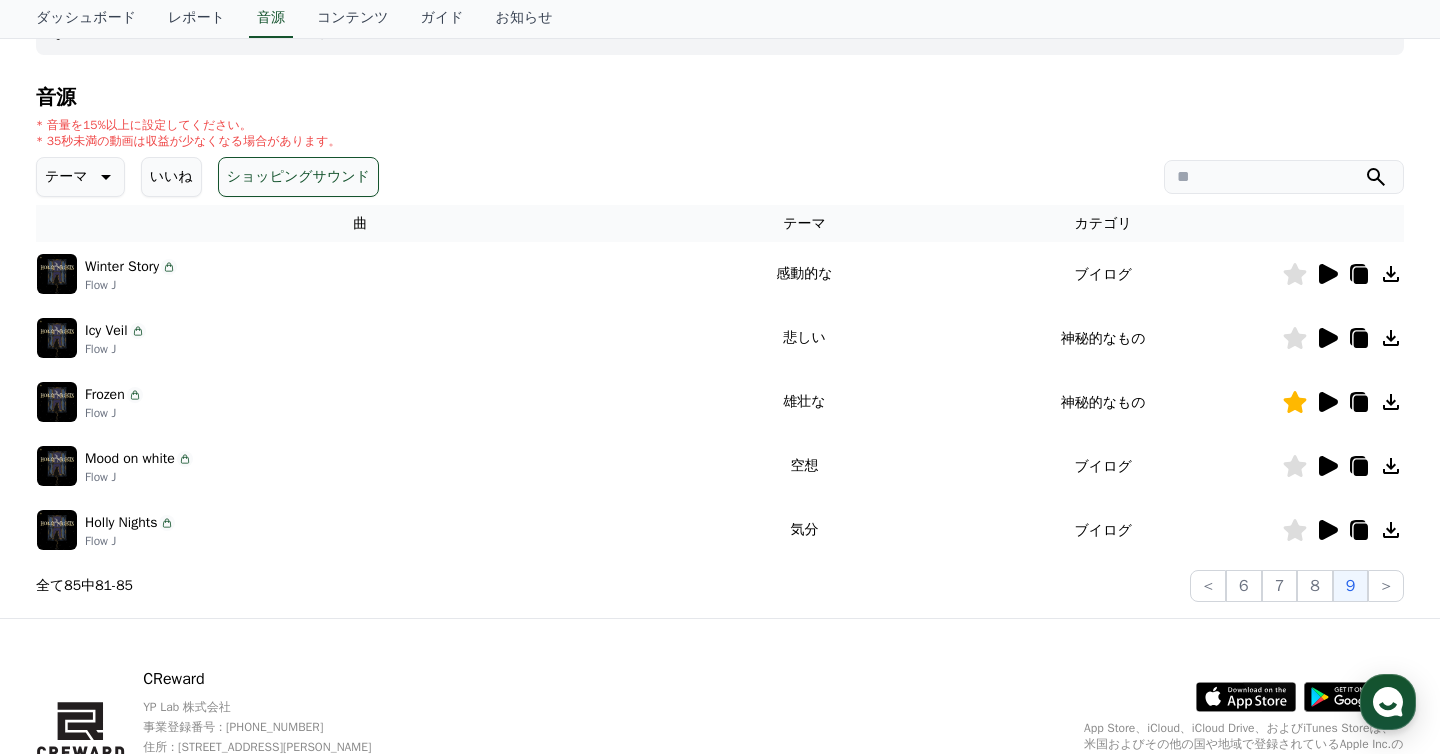 click 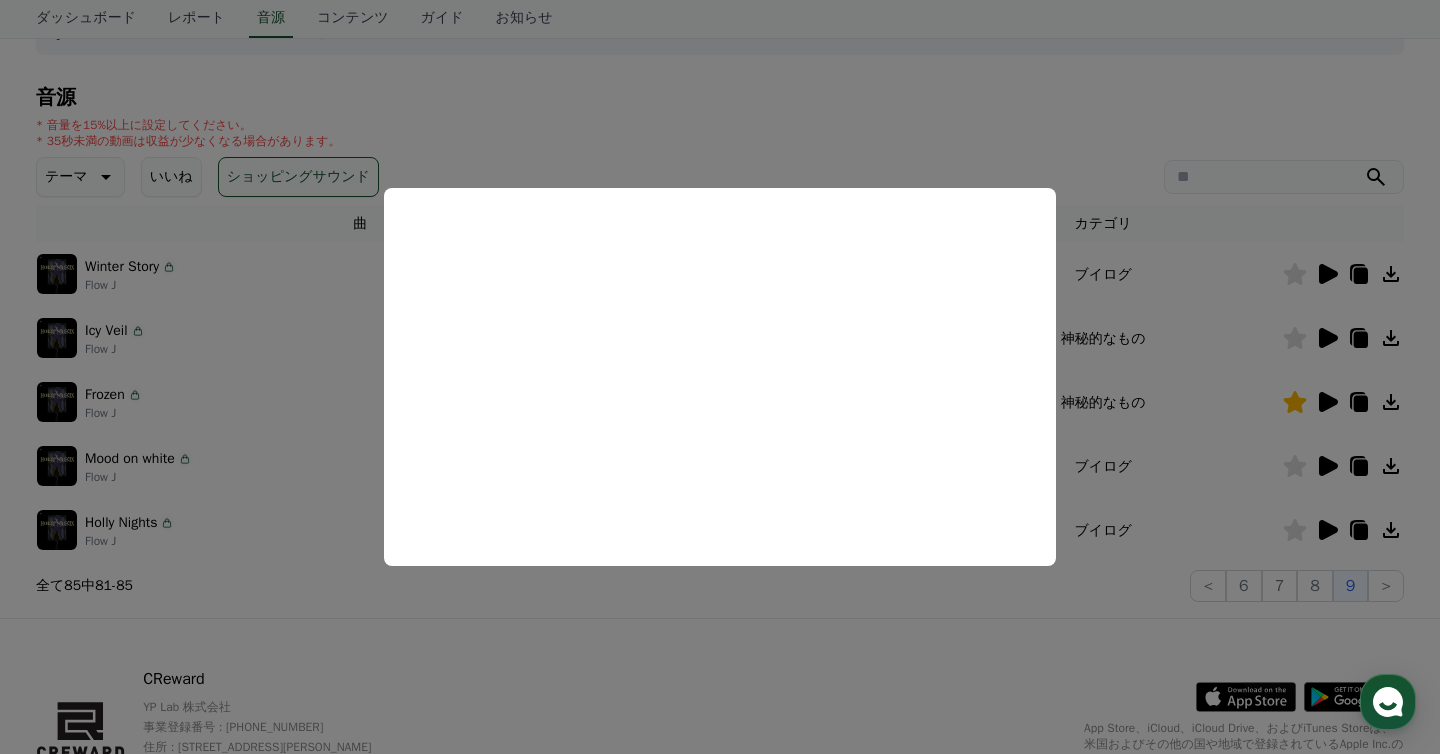 click at bounding box center [720, 377] 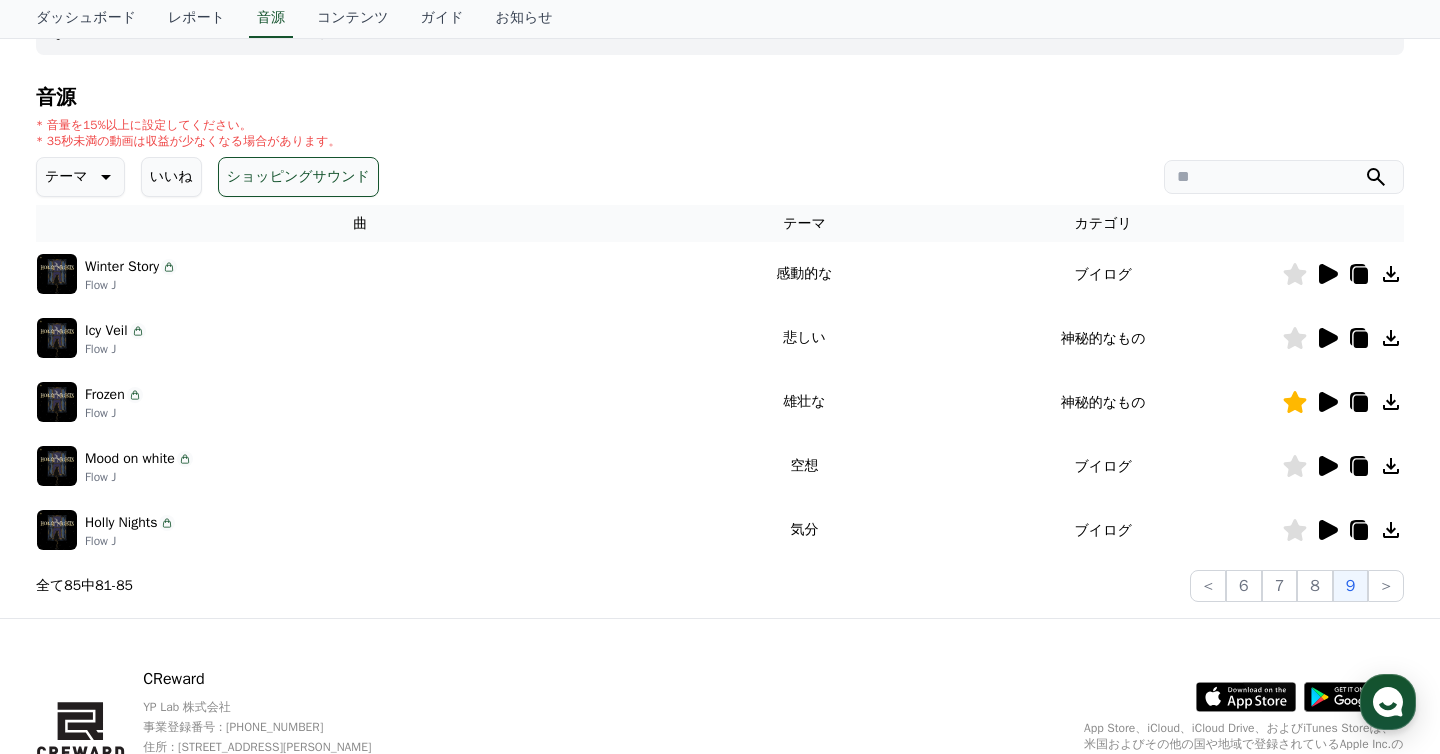 click 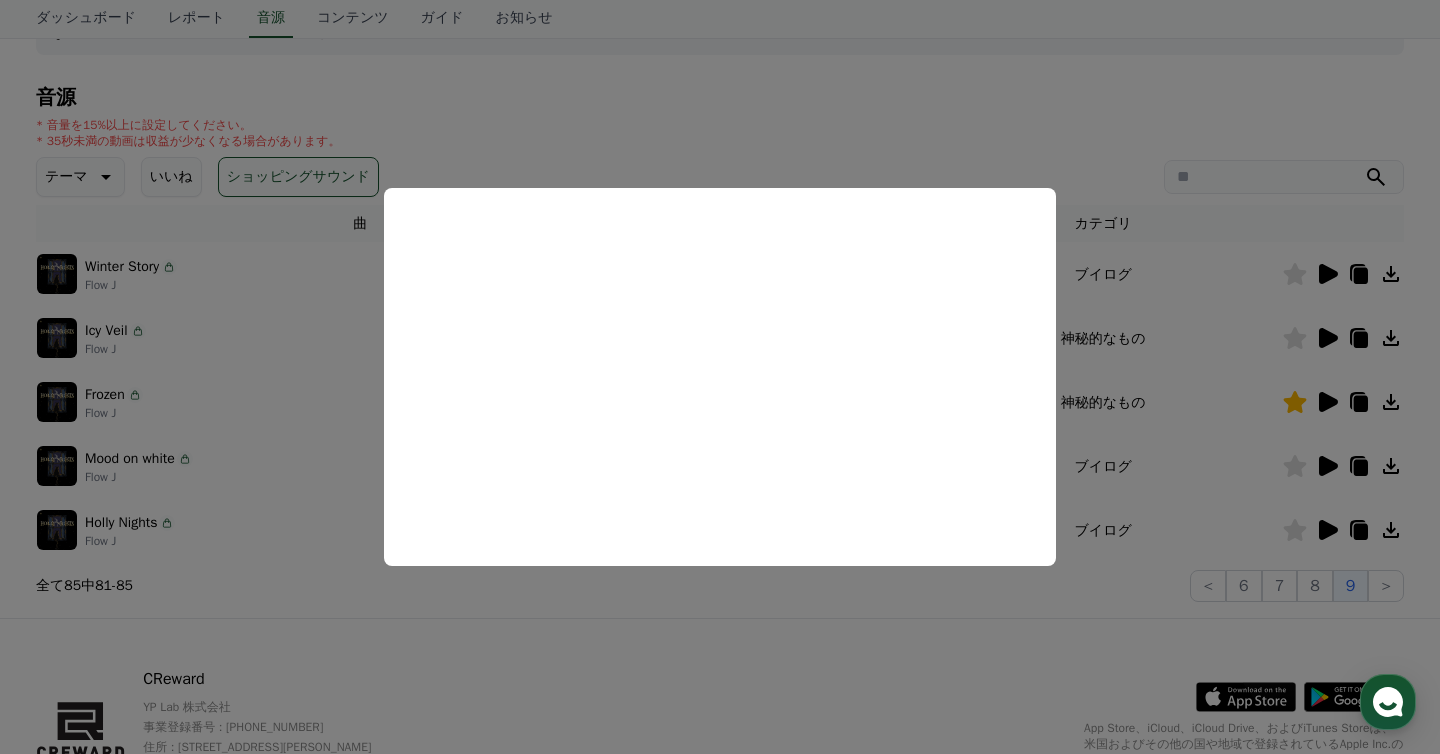 click at bounding box center [720, 377] 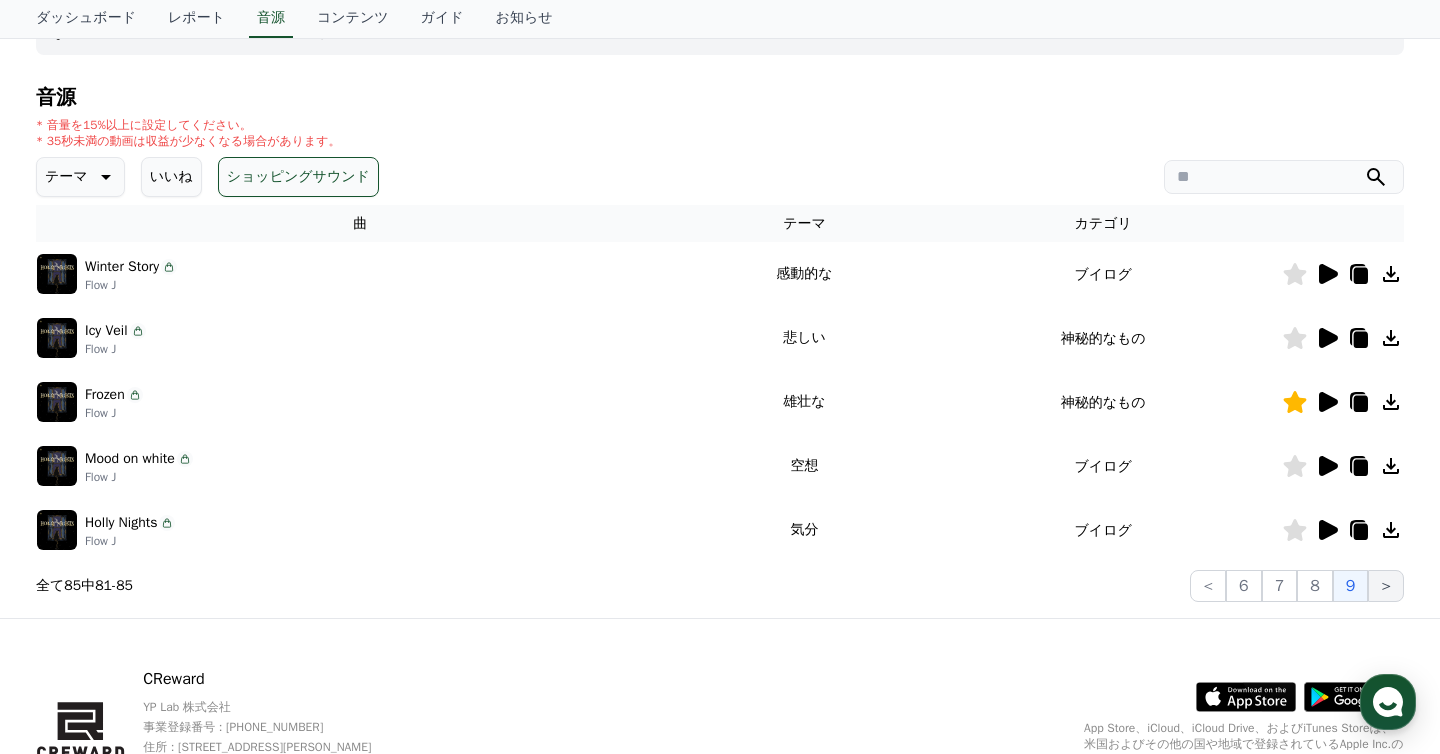 click on ">" 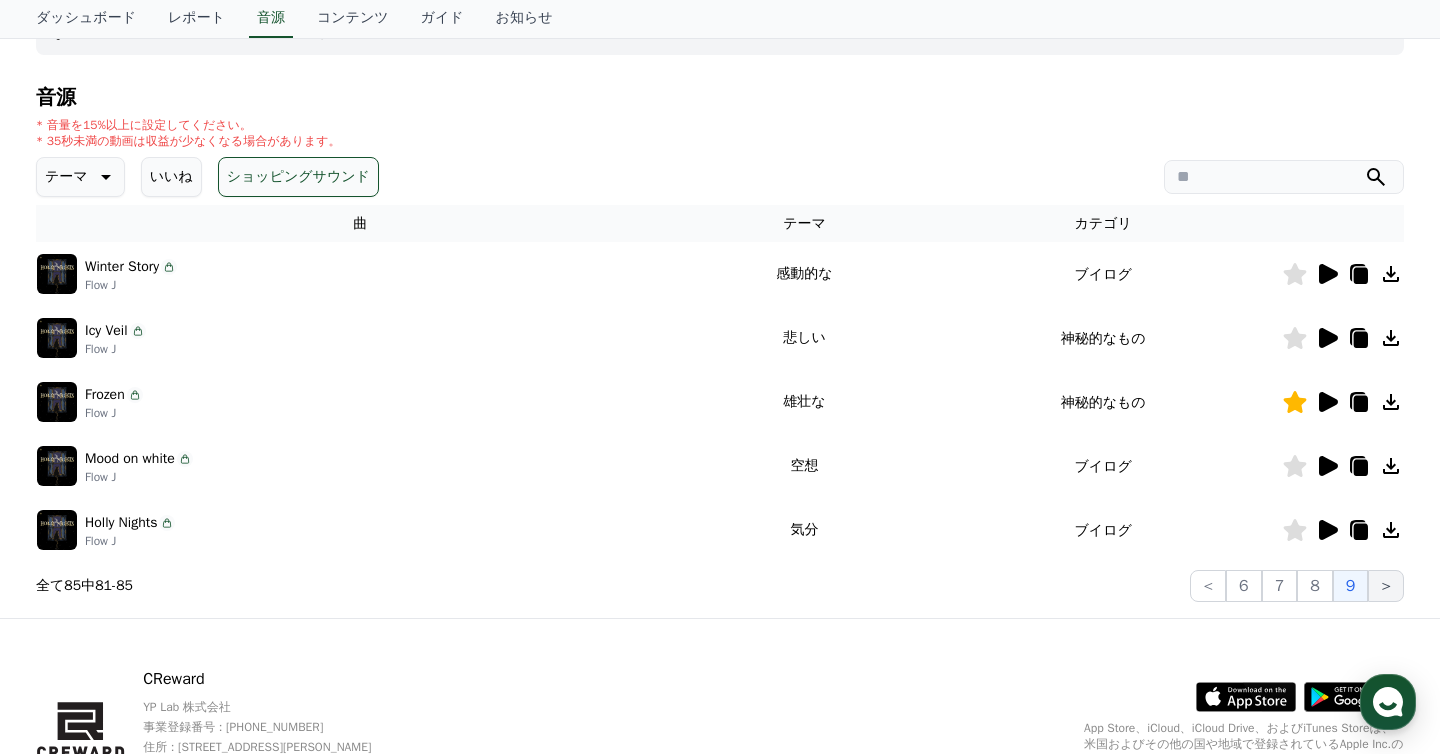 click on ">" 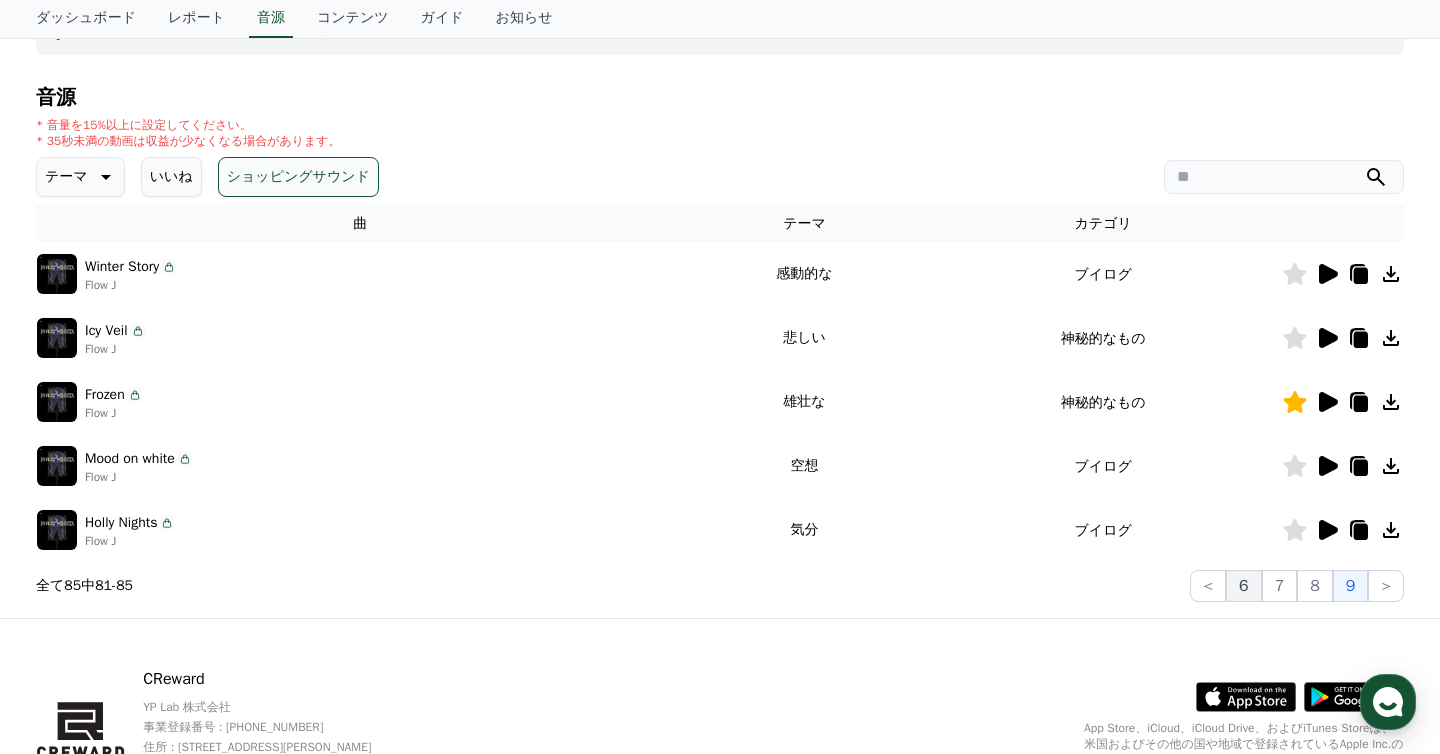 click on "6" at bounding box center [1244, 586] 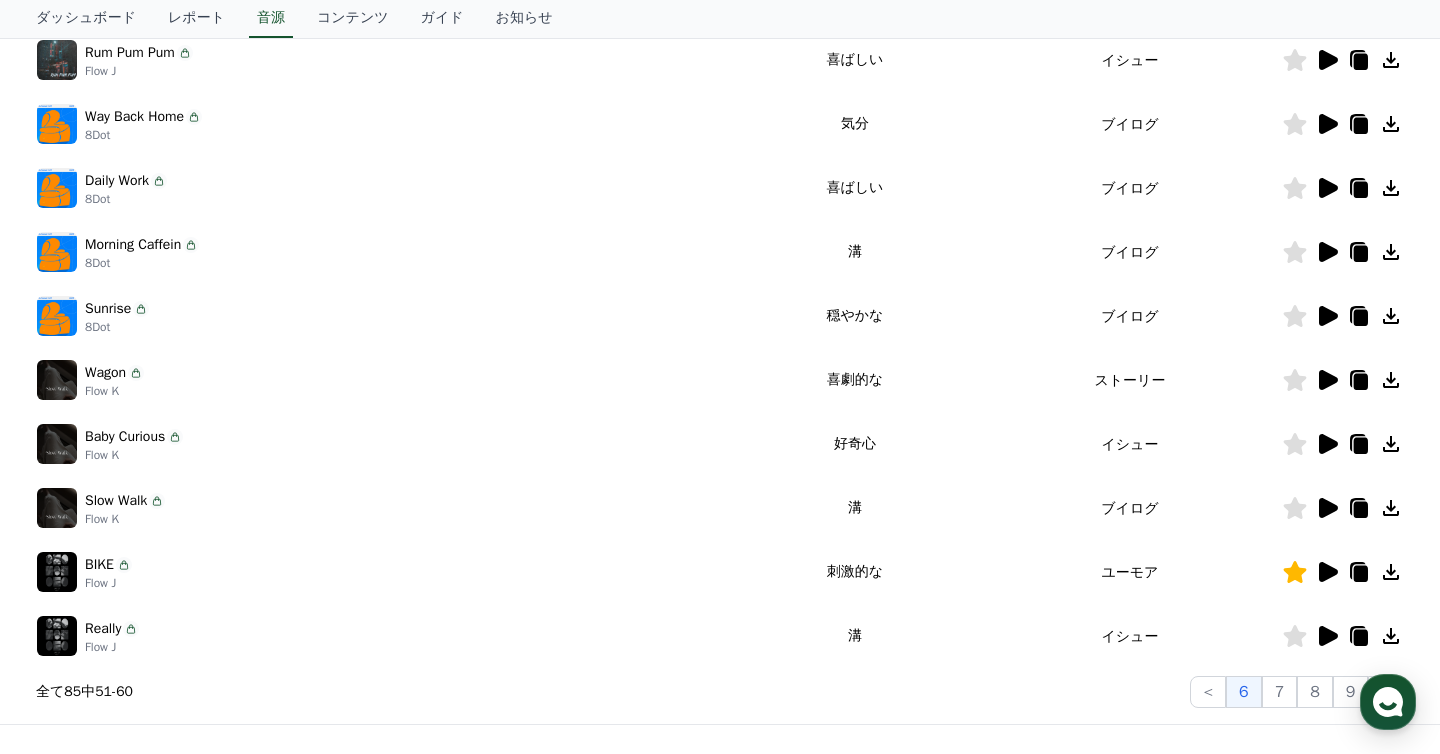 scroll, scrollTop: 396, scrollLeft: 0, axis: vertical 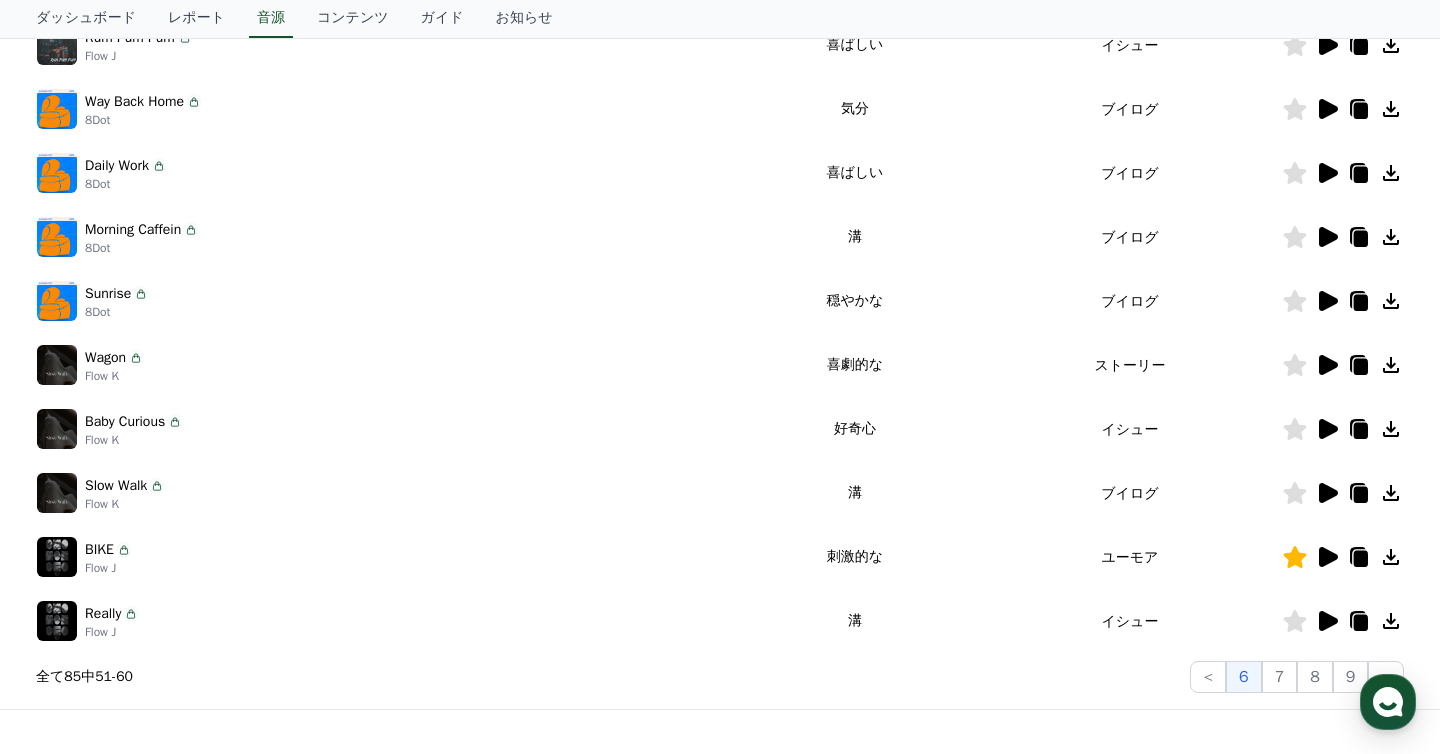 click 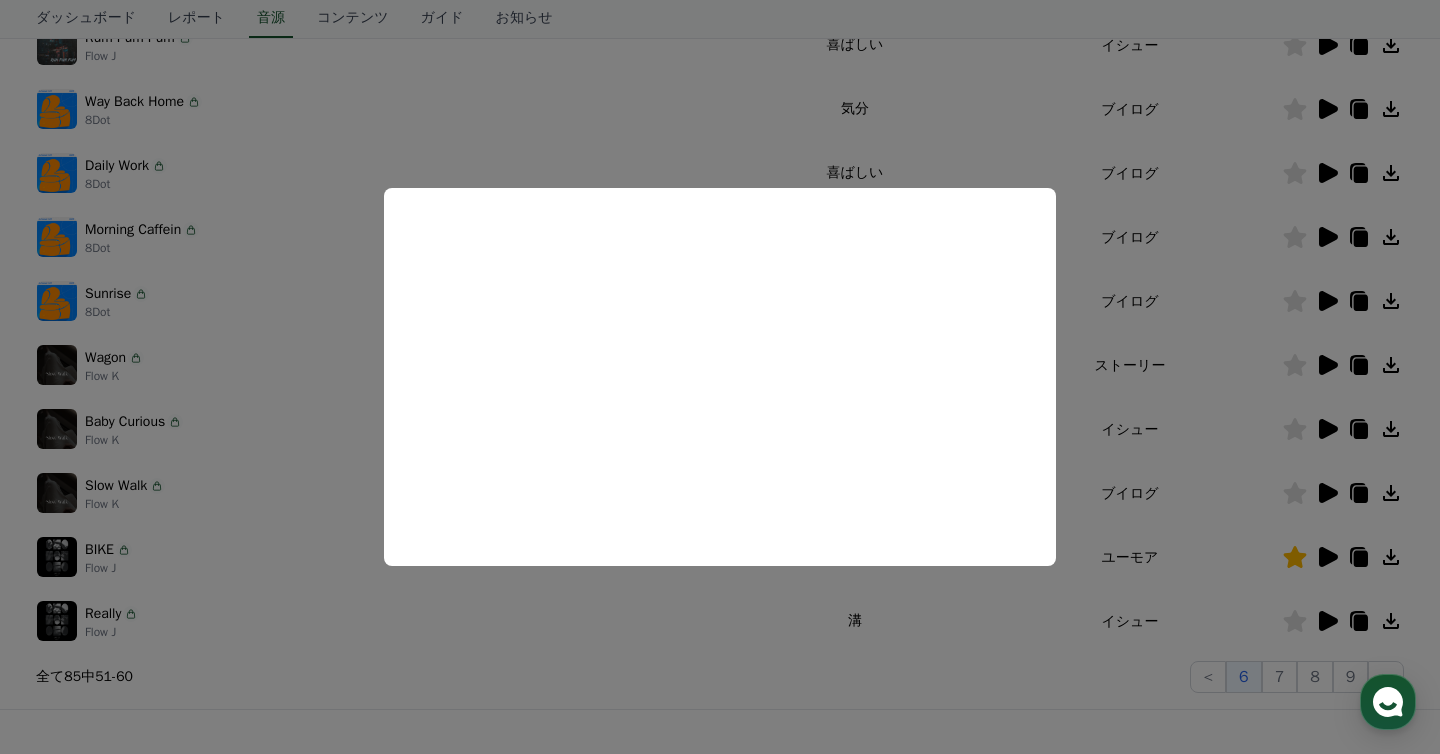 click at bounding box center [720, 377] 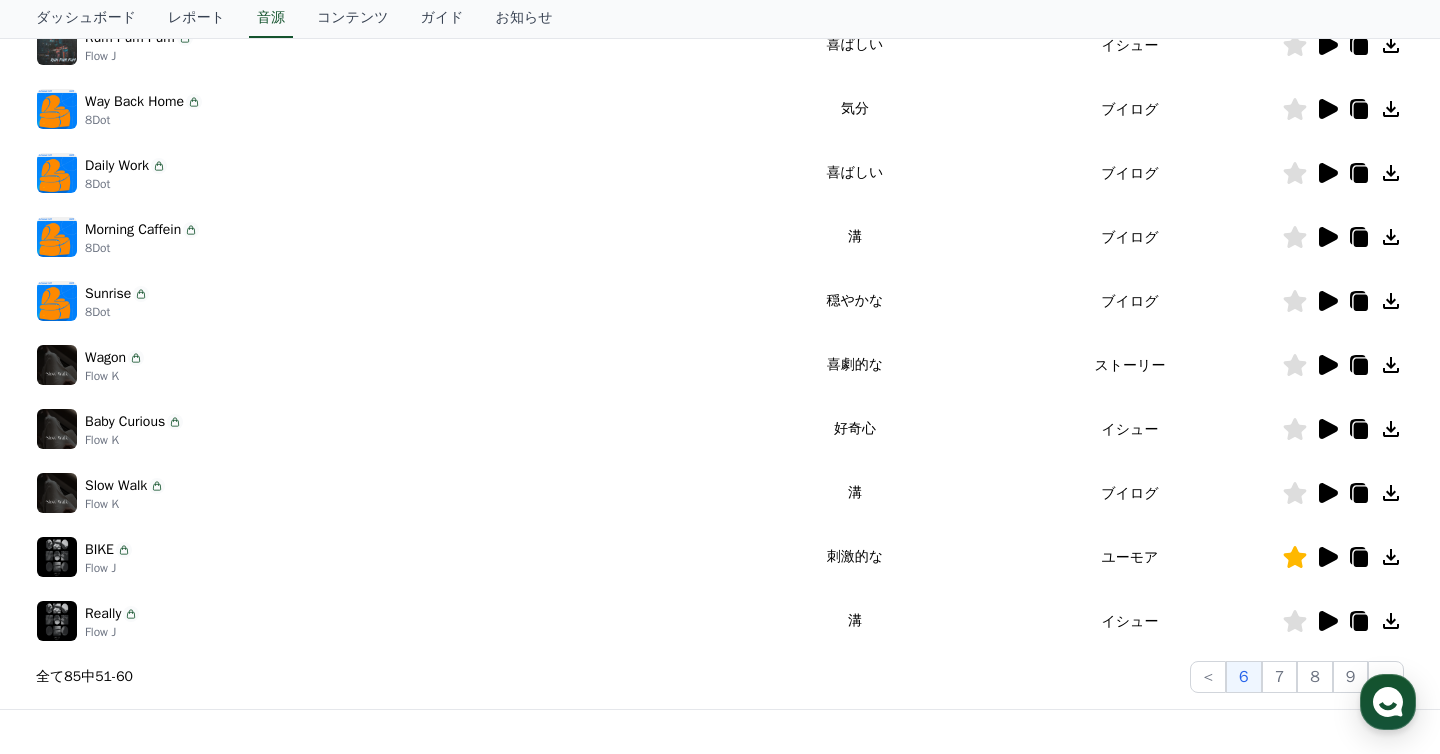 click 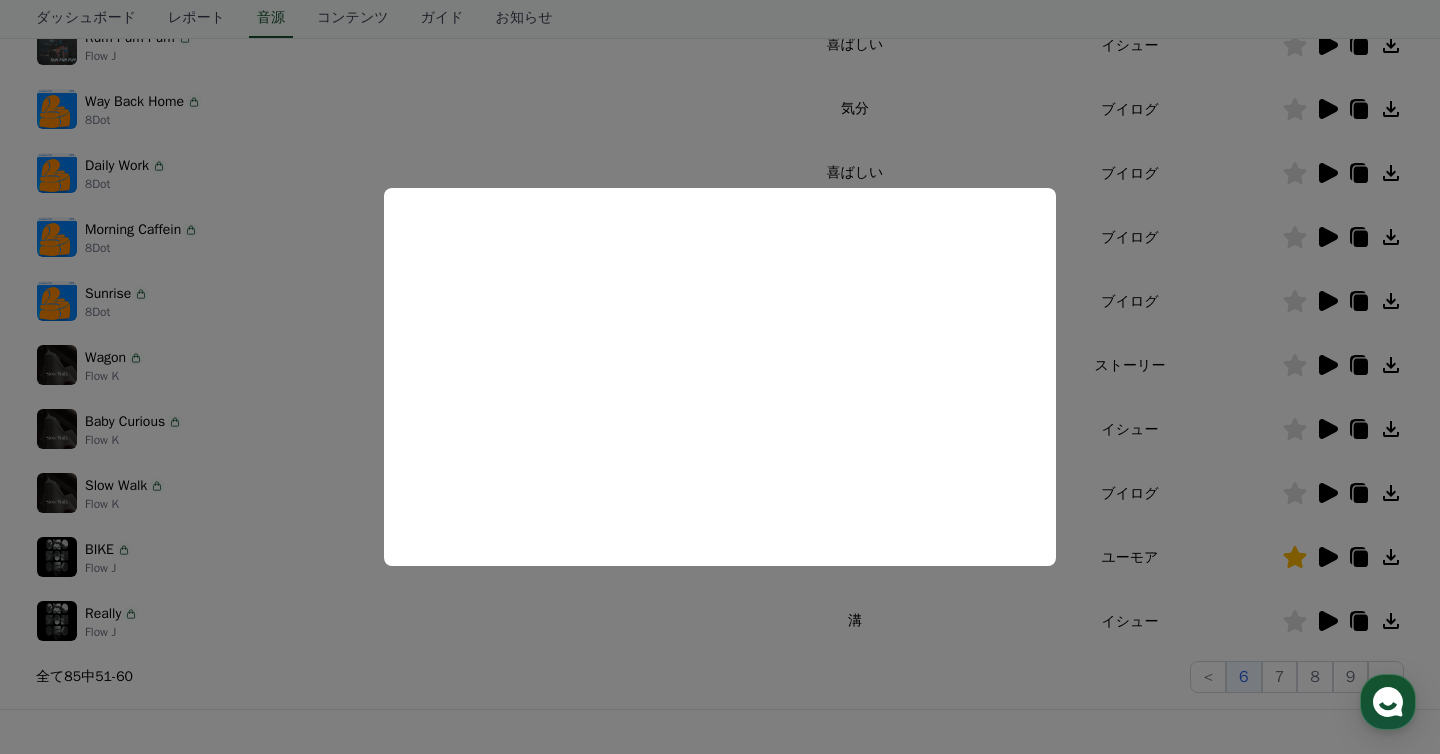 click at bounding box center (720, 377) 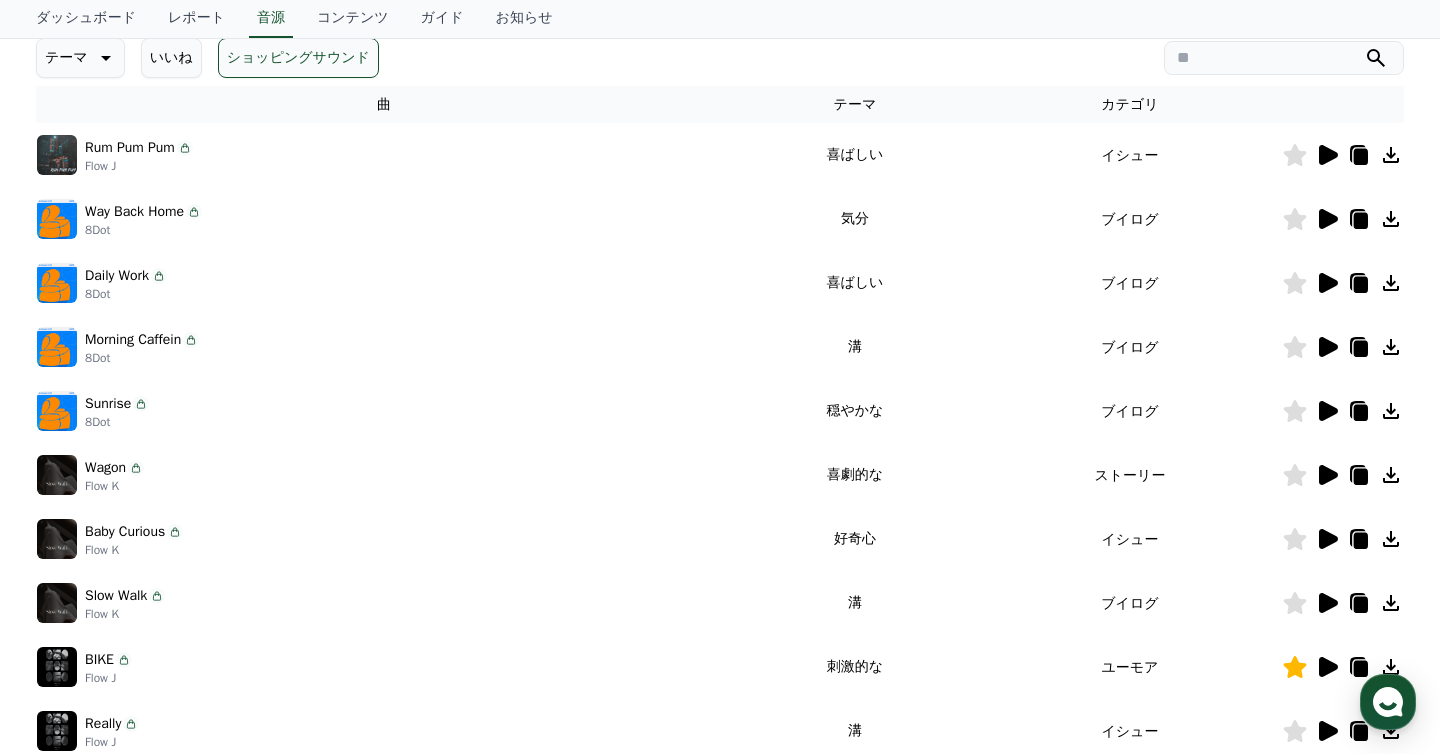 scroll, scrollTop: 217, scrollLeft: 0, axis: vertical 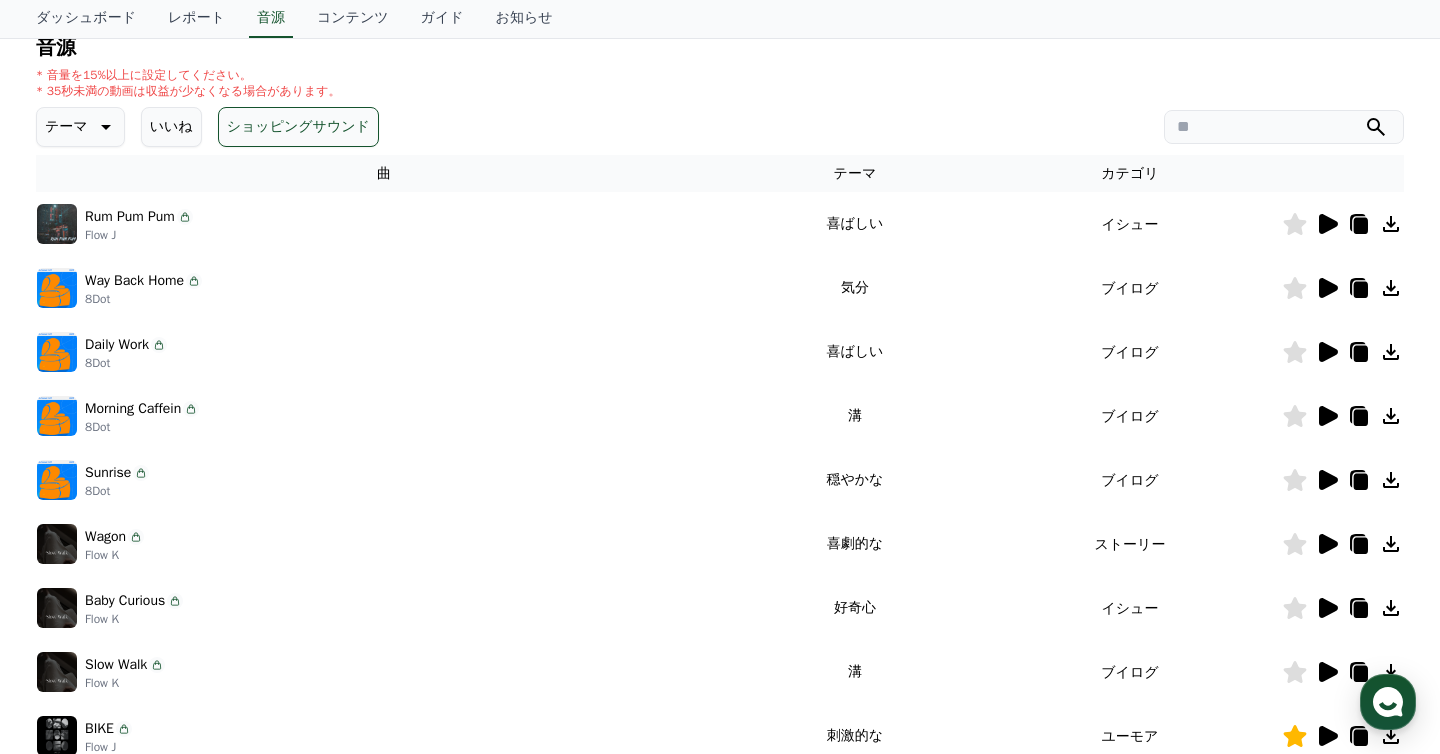 click 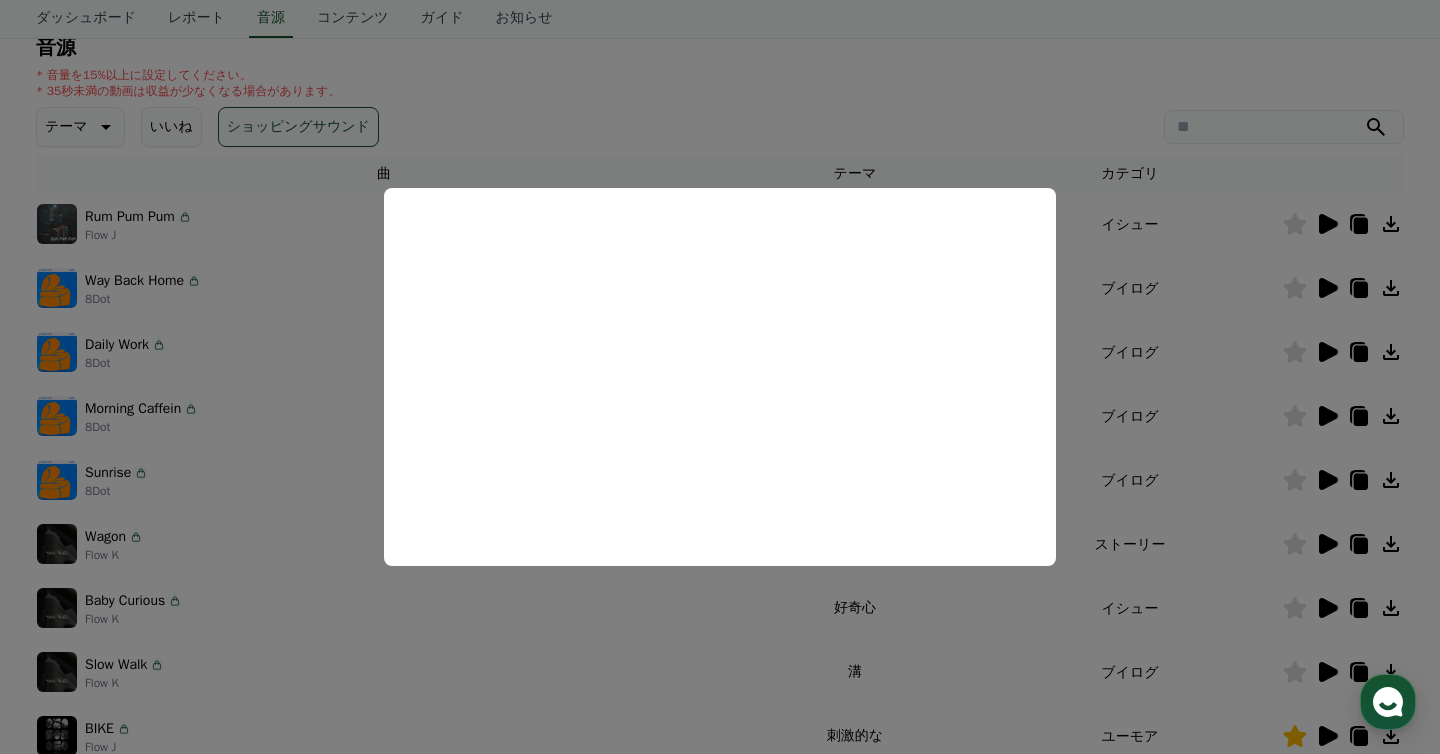 click at bounding box center [720, 377] 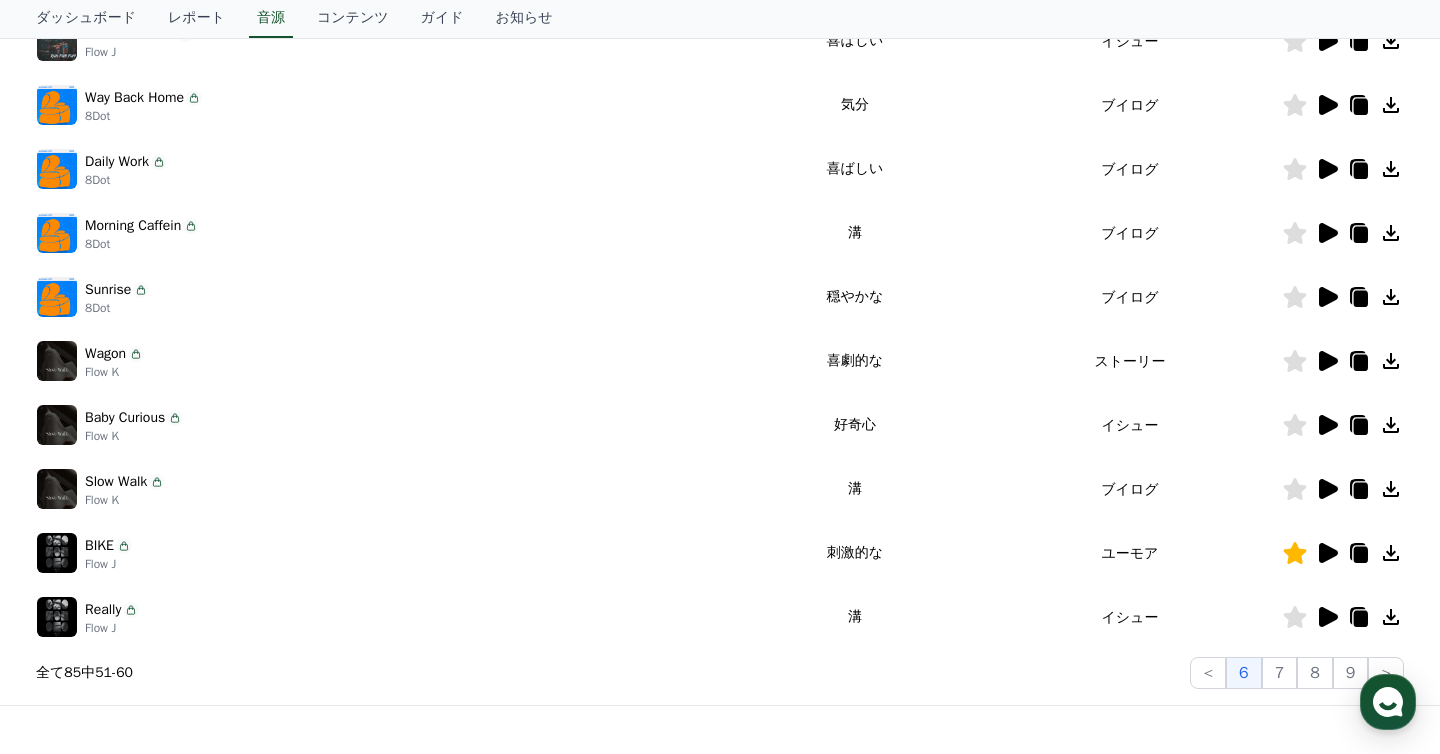 scroll, scrollTop: 600, scrollLeft: 0, axis: vertical 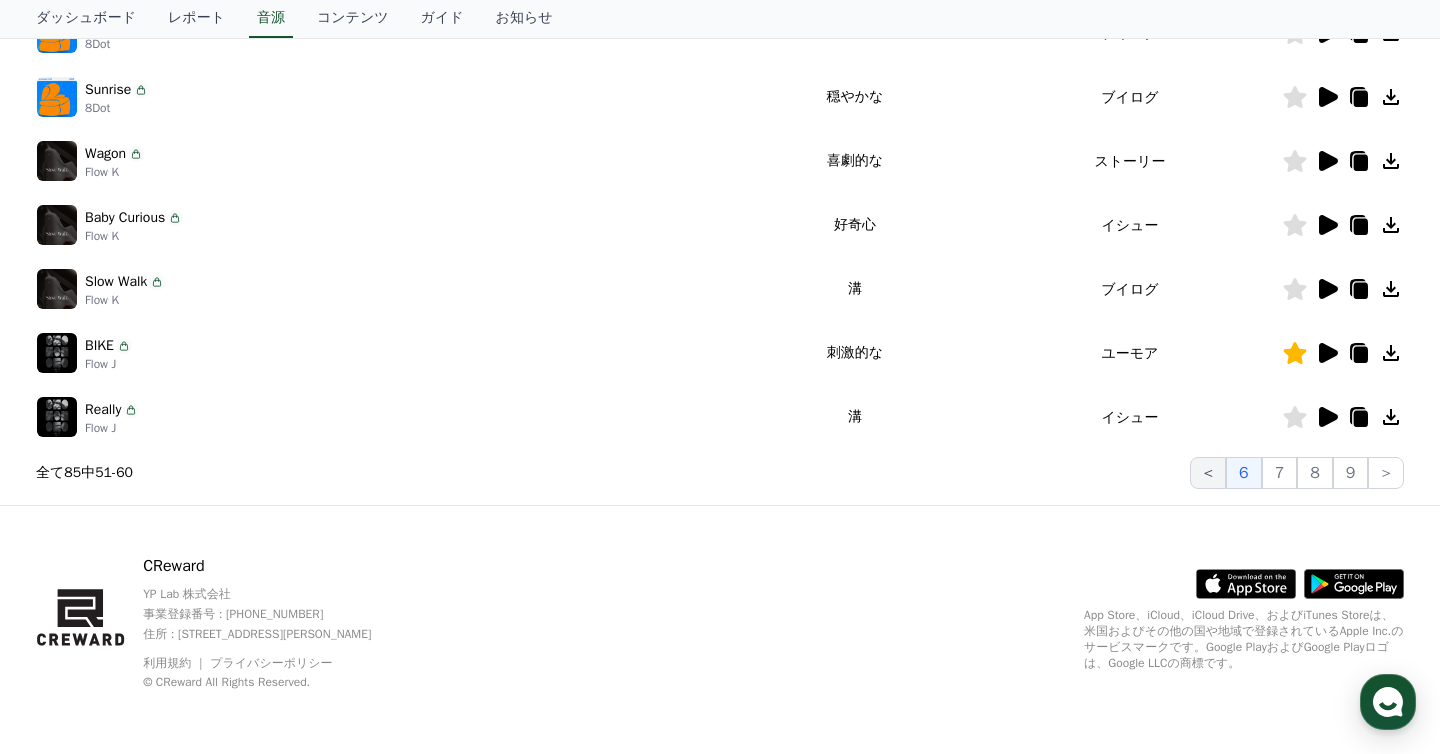 click on "<" at bounding box center (1208, 473) 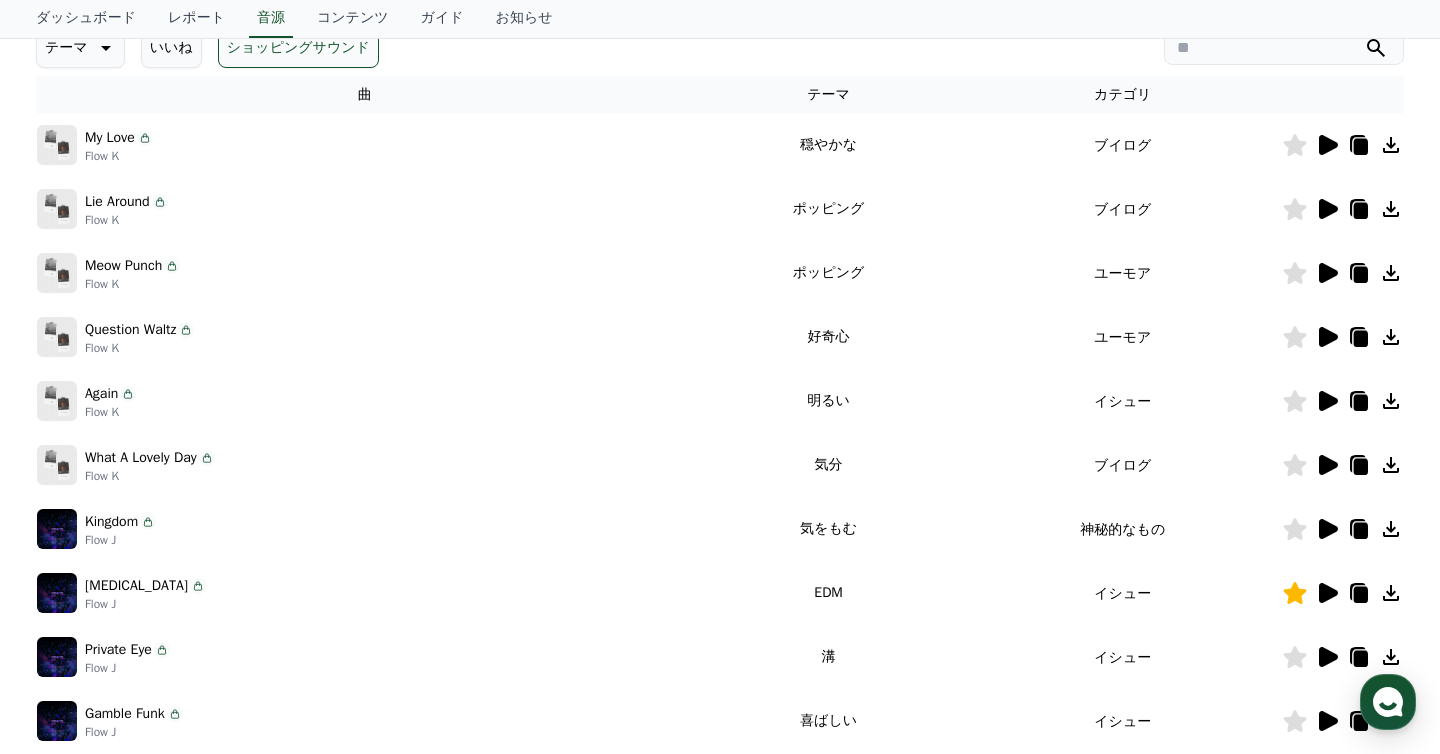 scroll, scrollTop: 295, scrollLeft: 0, axis: vertical 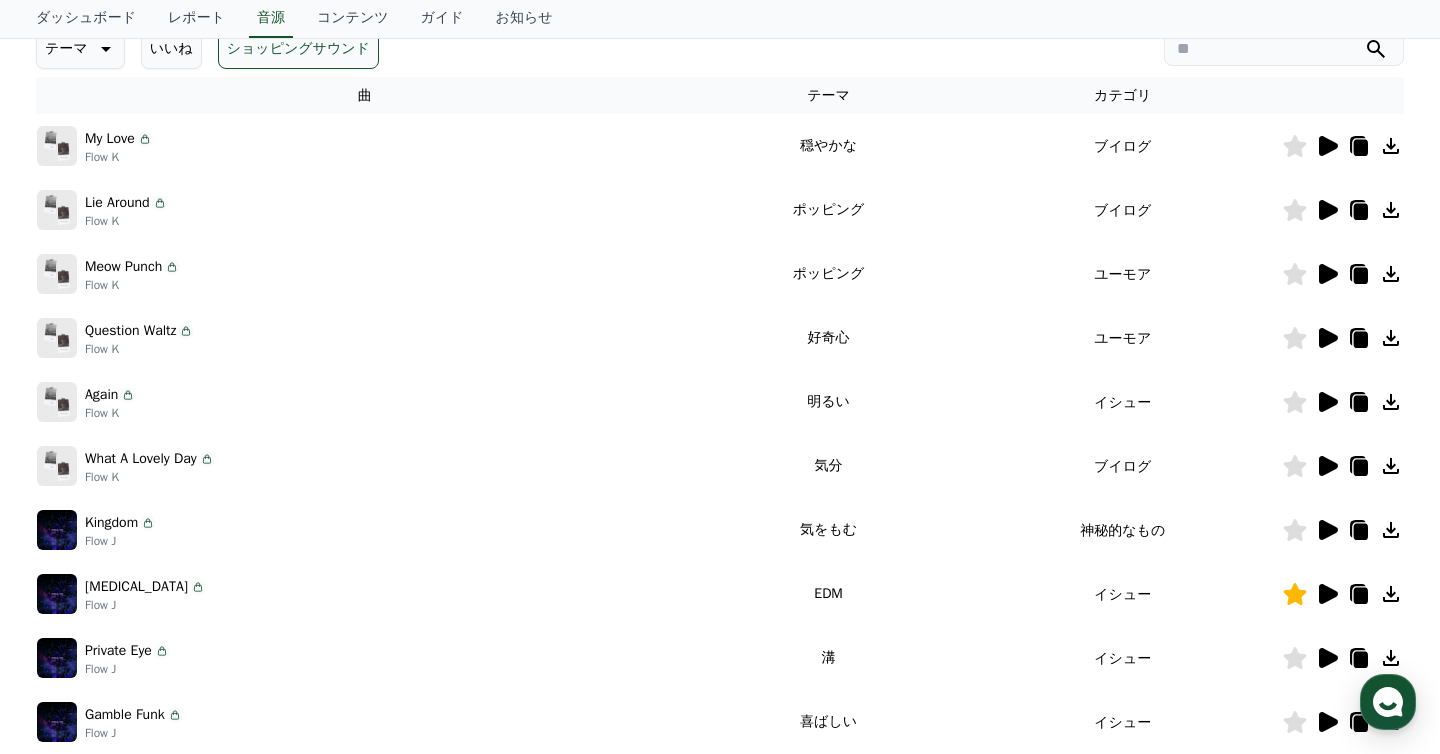 click 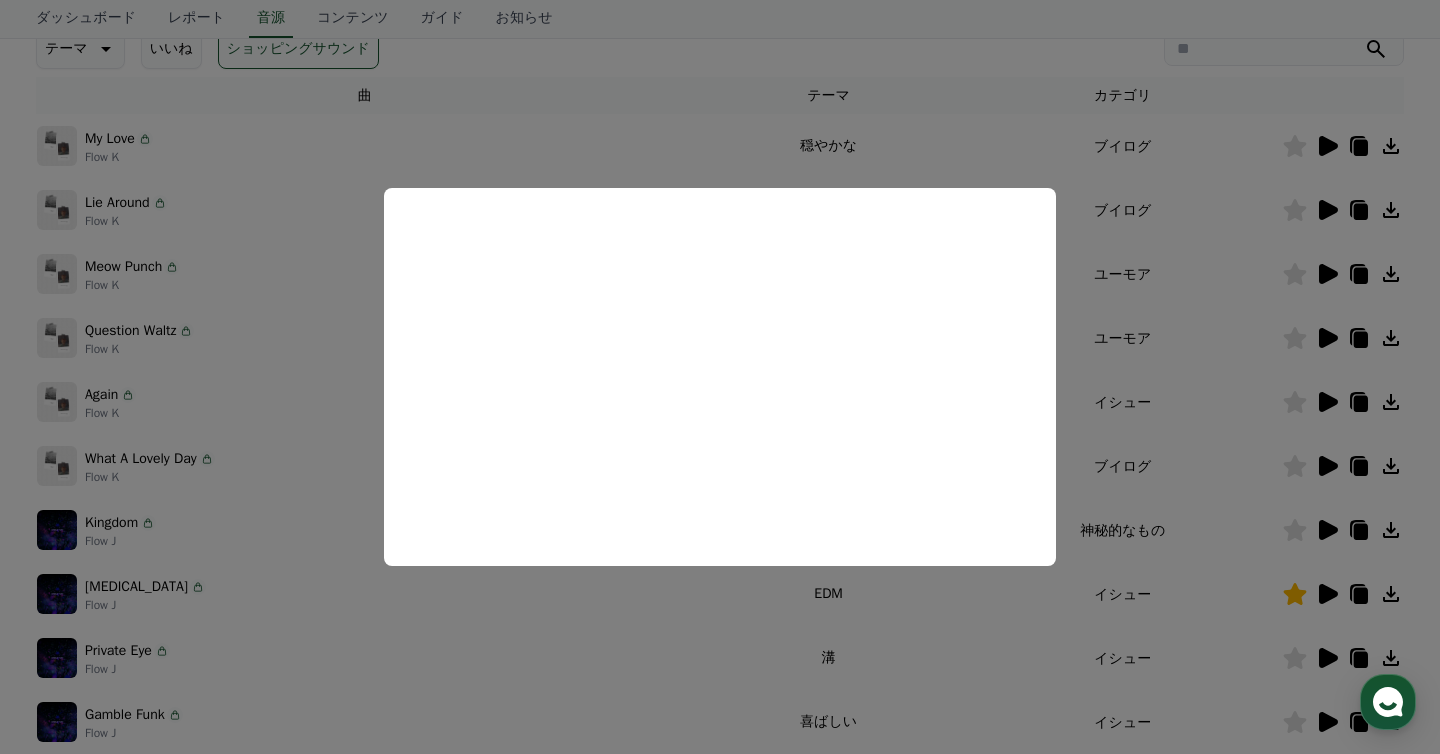 click at bounding box center (720, 377) 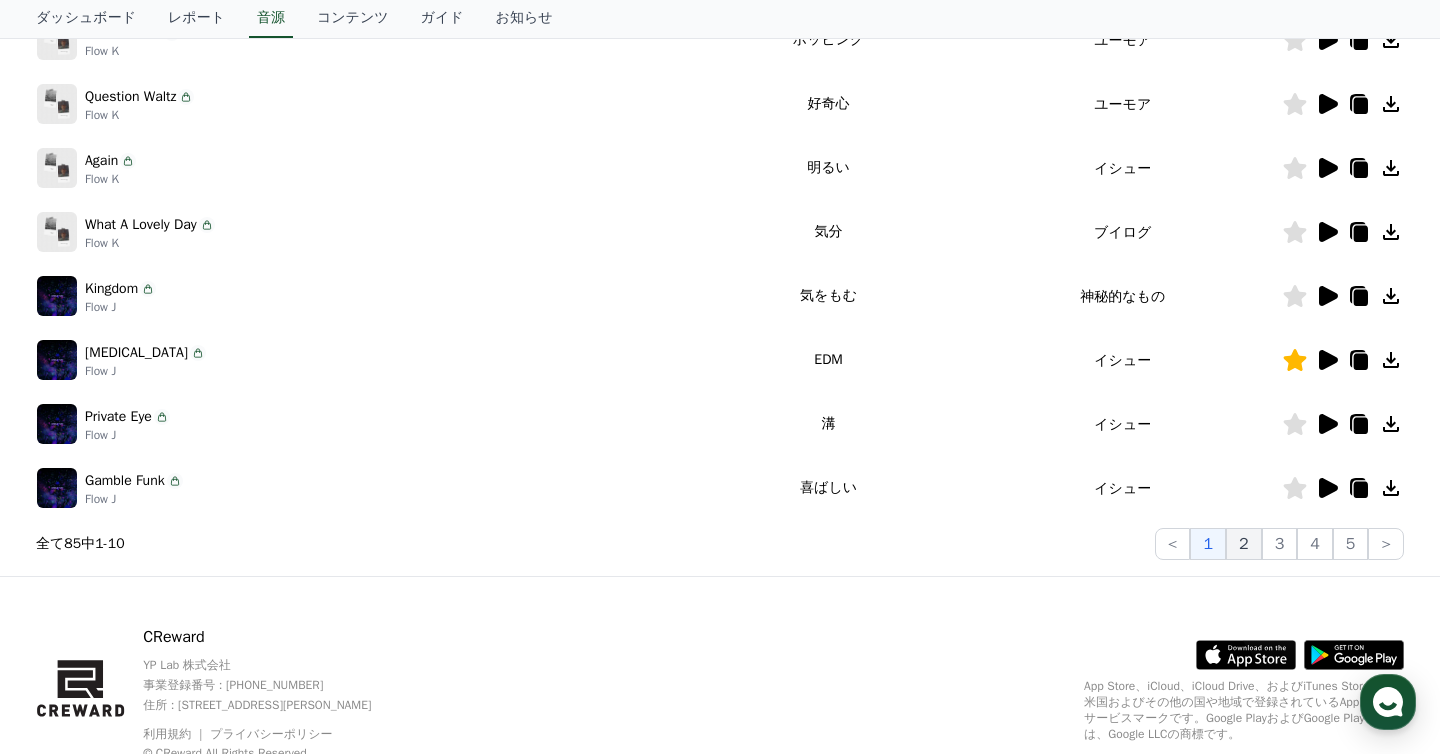 scroll, scrollTop: 600, scrollLeft: 0, axis: vertical 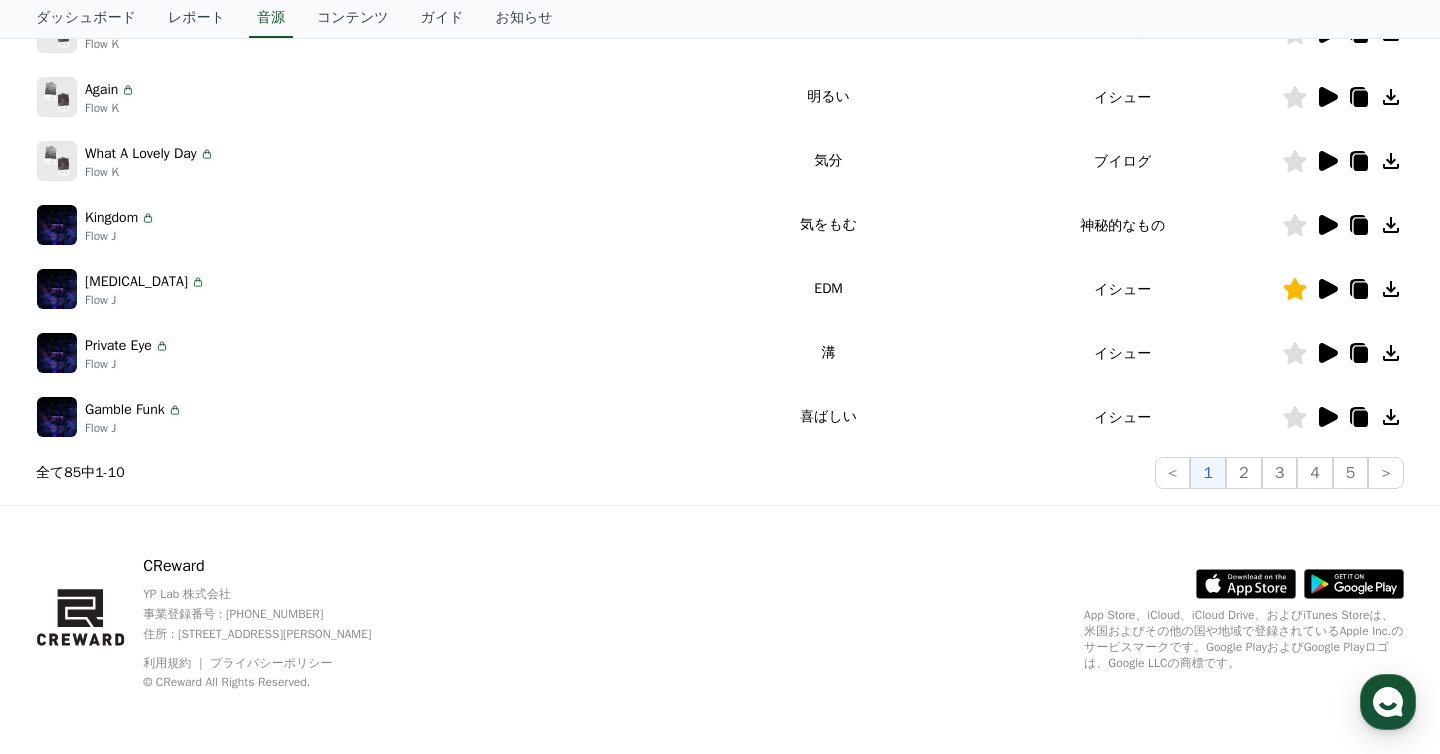 click 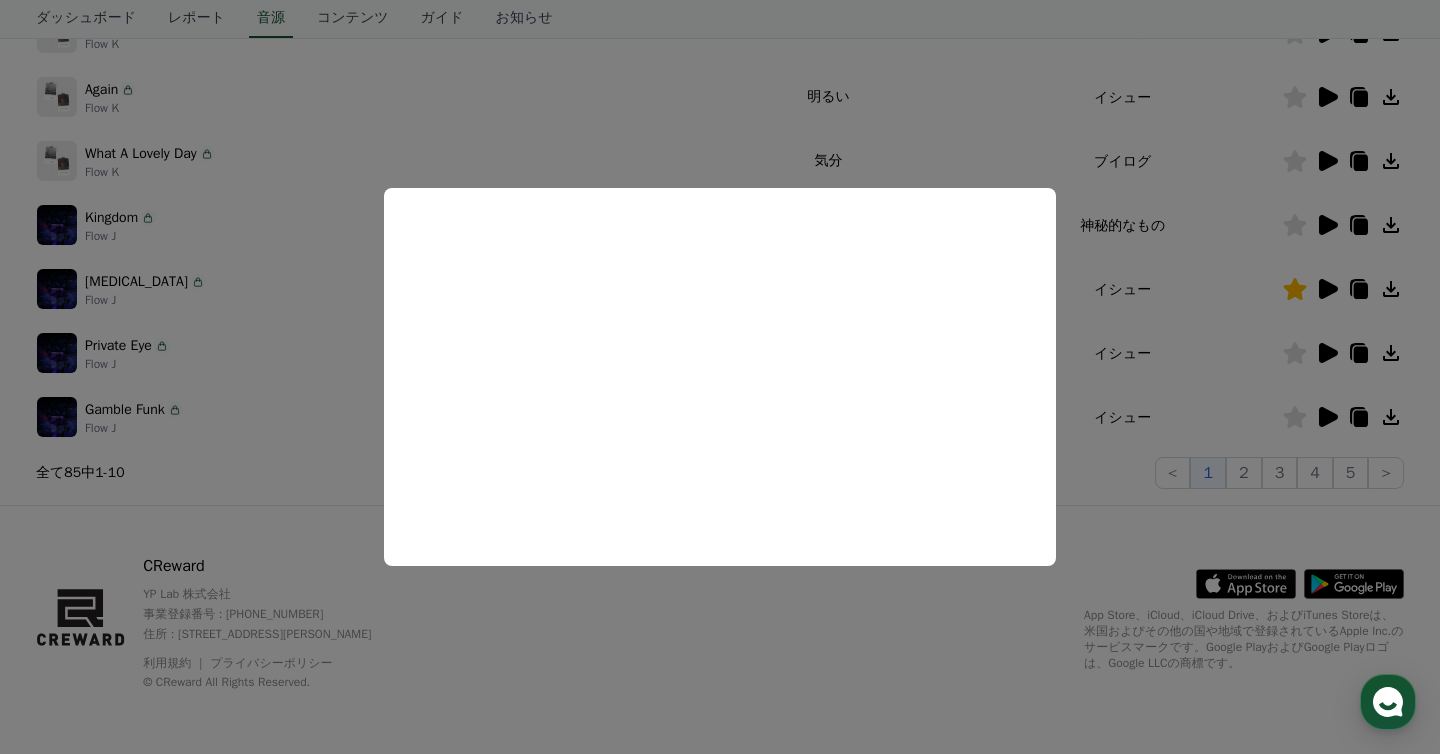 click at bounding box center [720, 377] 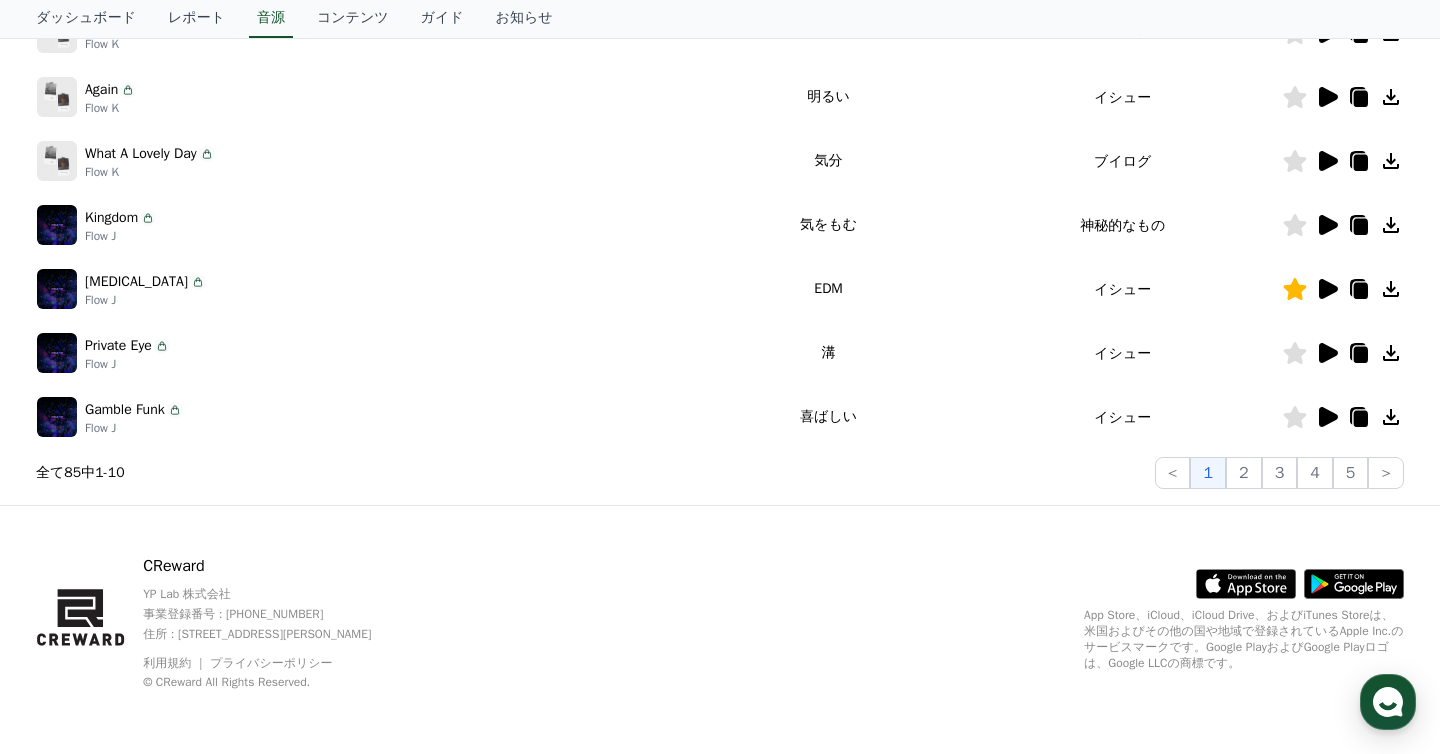 click at bounding box center (1343, 289) 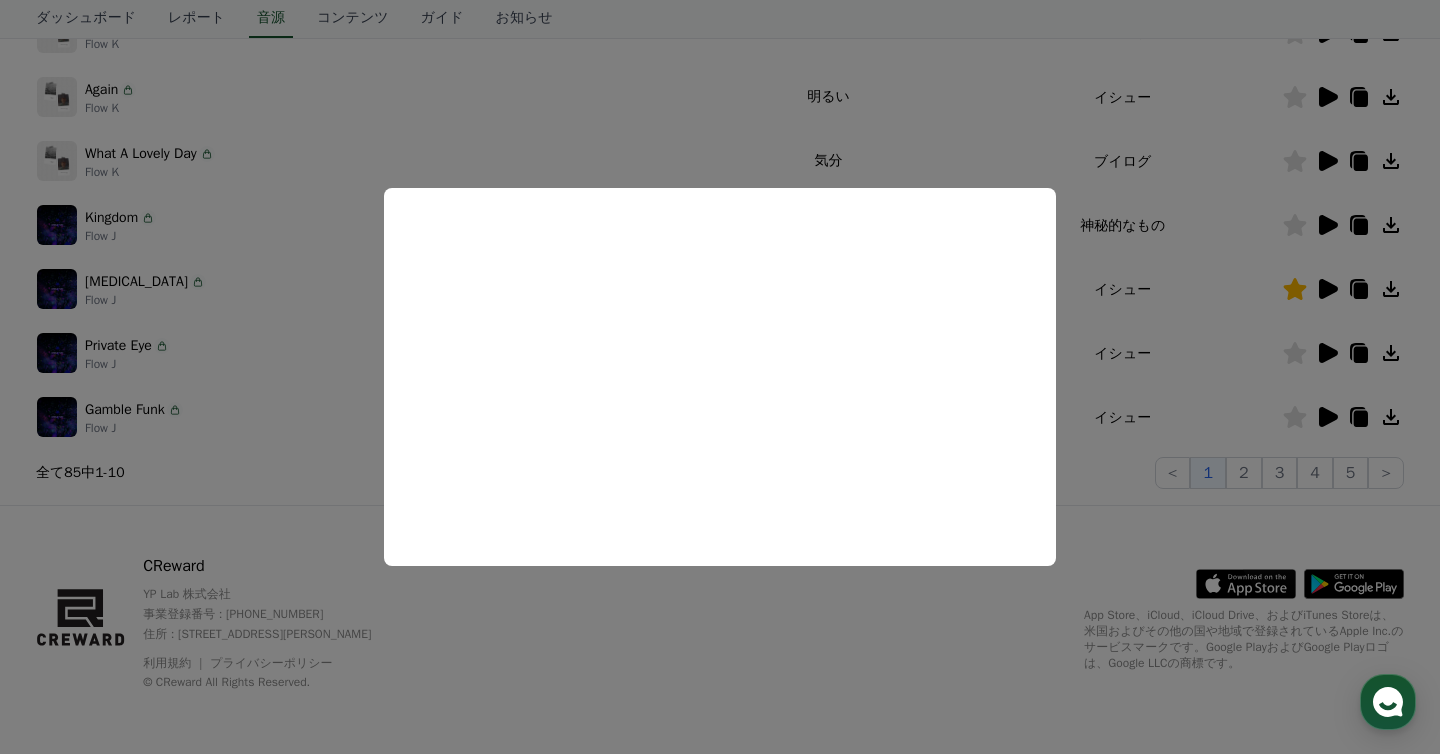 click at bounding box center (720, 377) 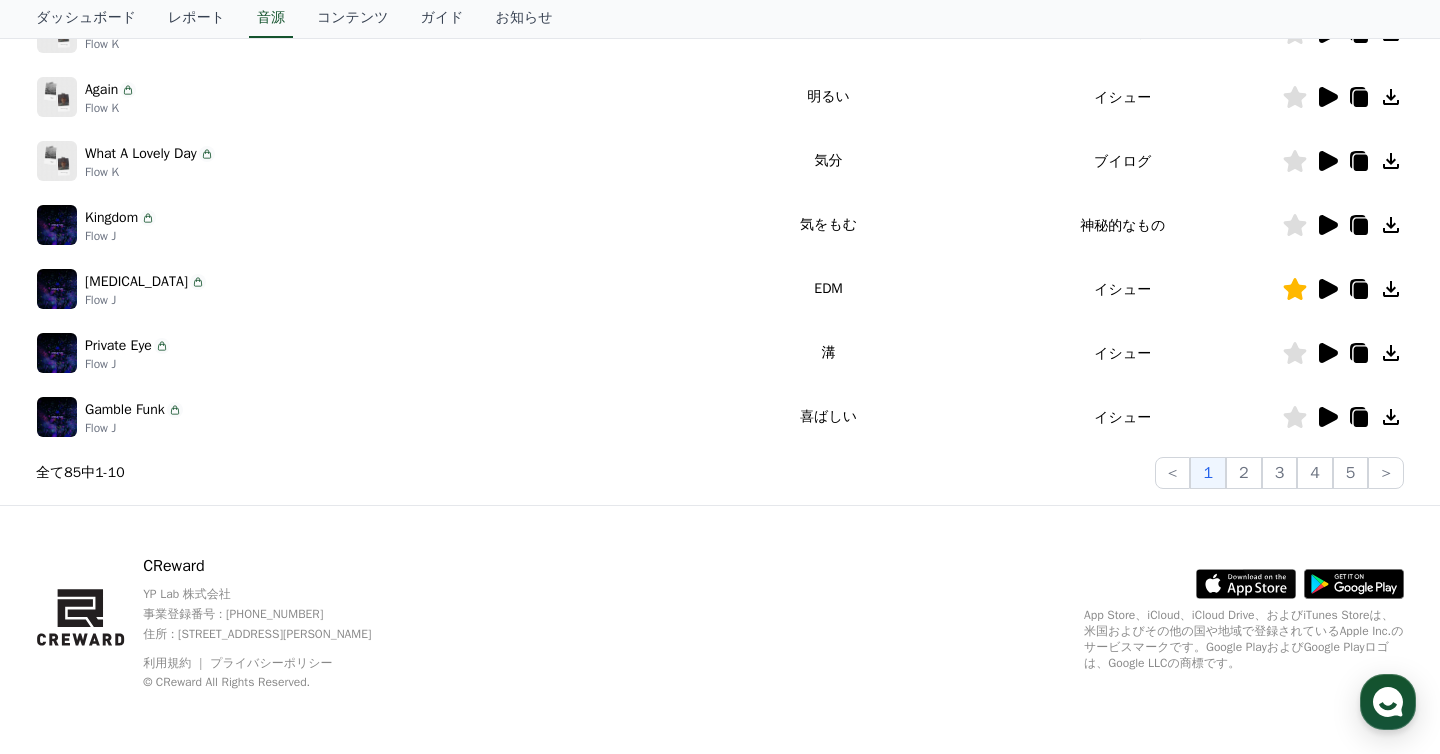 click 